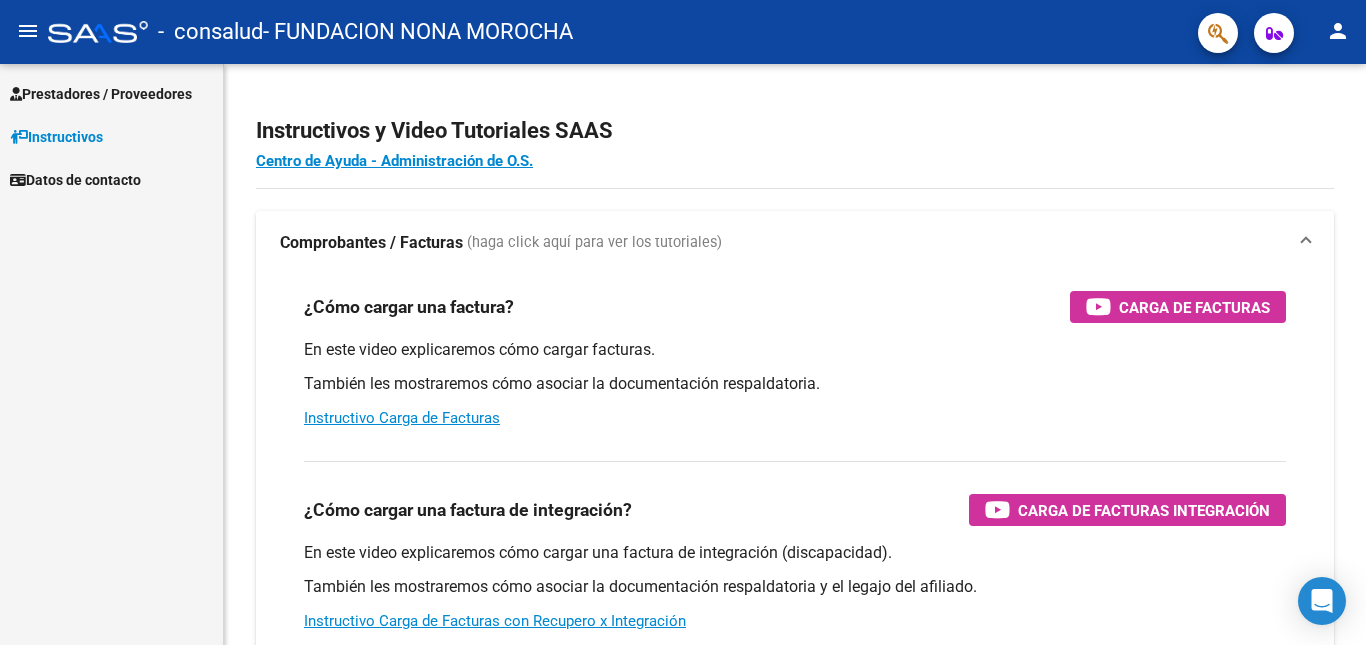 scroll, scrollTop: 0, scrollLeft: 0, axis: both 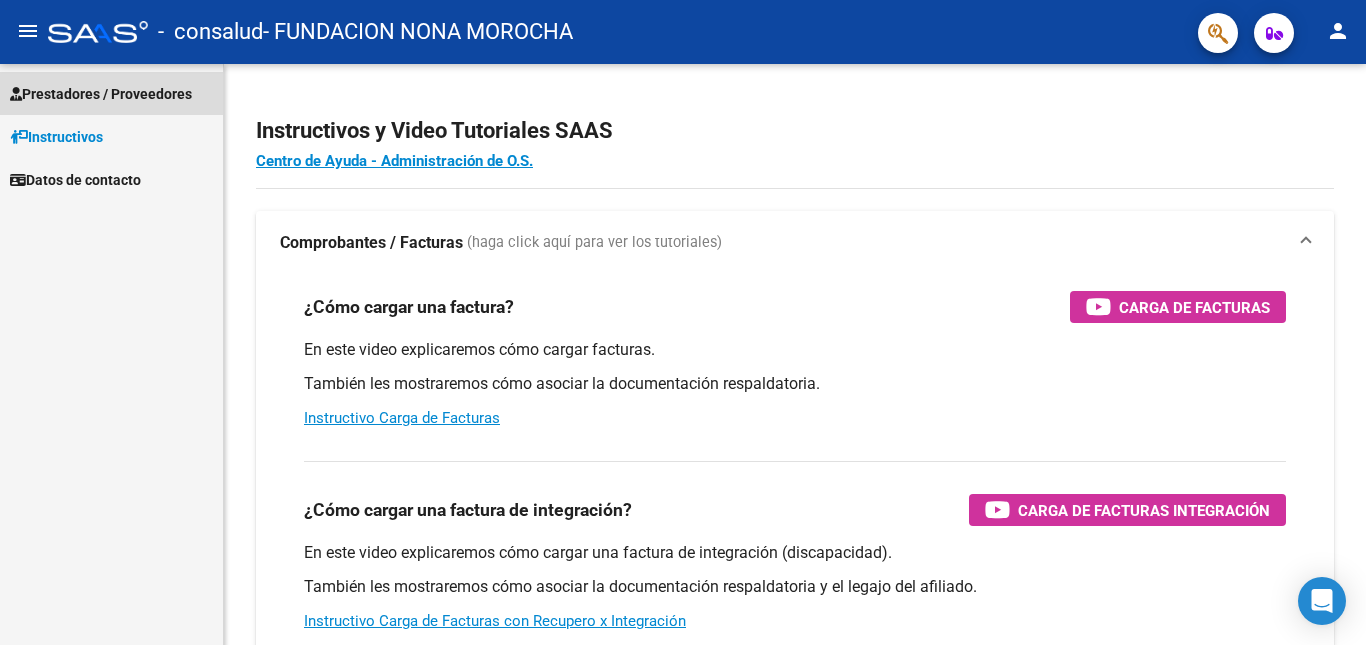 click on "Prestadores / Proveedores" at bounding box center [101, 94] 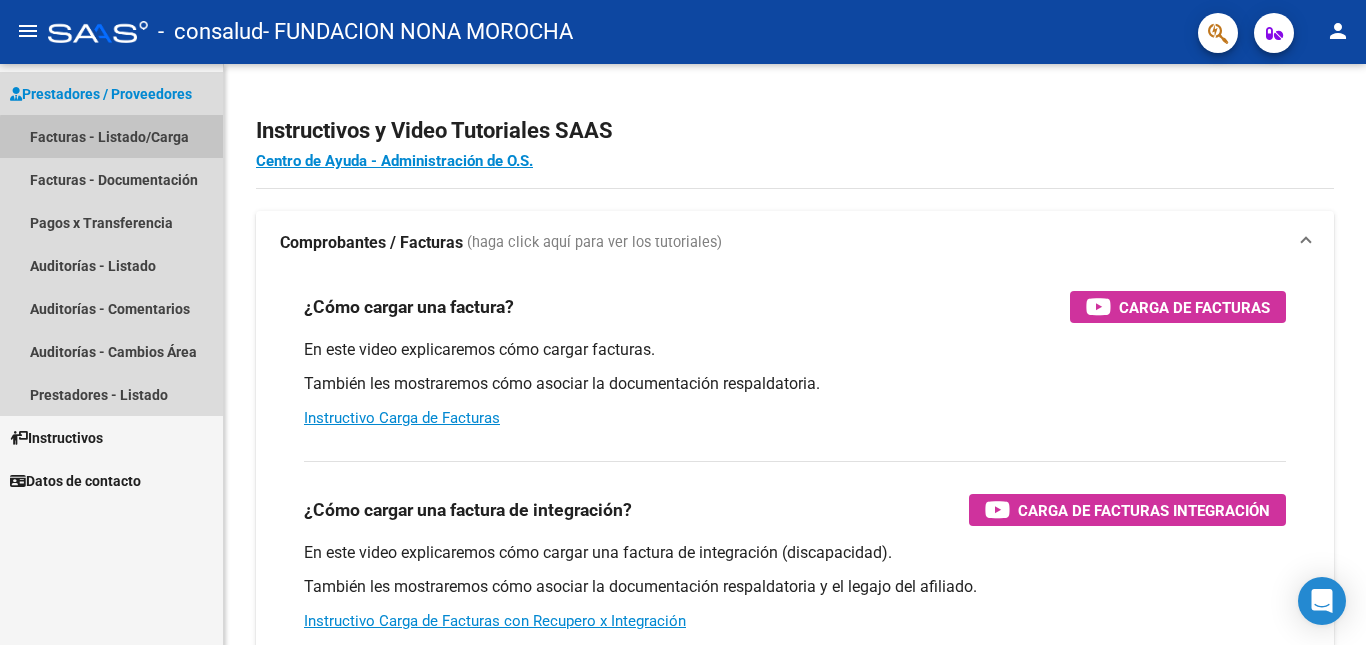 click on "Facturas - Listado/Carga" at bounding box center [111, 136] 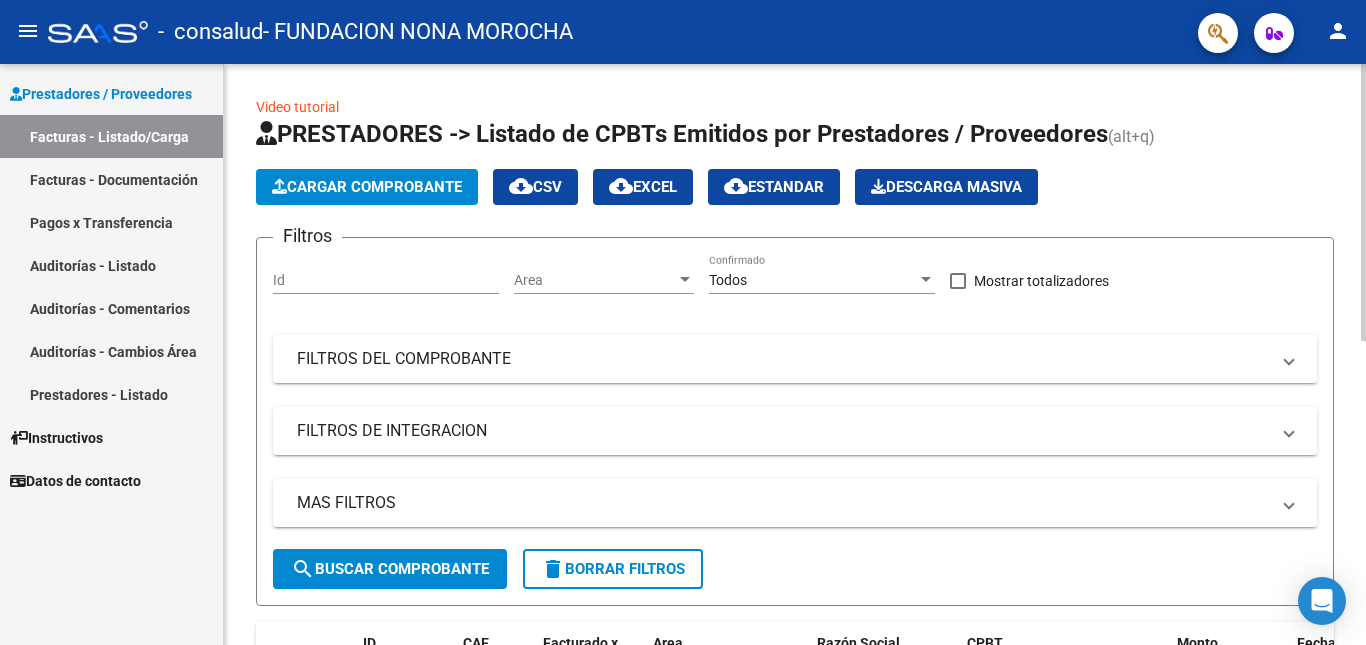 click on "Cargar Comprobante" 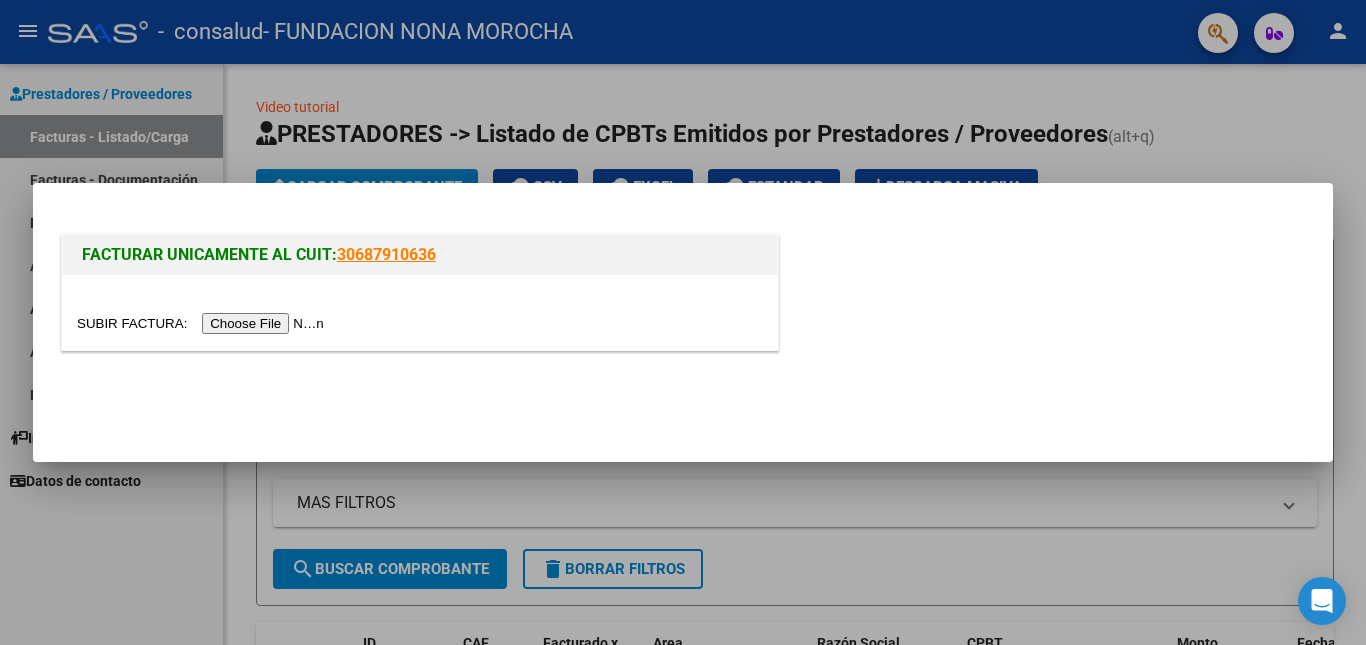 click at bounding box center (203, 323) 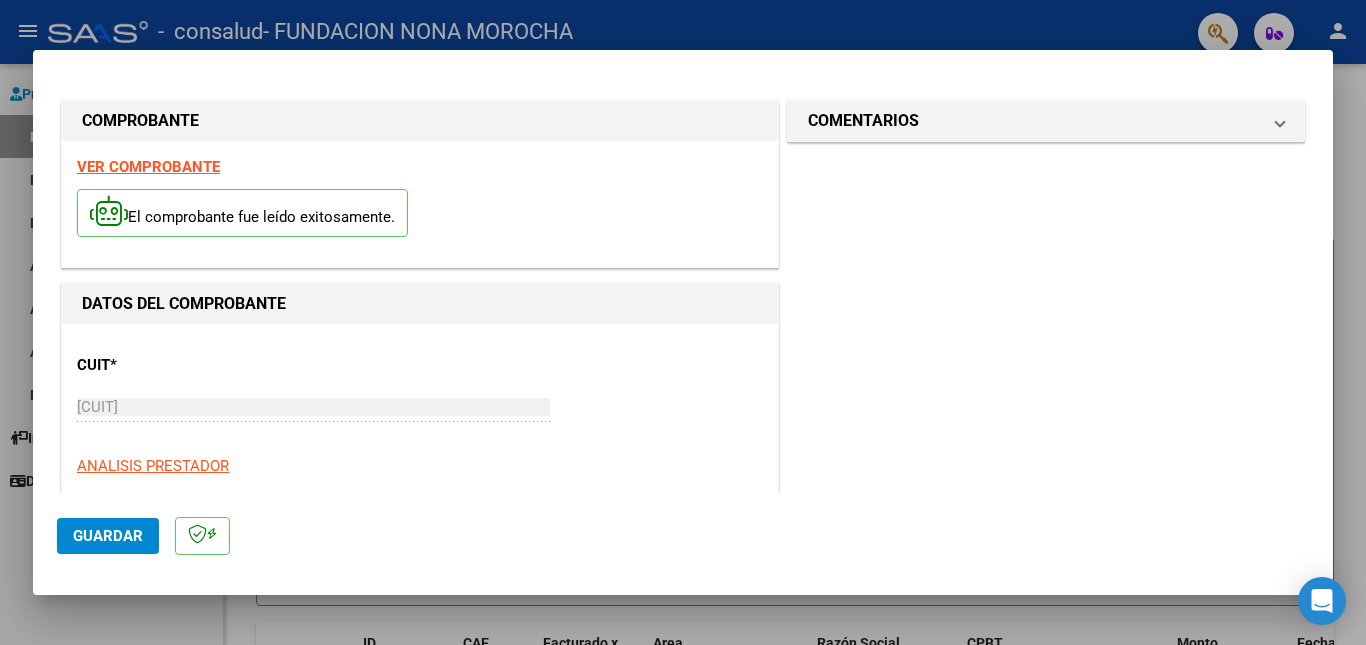 click on "COMENTARIOS Comentarios del Prestador / Gerenciador:" at bounding box center [1046, 946] 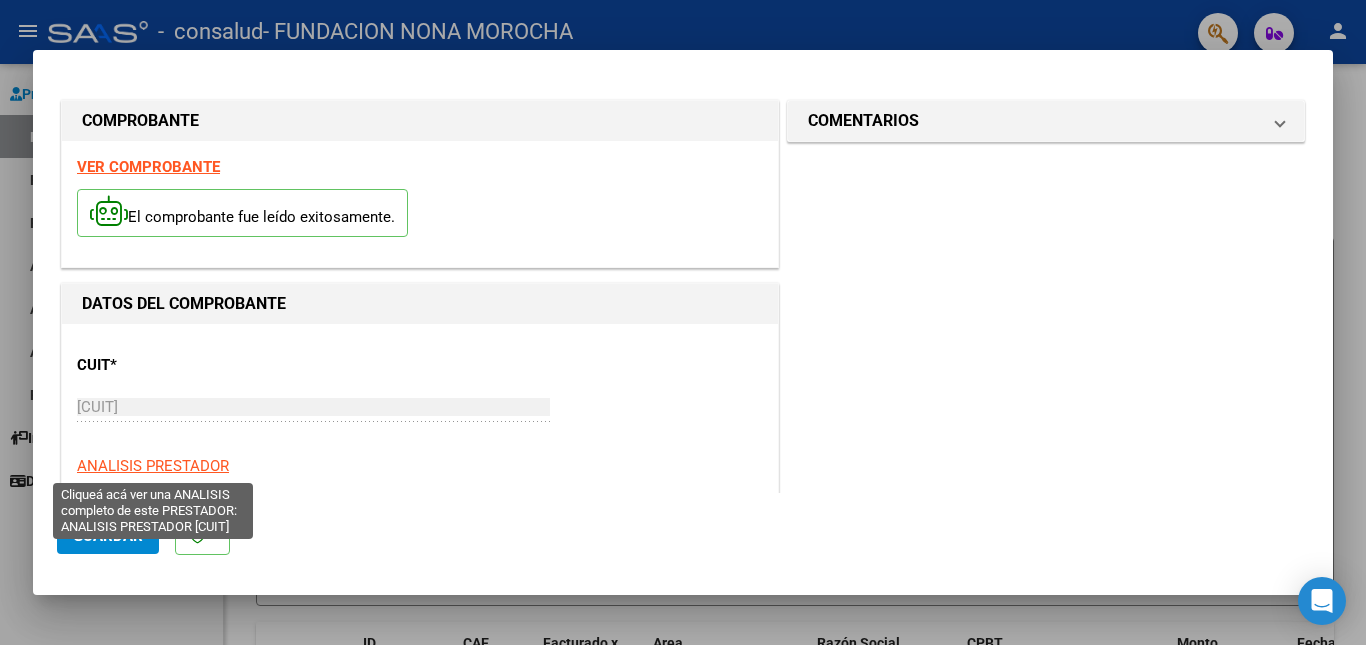 click on "ANALISIS PRESTADOR" at bounding box center (153, 466) 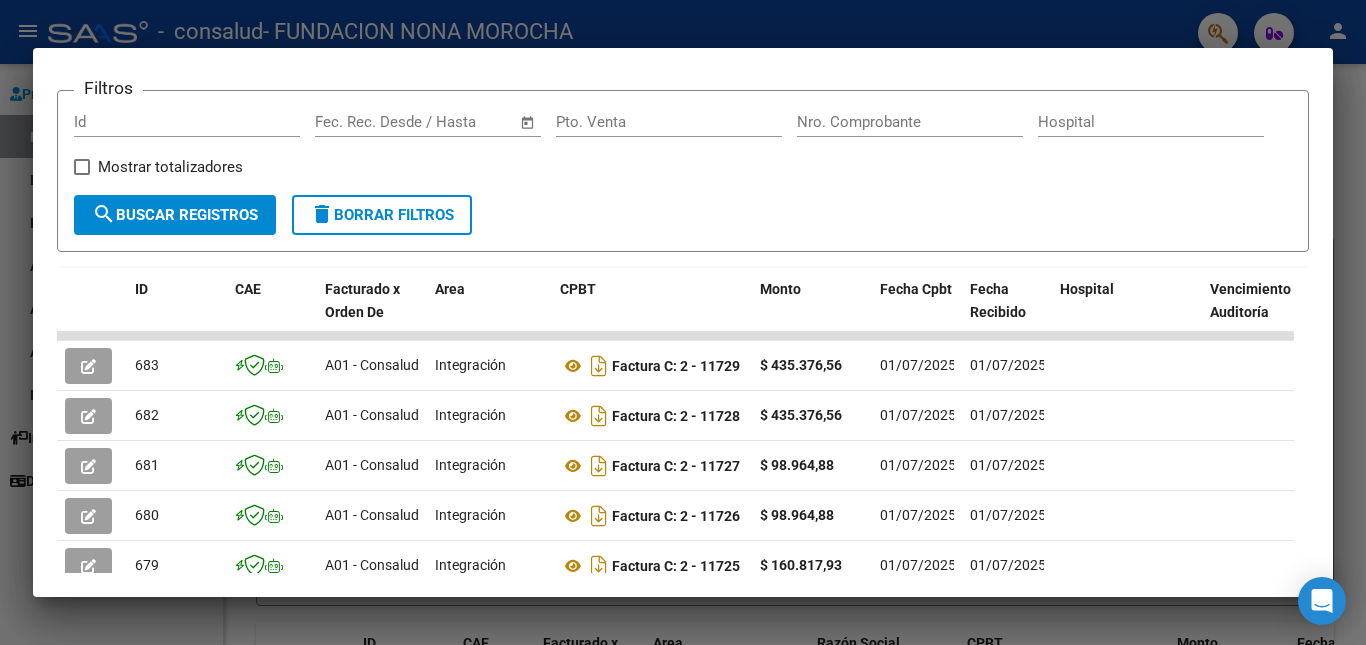 scroll, scrollTop: 320, scrollLeft: 0, axis: vertical 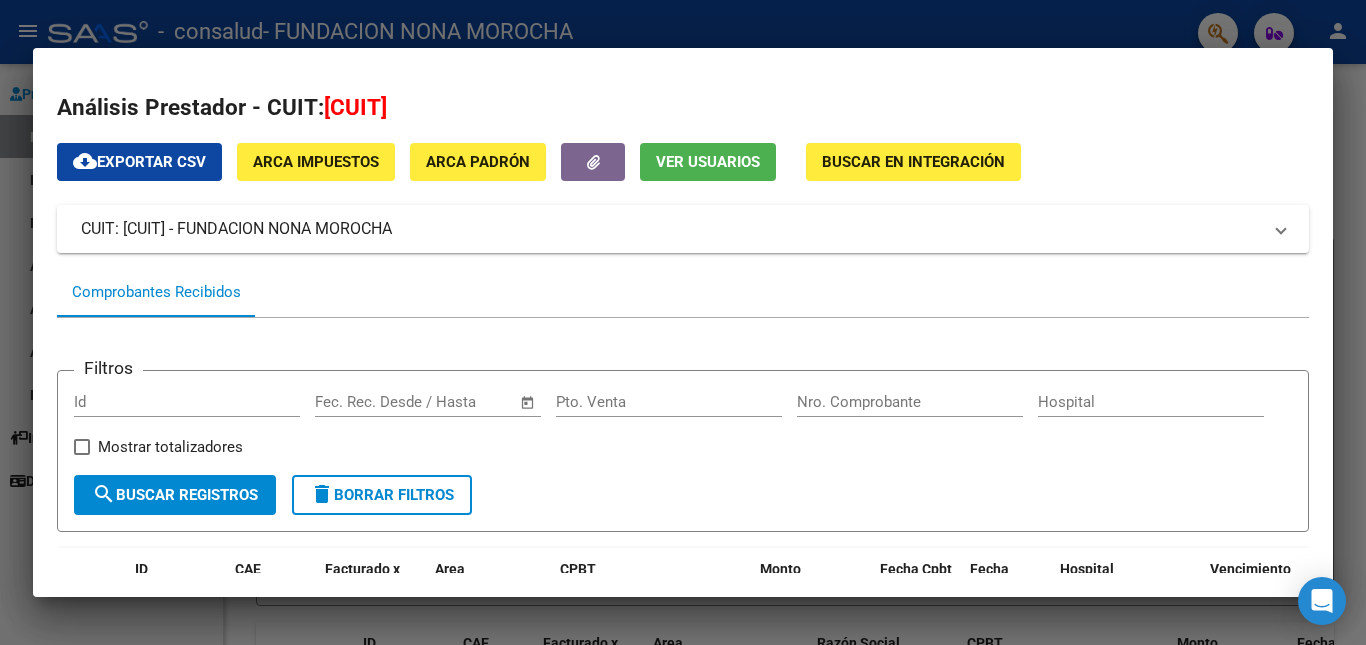 click at bounding box center (683, 322) 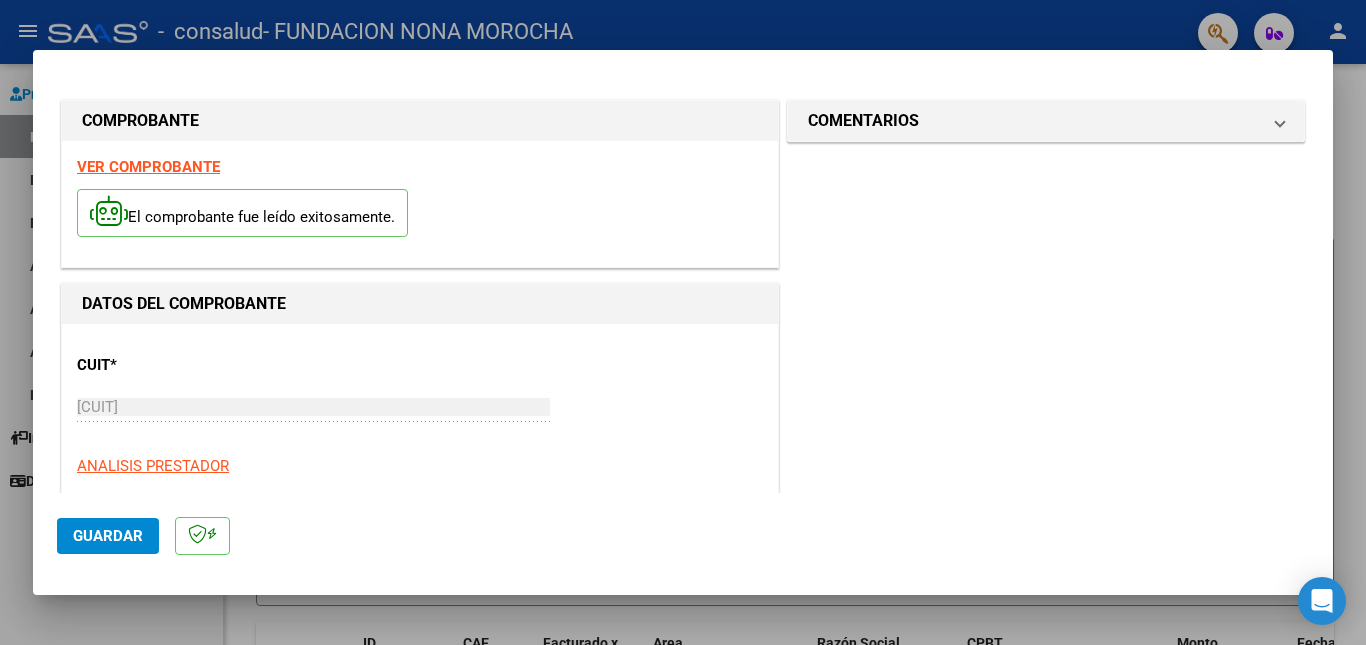 click on "Guardar" 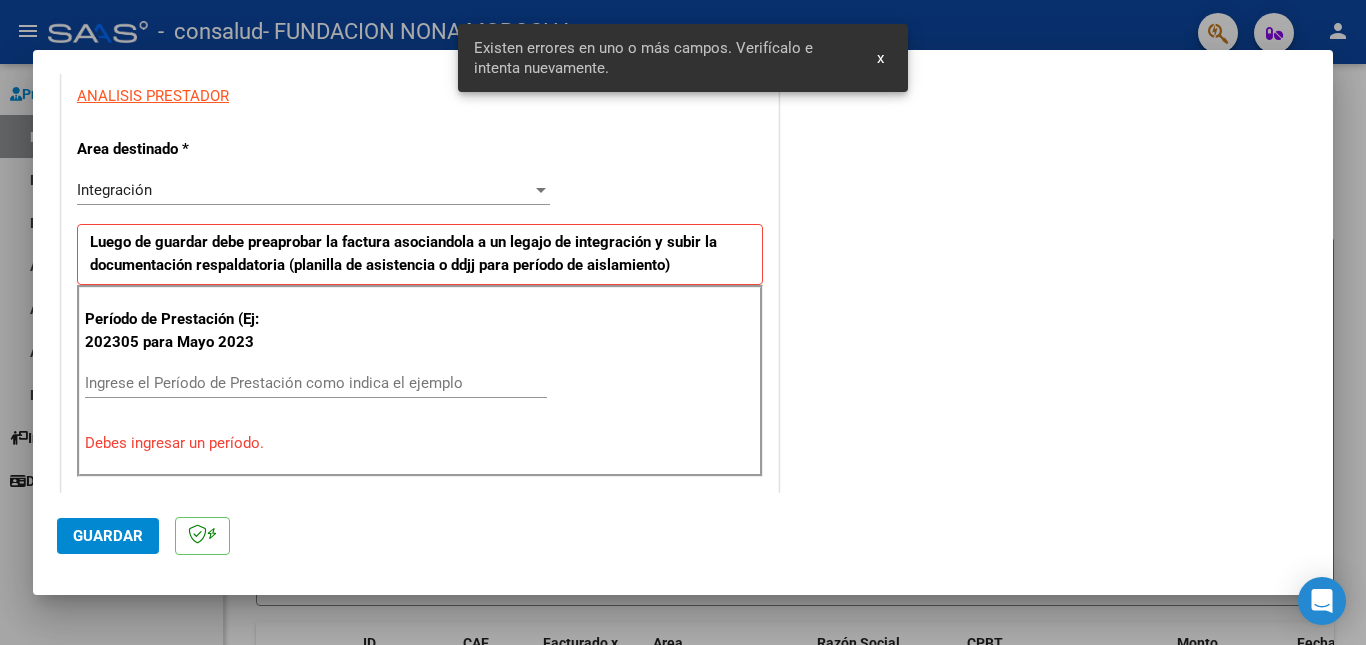 scroll, scrollTop: 449, scrollLeft: 0, axis: vertical 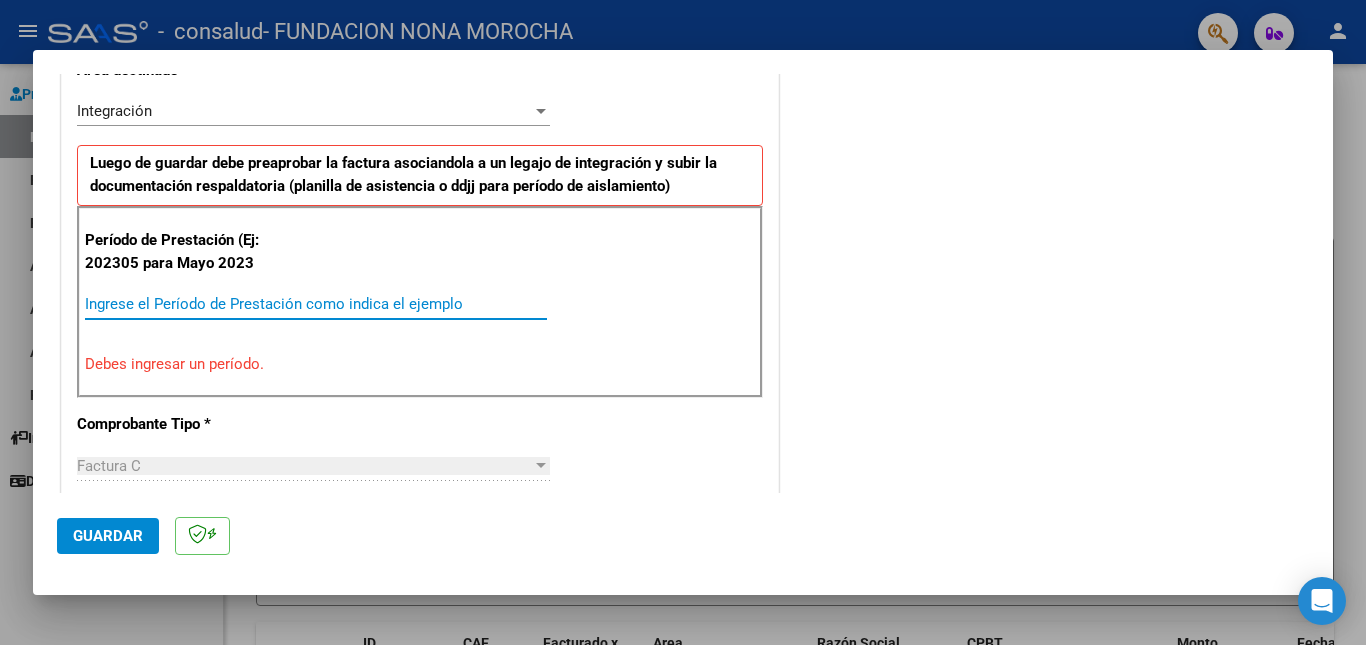 click on "Ingrese el Período de Prestación como indica el ejemplo" at bounding box center (316, 304) 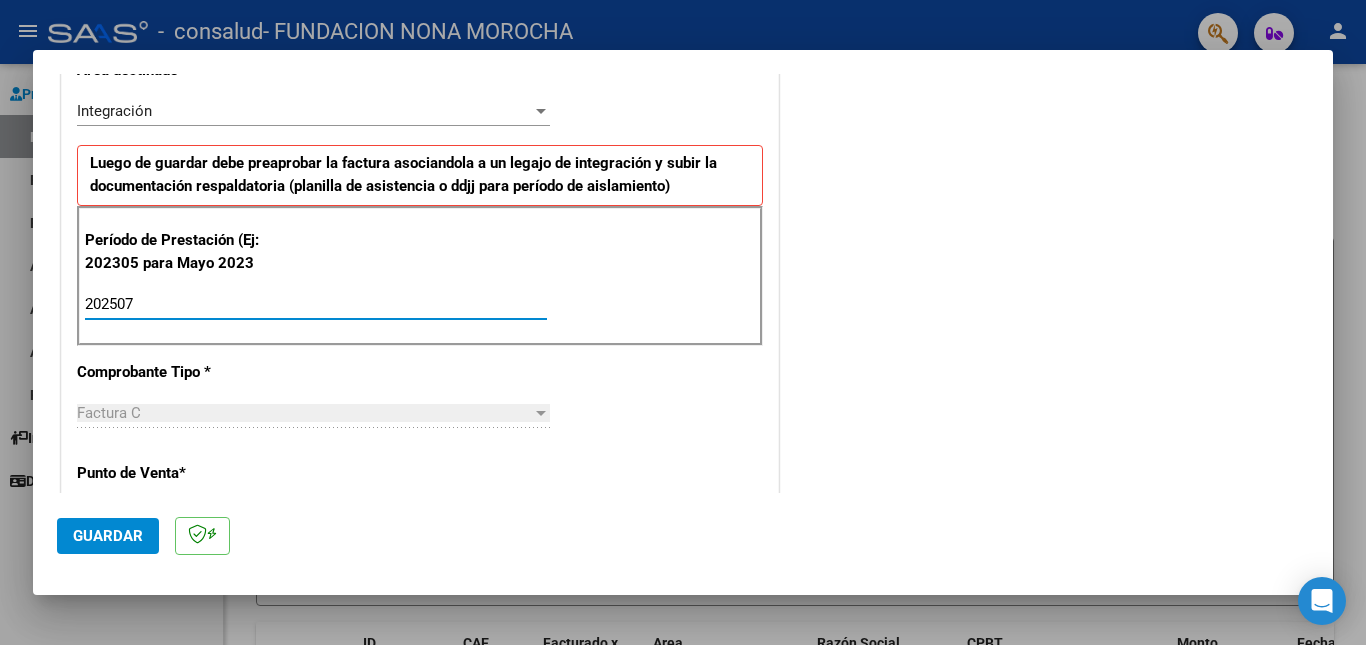 type on "202507" 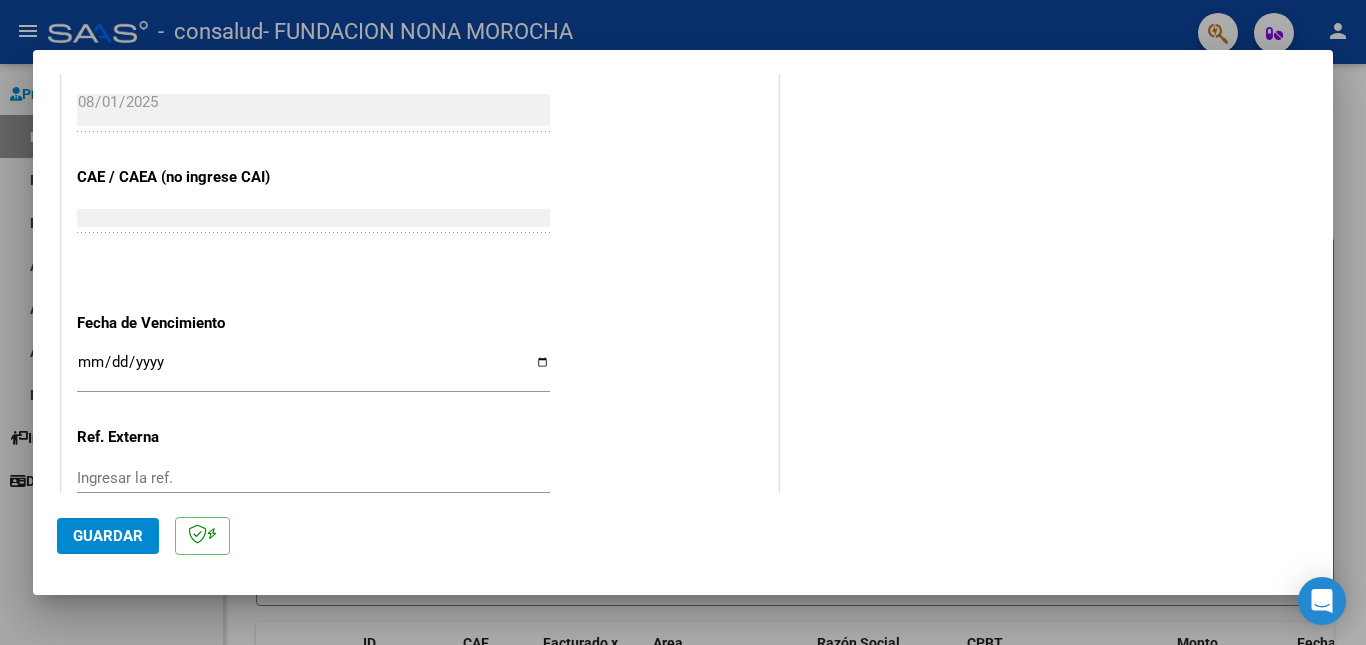 scroll, scrollTop: 1169, scrollLeft: 0, axis: vertical 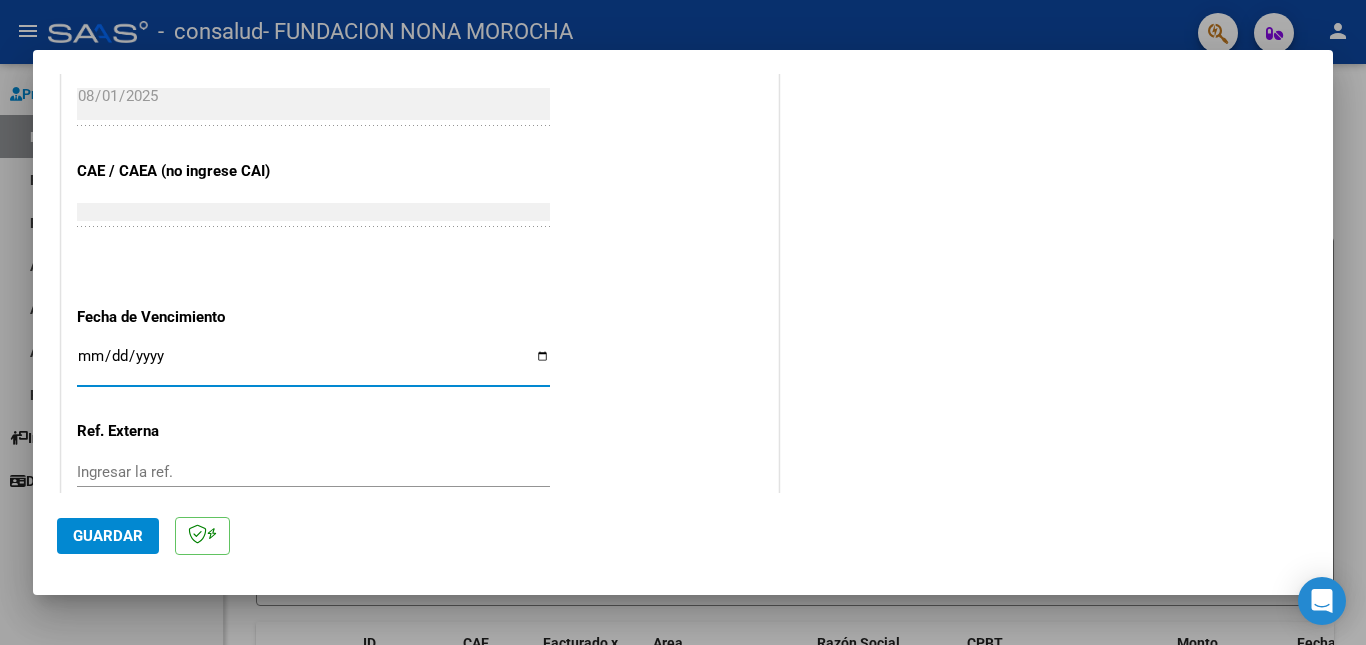 click on "Ingresar la fecha" at bounding box center (313, 364) 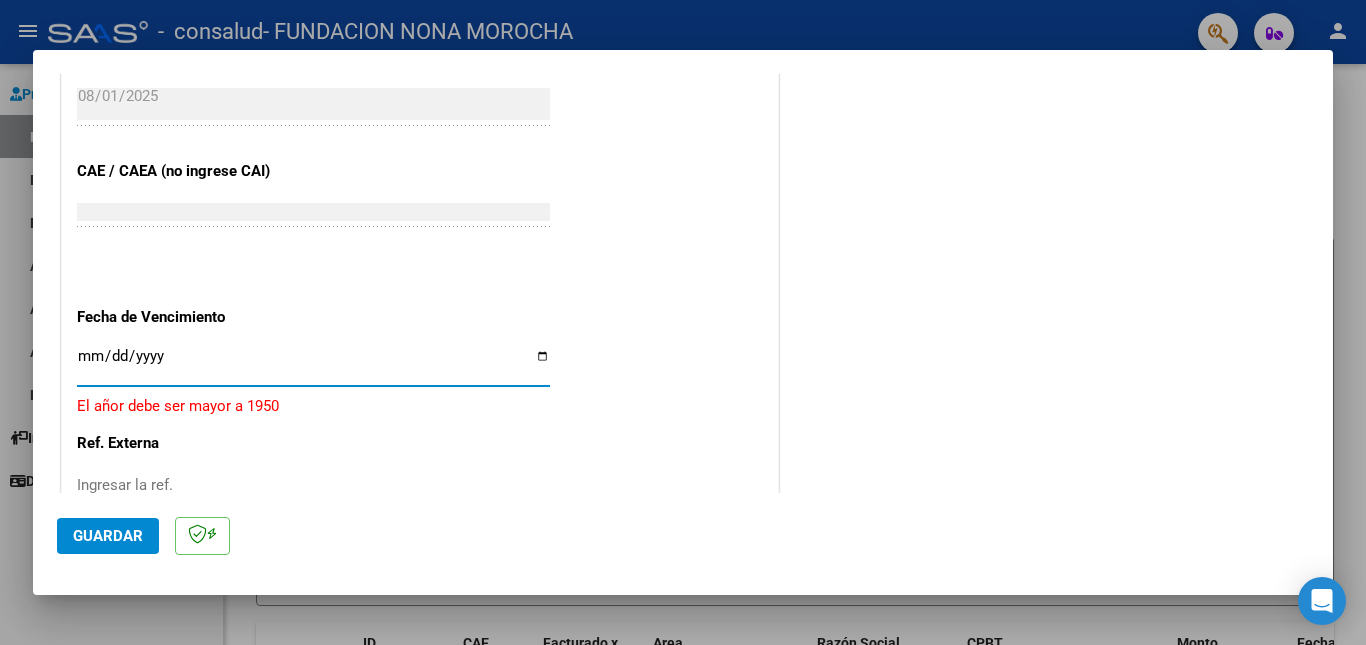 type on "2025-08-11" 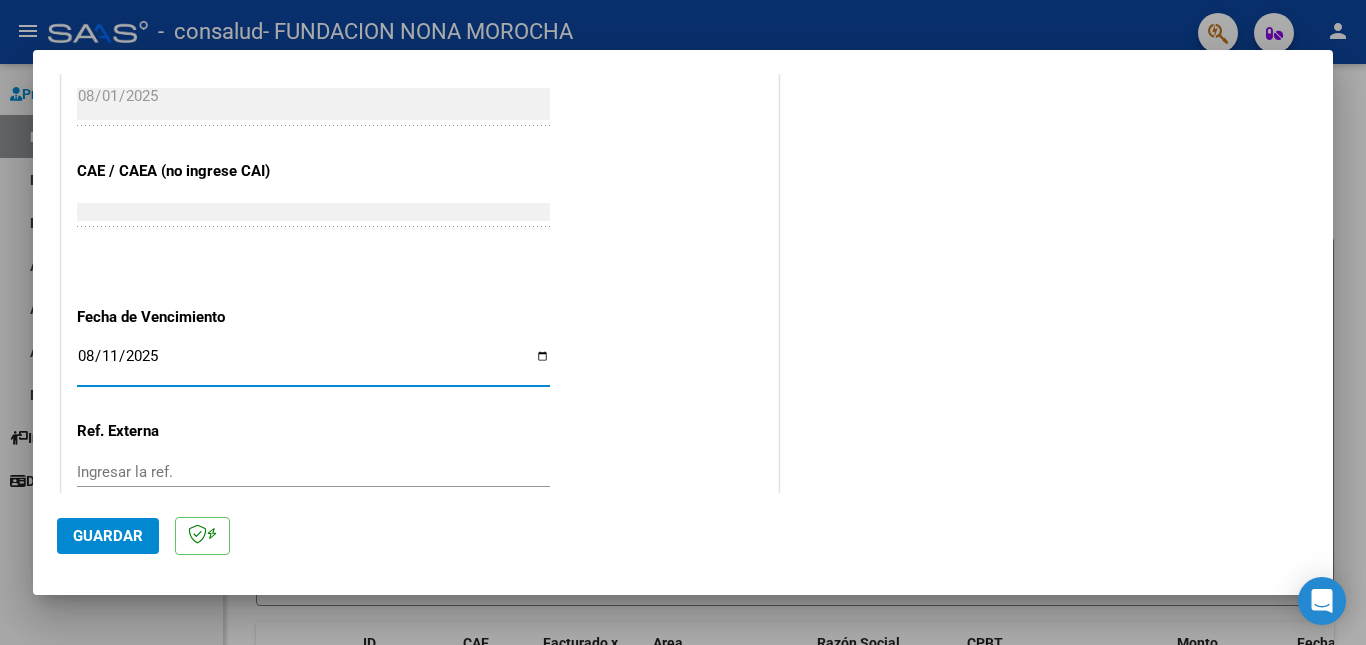 click on "CUIT * [CUIT] Ingresar CUIT ANALISIS PRESTADOR Area destinado * Integración Seleccionar Area Luego de guardar debe preaprobar la factura asociandola a un legajo de integración y subir la documentación respaldatoria (planilla de asistencia o ddjj para período de aislamiento) Período de Prestación (Ej: 202305 para Mayo 2023 202507 Ingrese el Período de Prestación como indica el ejemplo Comprobante Tipo * Factura C Seleccionar Tipo Punto de Venta * 2 Ingresar el Nro. Número * 11876 Ingresar el Nro. Monto * $ 98.964,88 Ingresar el monto Fecha del Cpbt. * 2025-08-01 Ingresar la fecha CAE / CAEA (no ingrese CAI) 75303970771808 Ingresar el CAE o CAEA (no ingrese CAI) Fecha de Vencimiento 2025-08-11 Ingresar la fecha Ref. Externa Ingresar la ref. N° Liquidación Ingresar el N° Liquidación" at bounding box center (420, -112) 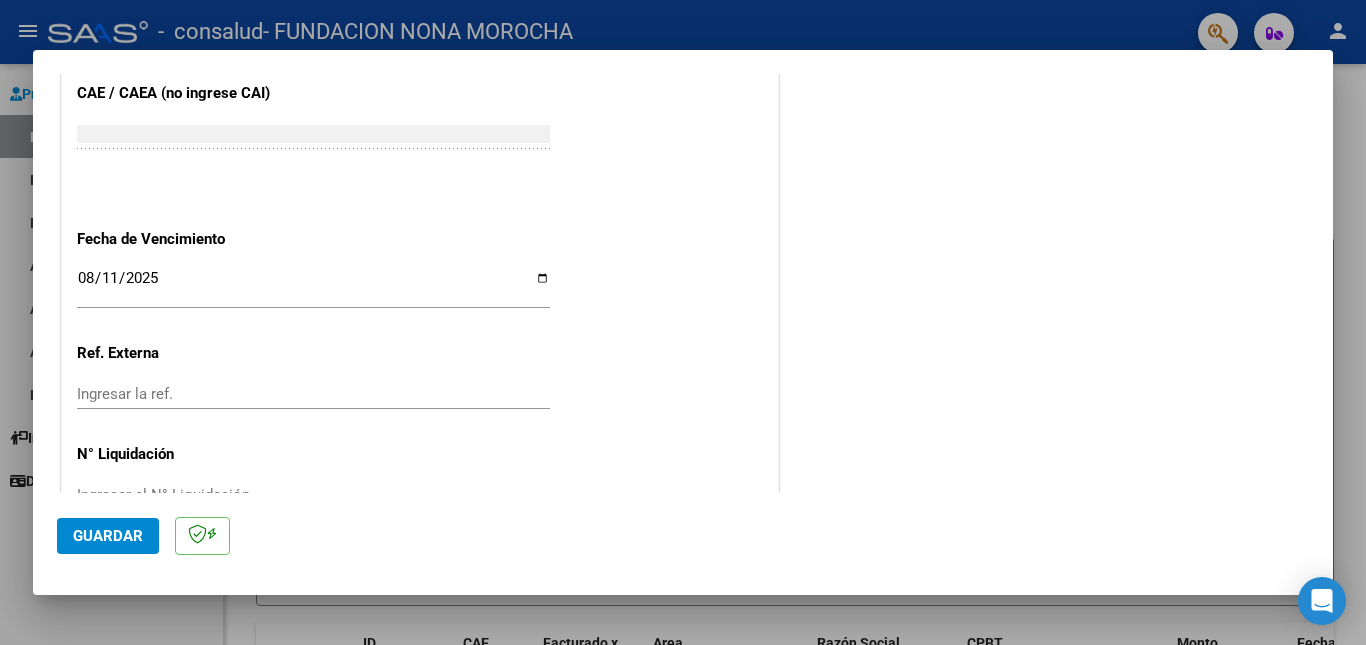 scroll, scrollTop: 1303, scrollLeft: 0, axis: vertical 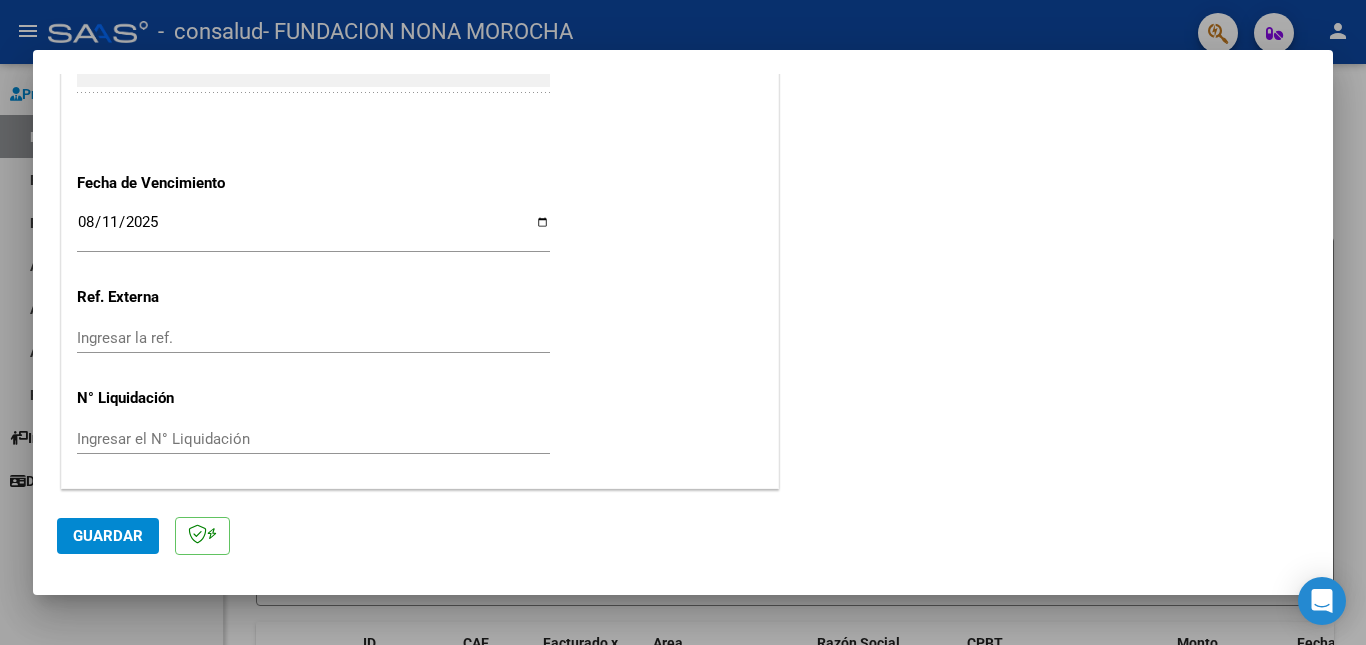 click on "Guardar" 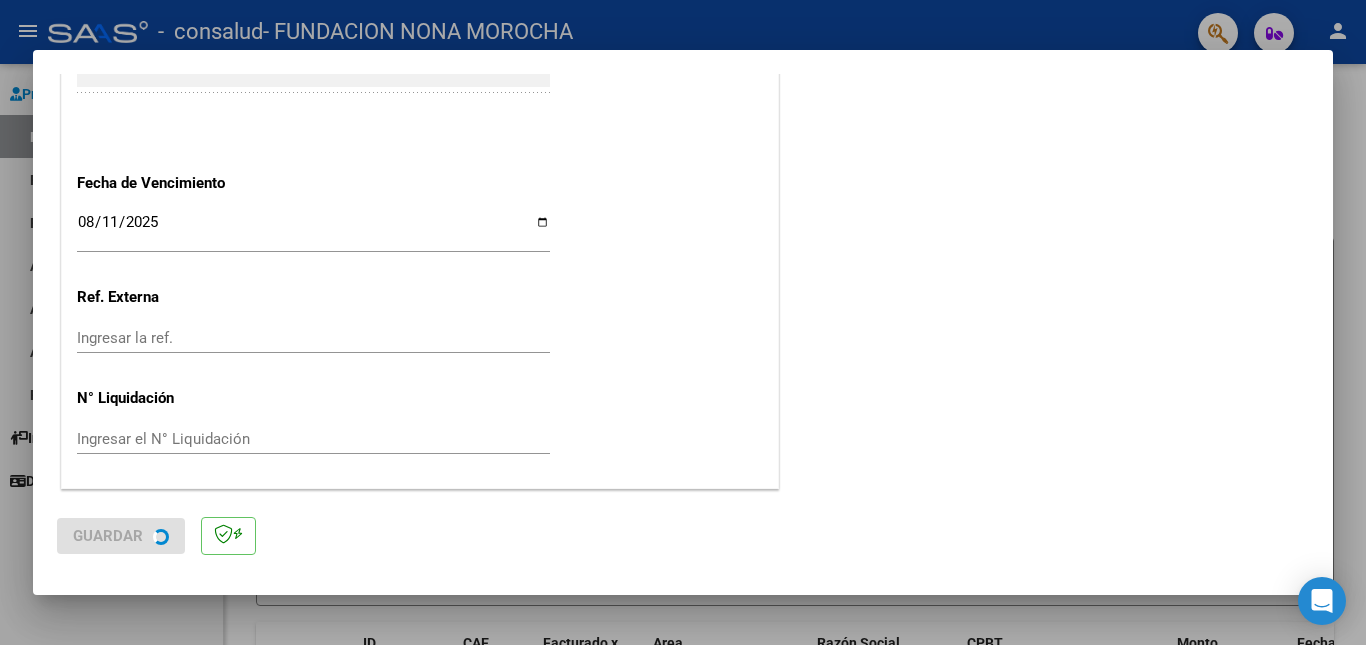 scroll, scrollTop: 0, scrollLeft: 0, axis: both 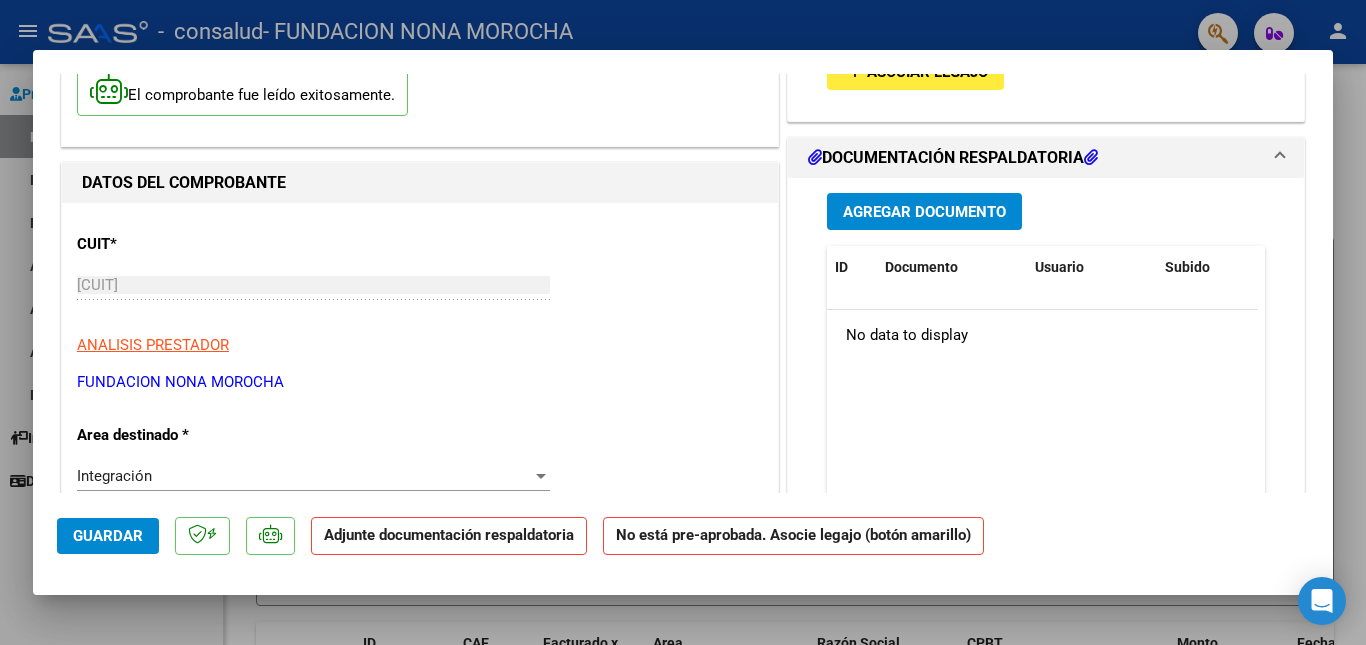 click on "Agregar Documento" at bounding box center (924, 212) 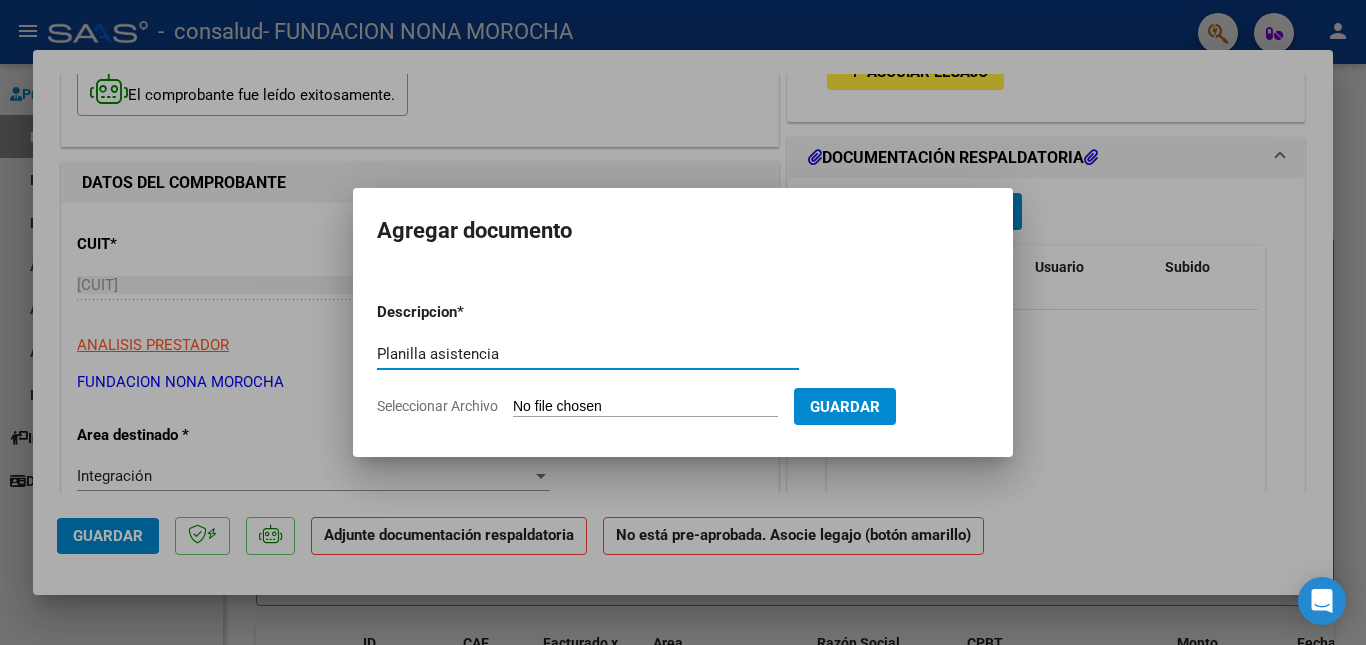 type on "Planilla asistencia" 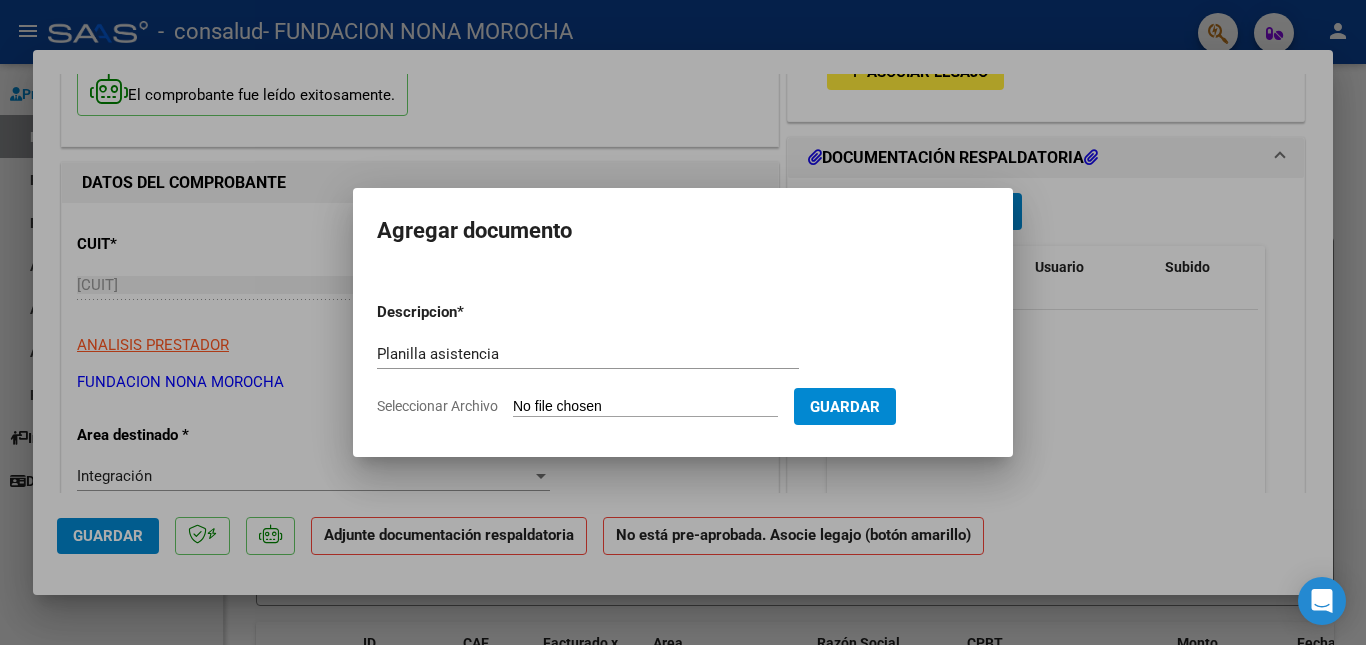 click on "Seleccionar Archivo" at bounding box center (645, 407) 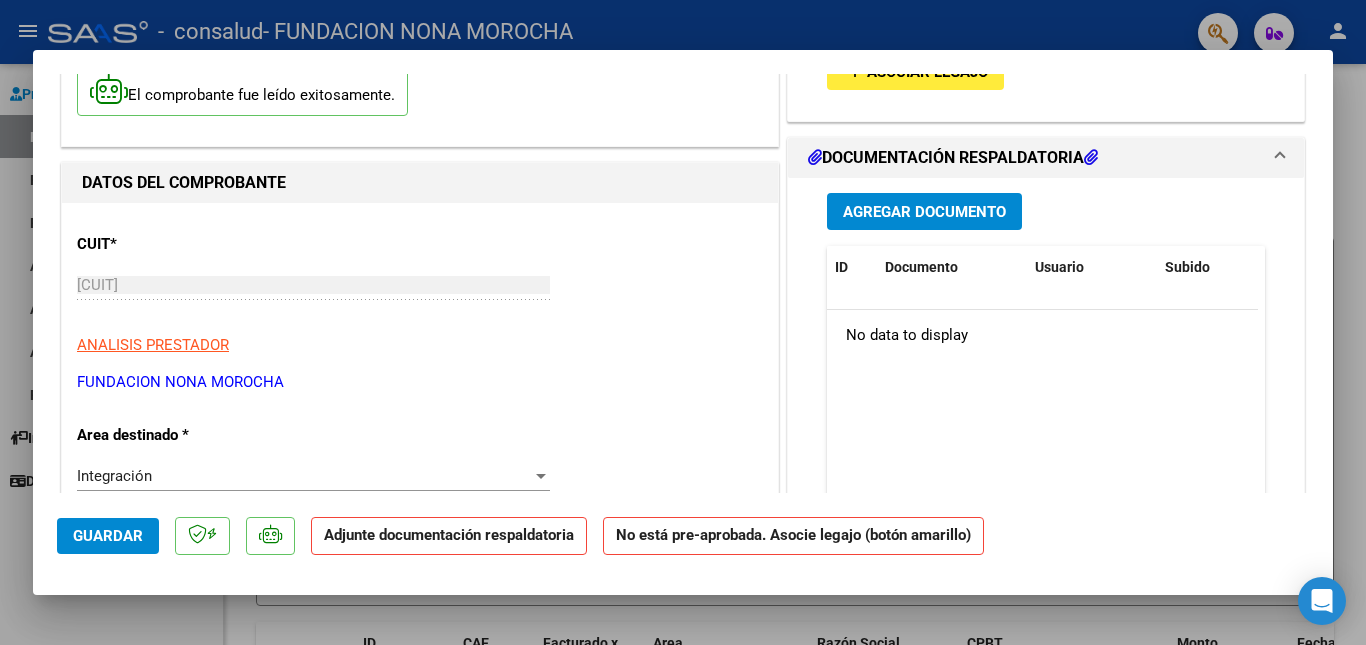 click on "FUNDACION NONA MOROCHA" at bounding box center [420, 382] 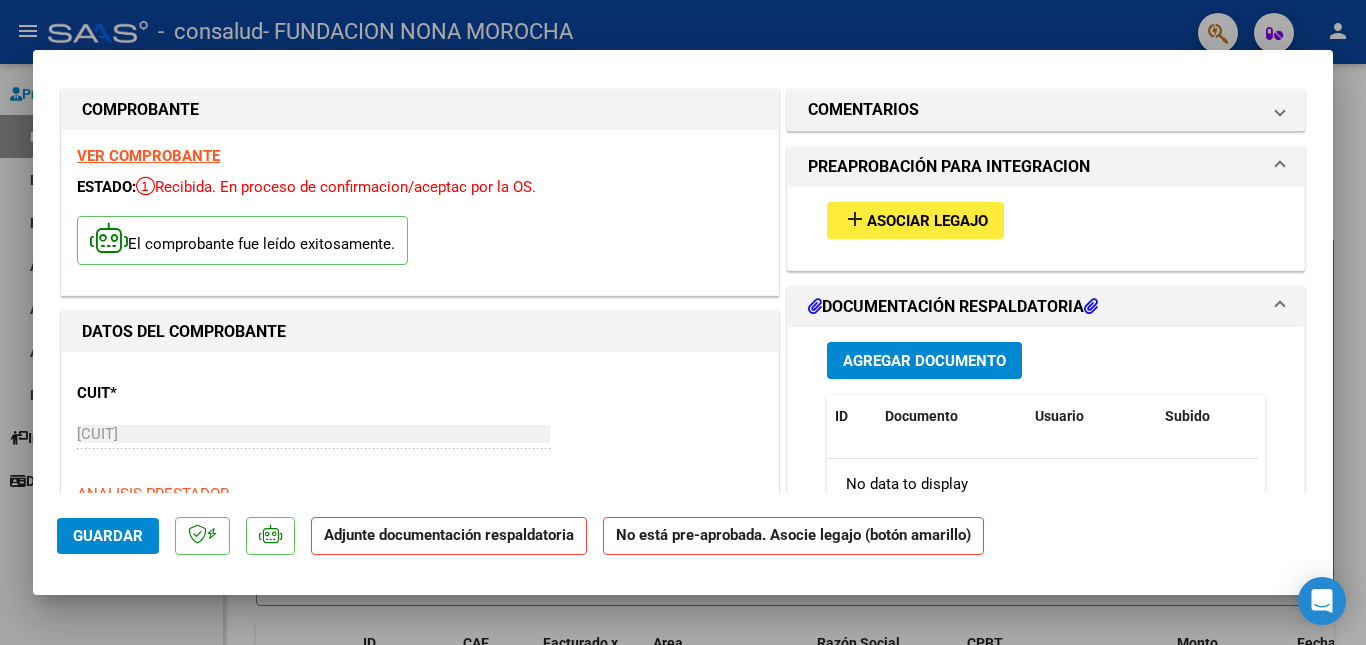 click on "CUIT * [CUIT] Ingresar CUIT ANALISIS PRESTADOR FUNDACION NONA MOROCHA ARCA Padrón" at bounding box center [420, 455] 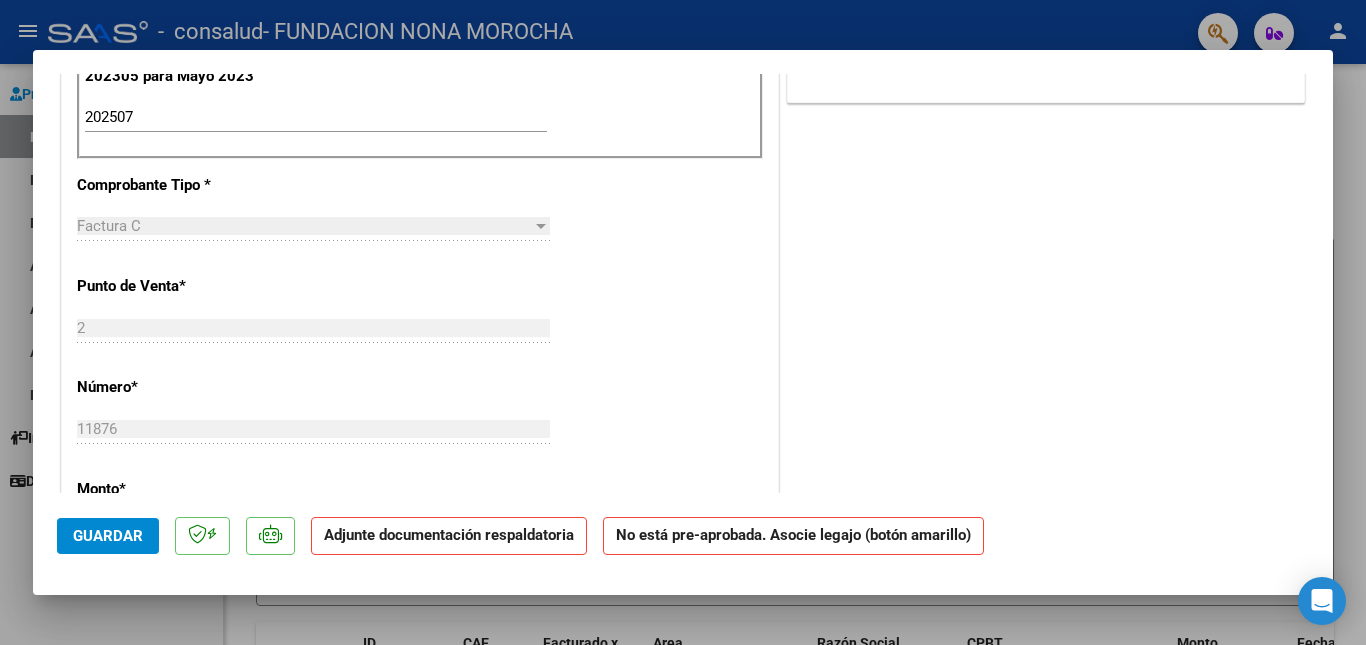 scroll, scrollTop: 285, scrollLeft: 0, axis: vertical 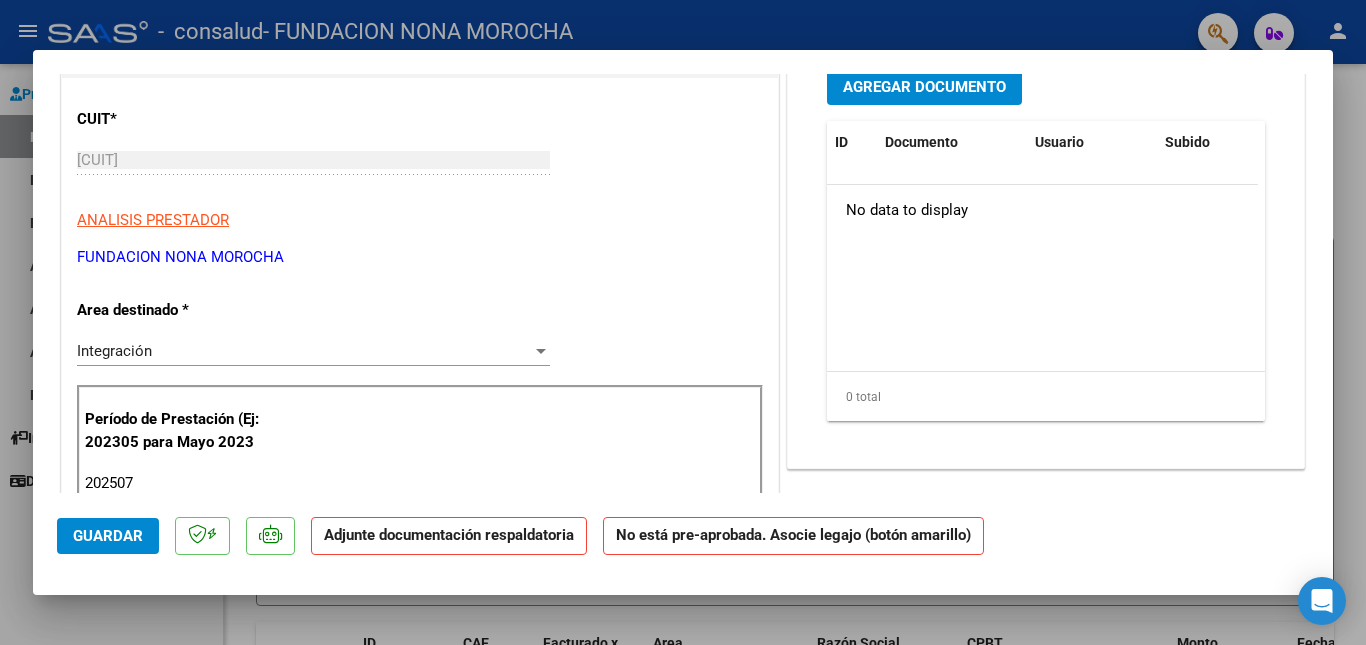 click on "Agregar Documento" at bounding box center [924, 87] 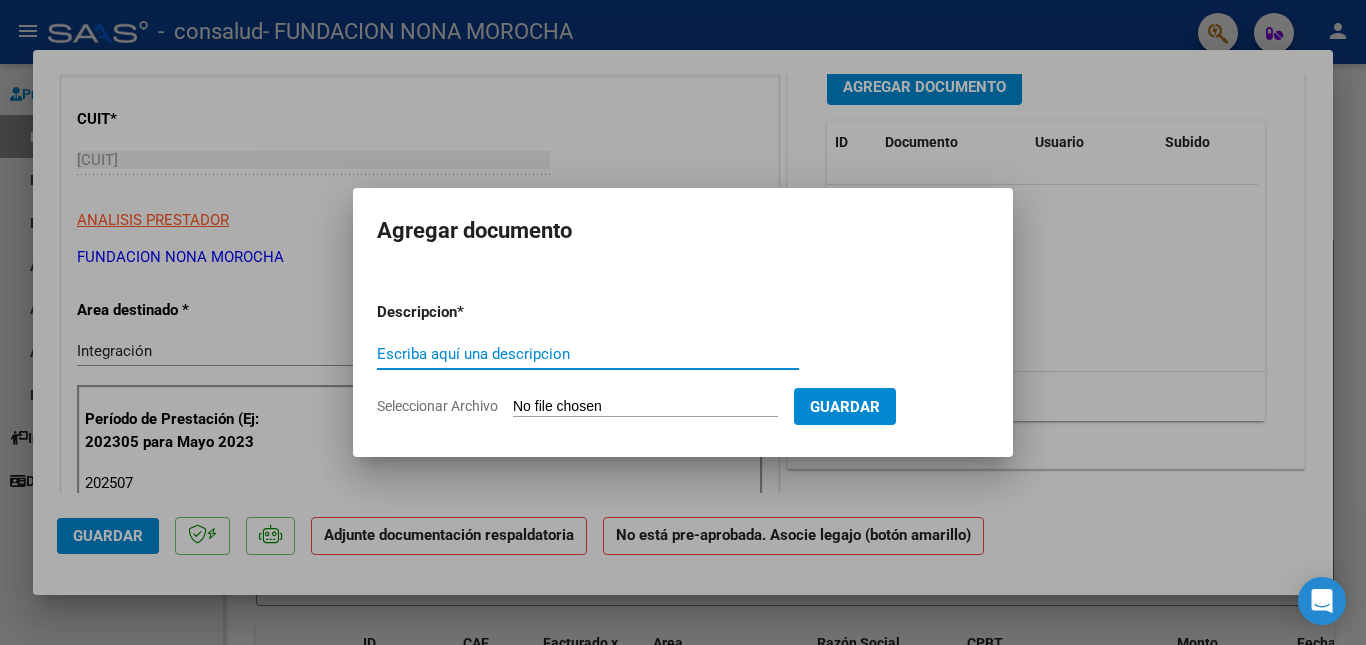click on "Escriba aquí una descripcion" at bounding box center (588, 354) 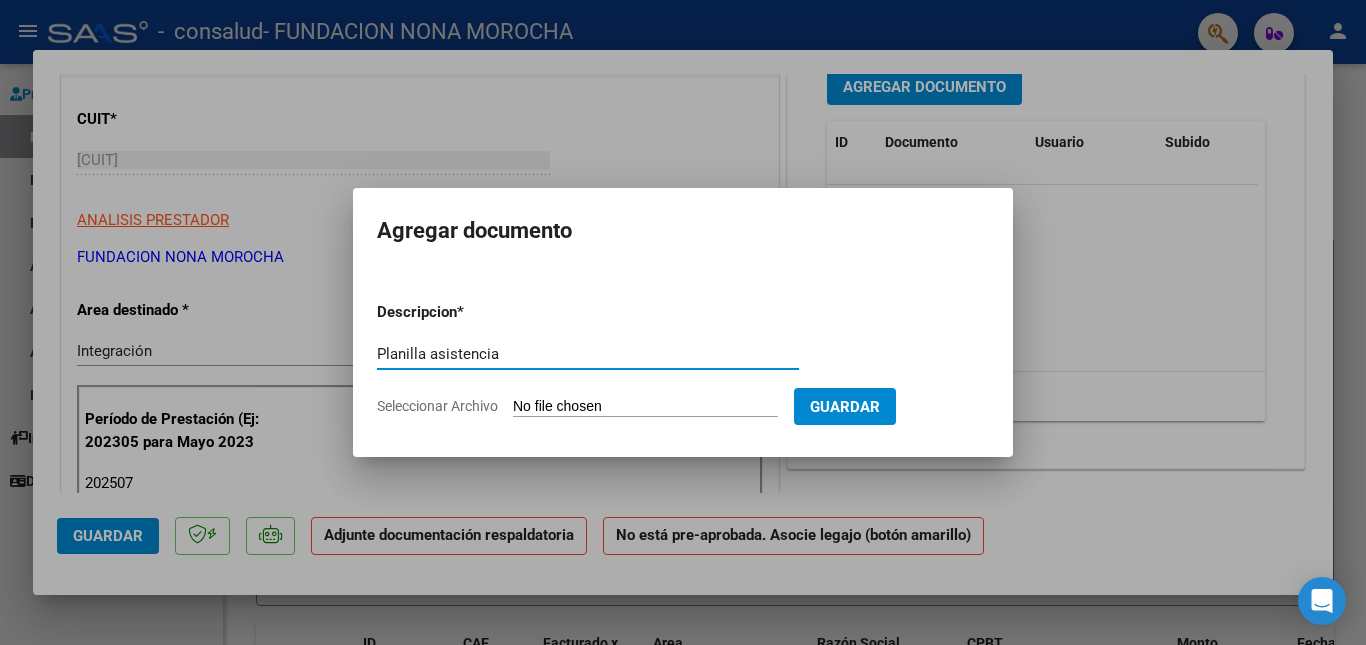 type on "Planilla asistencia" 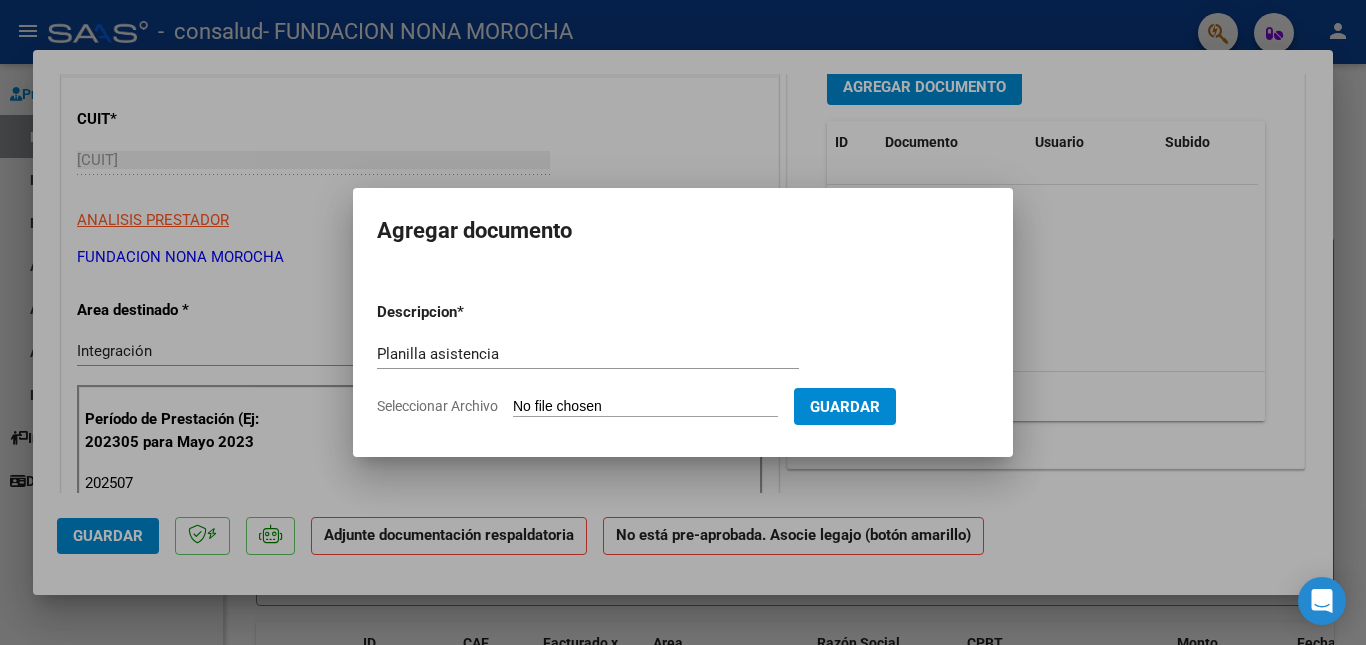 click on "Seleccionar Archivo" at bounding box center (645, 407) 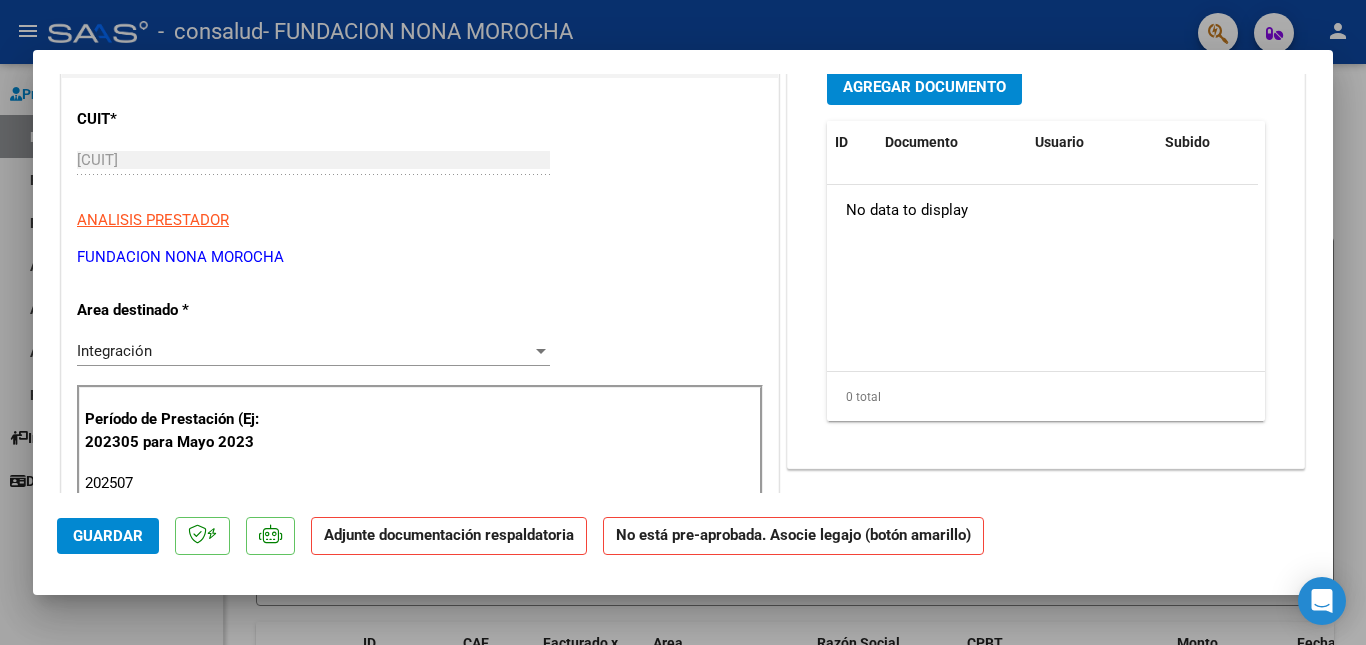 scroll, scrollTop: 280, scrollLeft: 0, axis: vertical 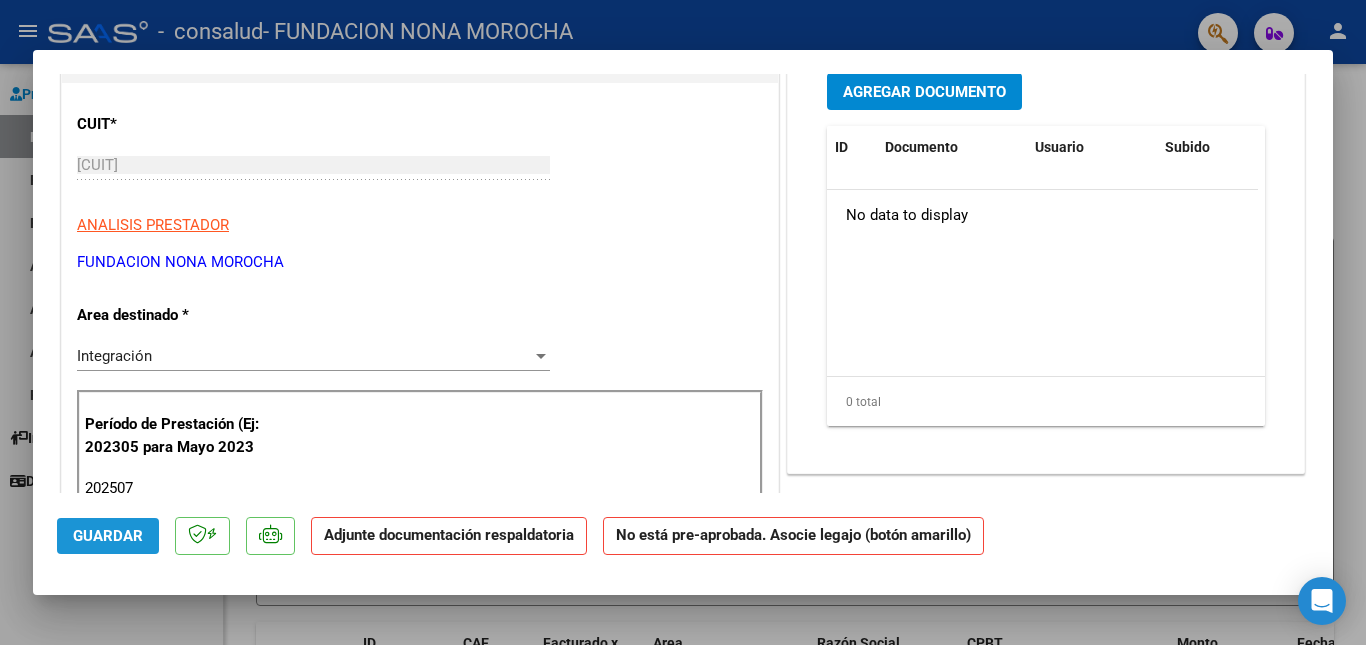 click on "Guardar" 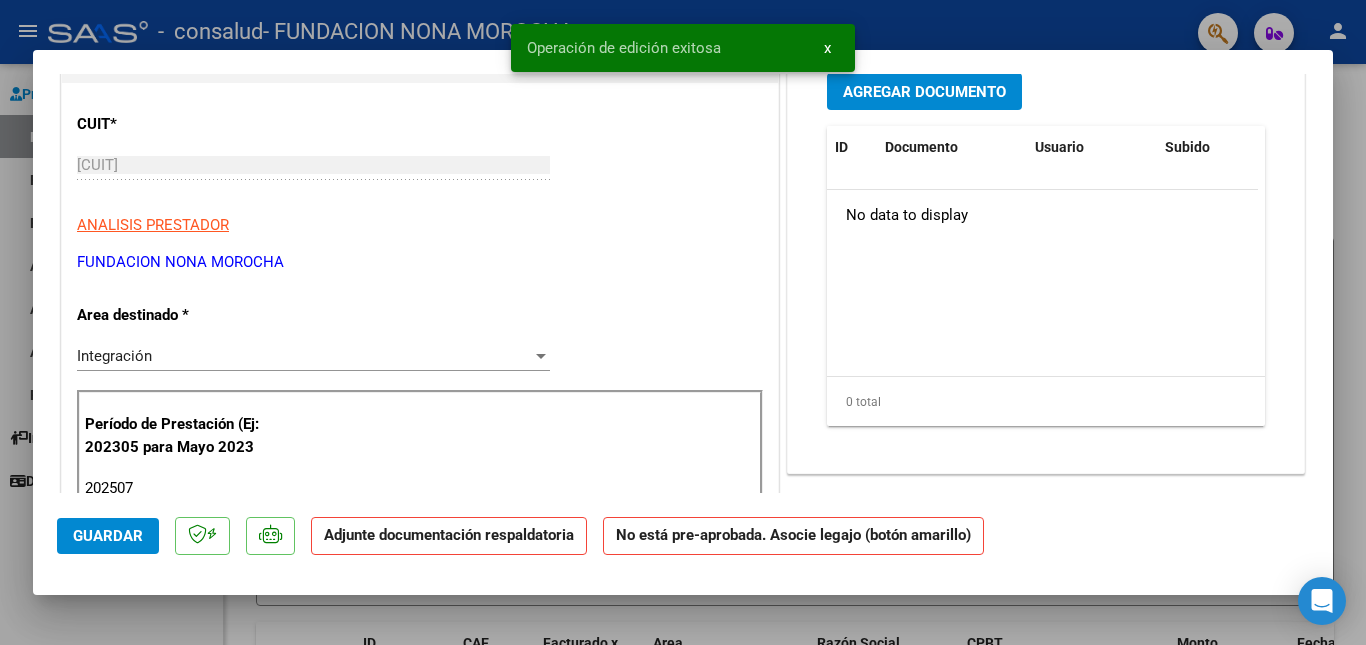 click on "x" at bounding box center (827, 48) 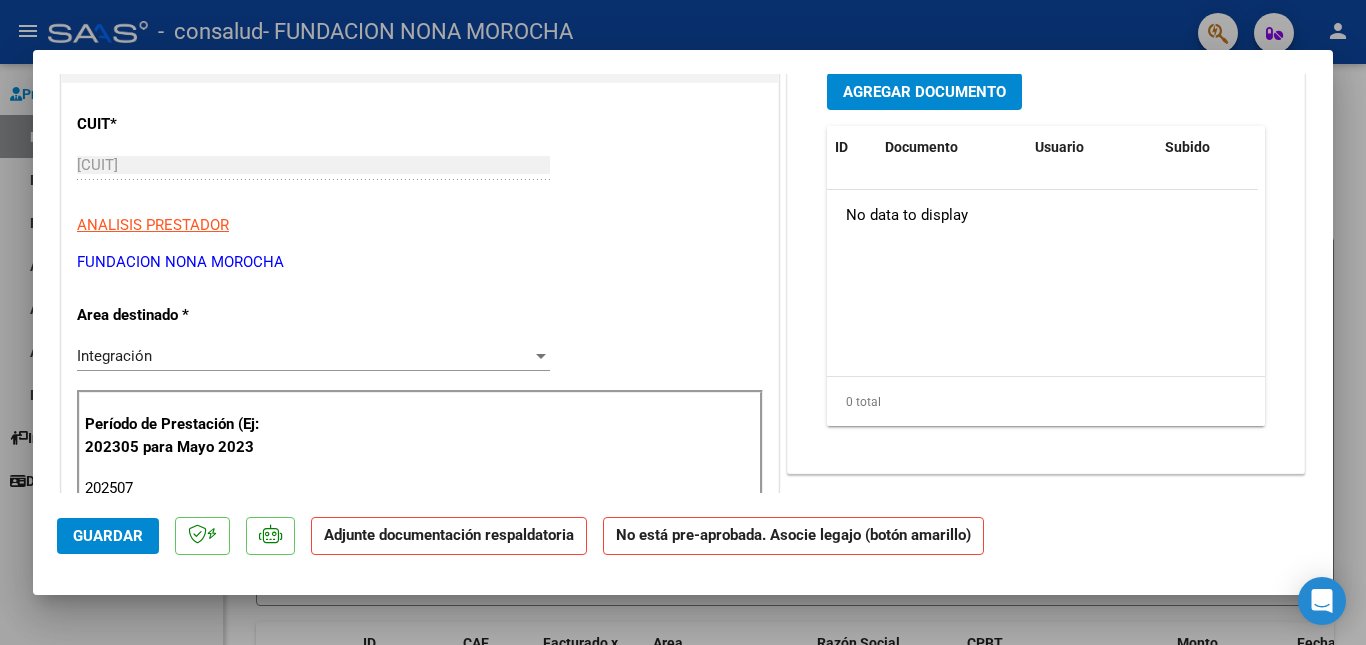 click at bounding box center (683, 322) 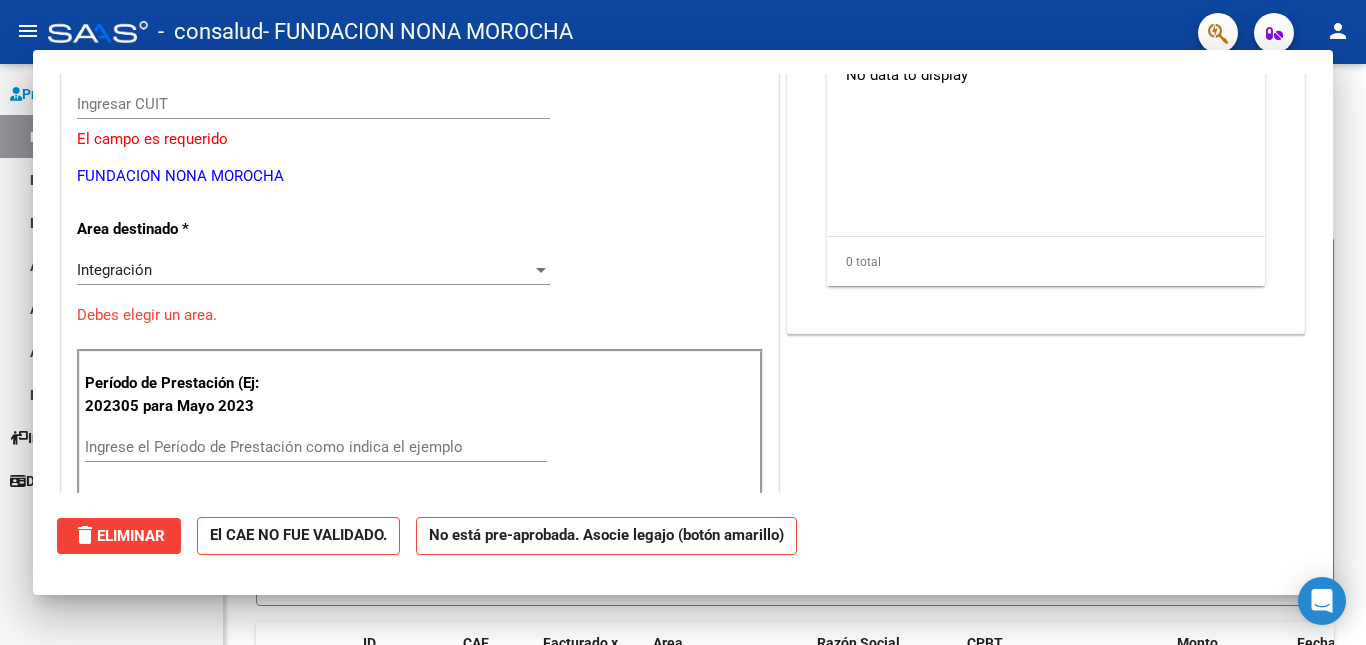 scroll, scrollTop: 0, scrollLeft: 0, axis: both 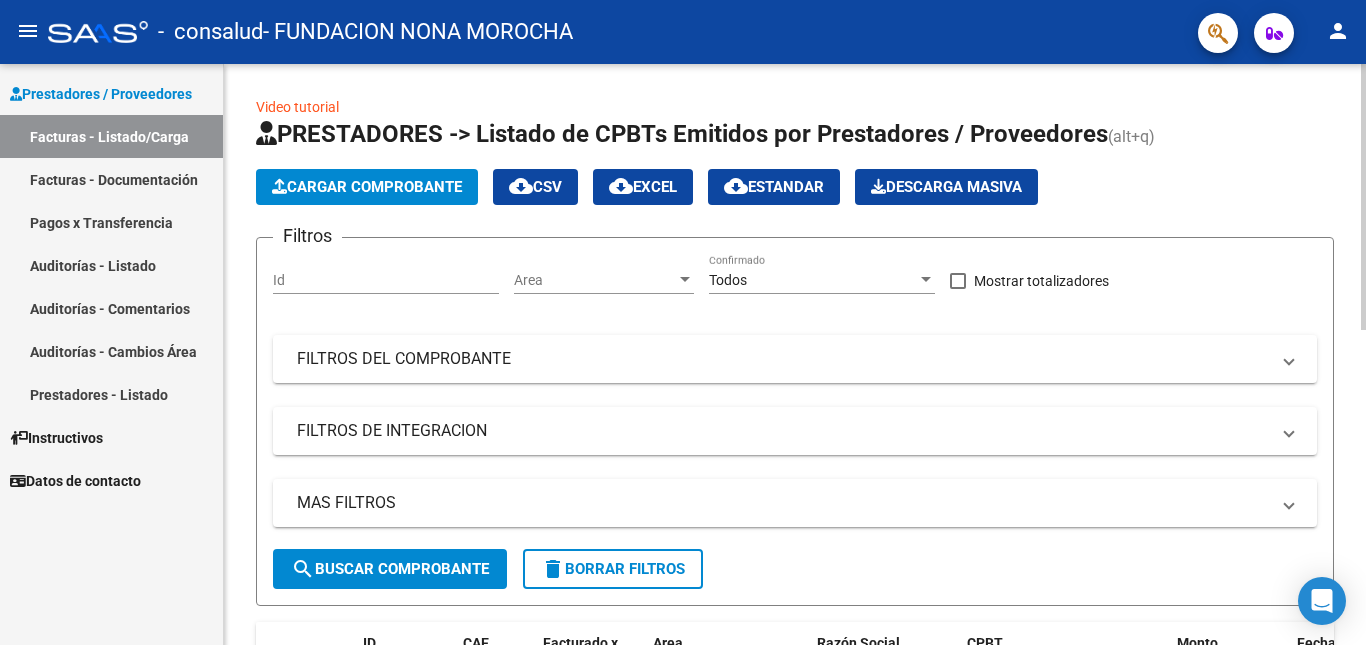 click on "Cargar Comprobante" 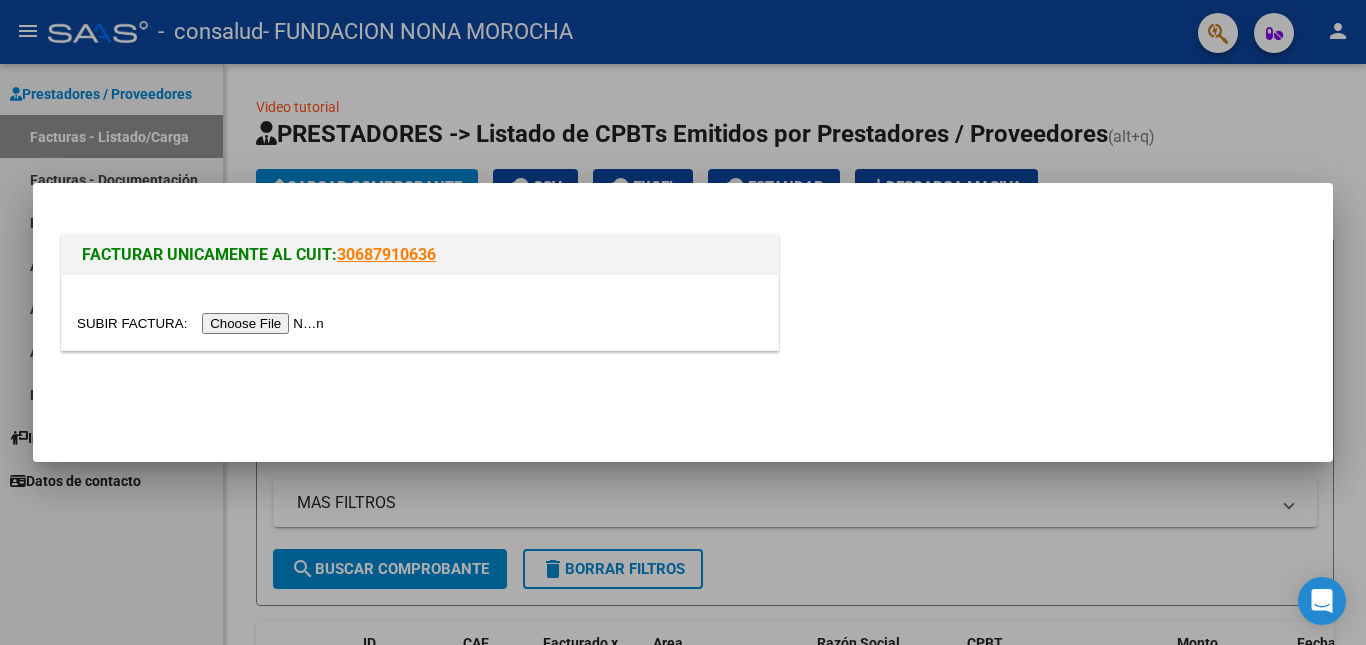 click at bounding box center (203, 323) 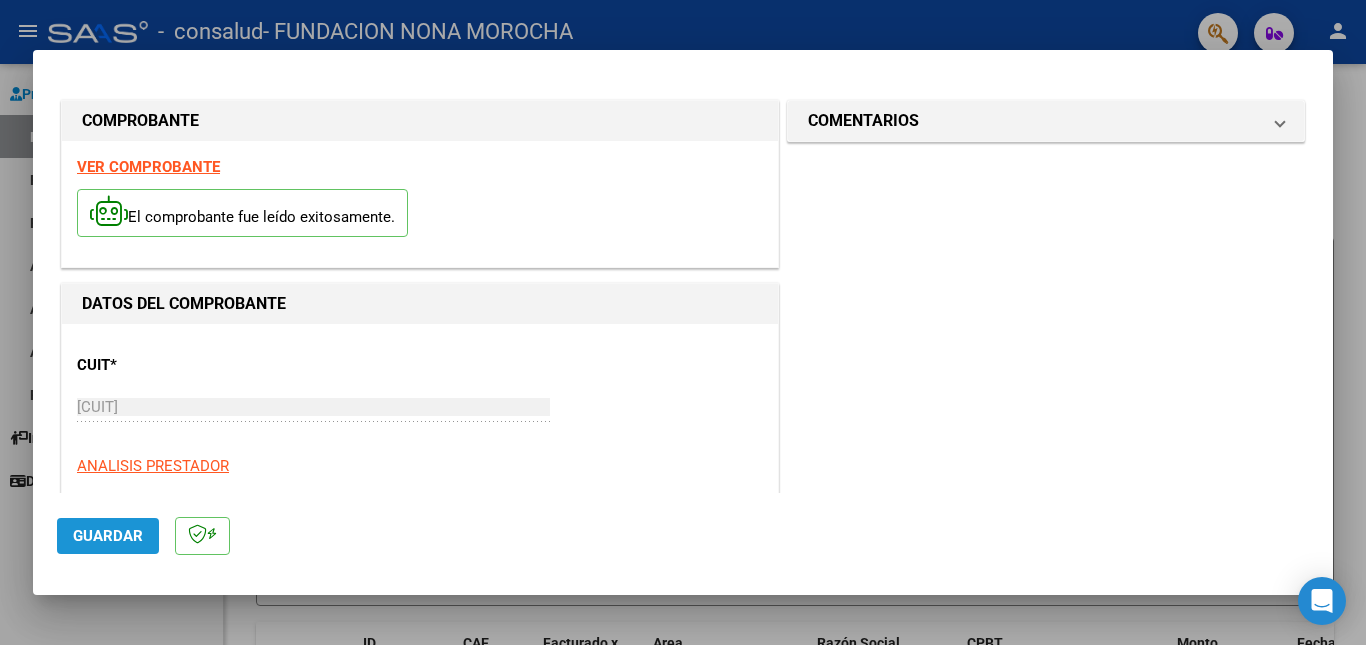 click on "Guardar" 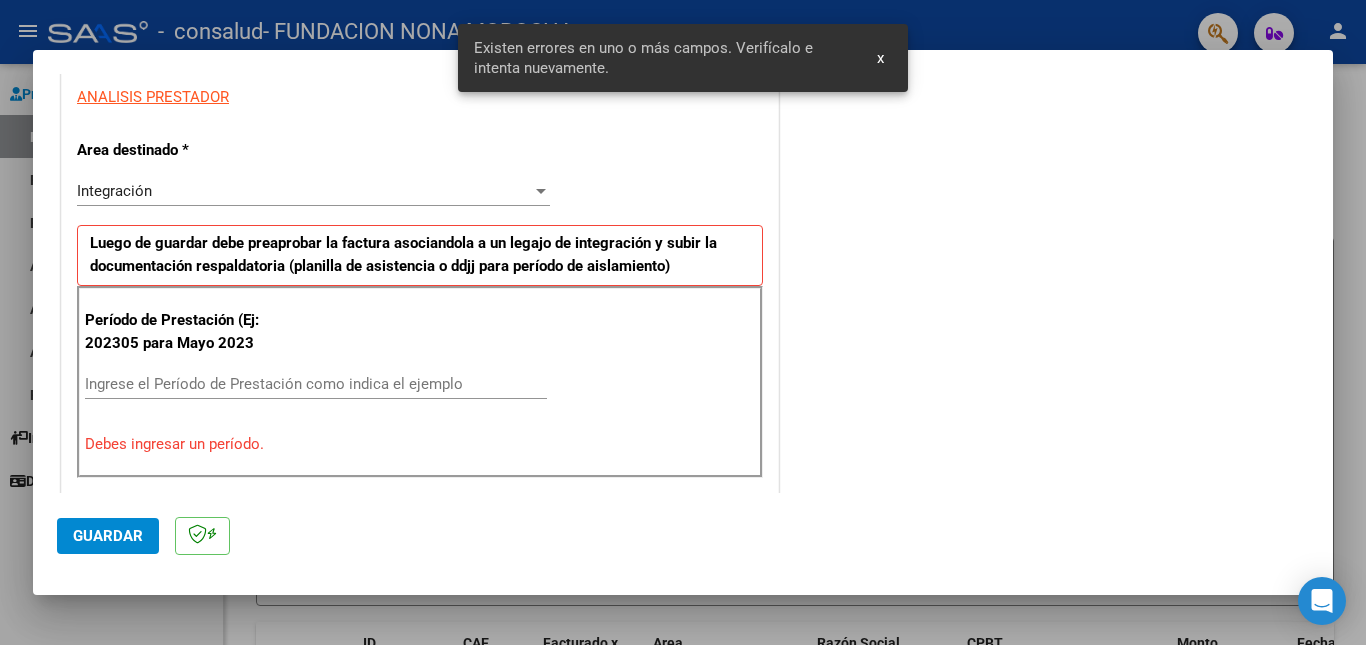 scroll, scrollTop: 449, scrollLeft: 0, axis: vertical 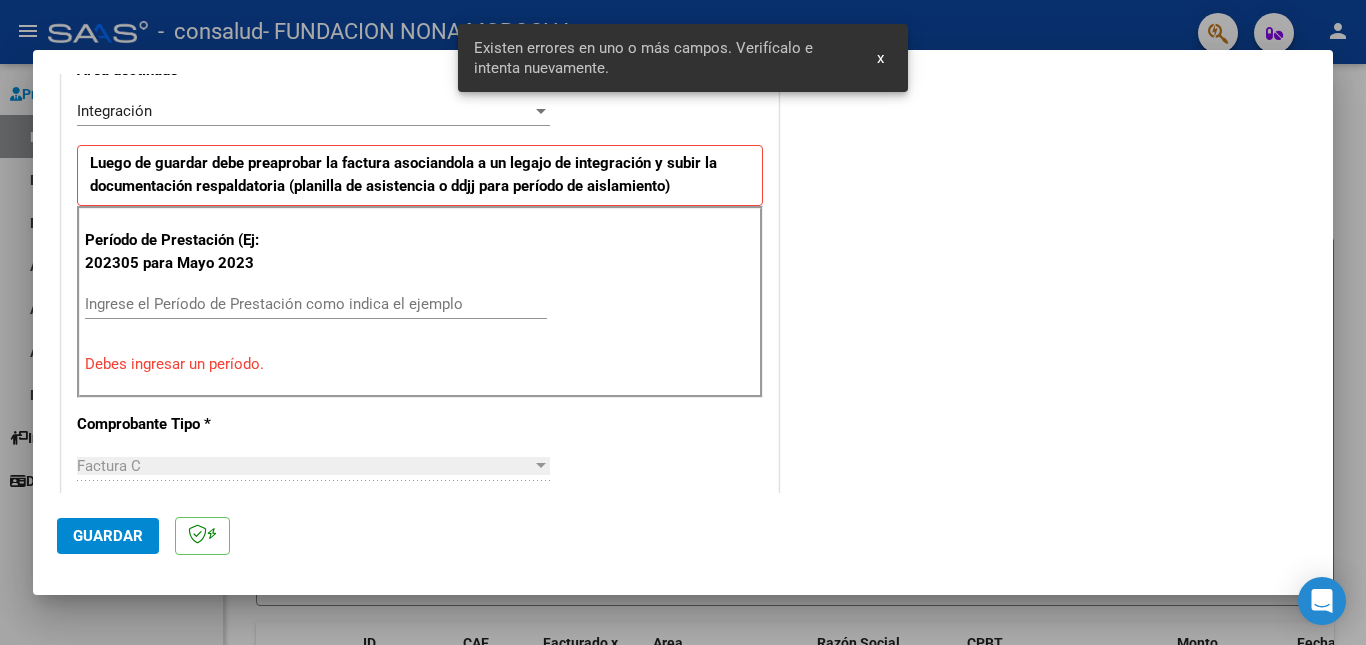 click on "Ingrese el Período de Prestación como indica el ejemplo" at bounding box center (316, 304) 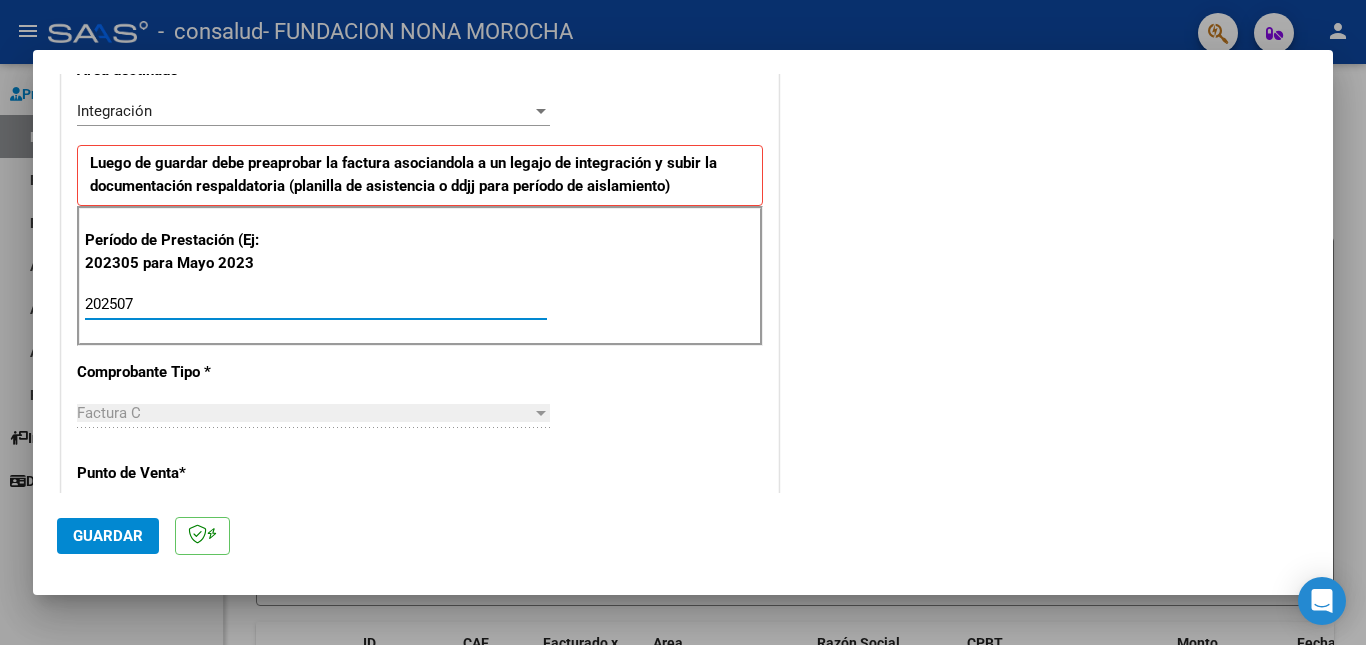 type on "202507" 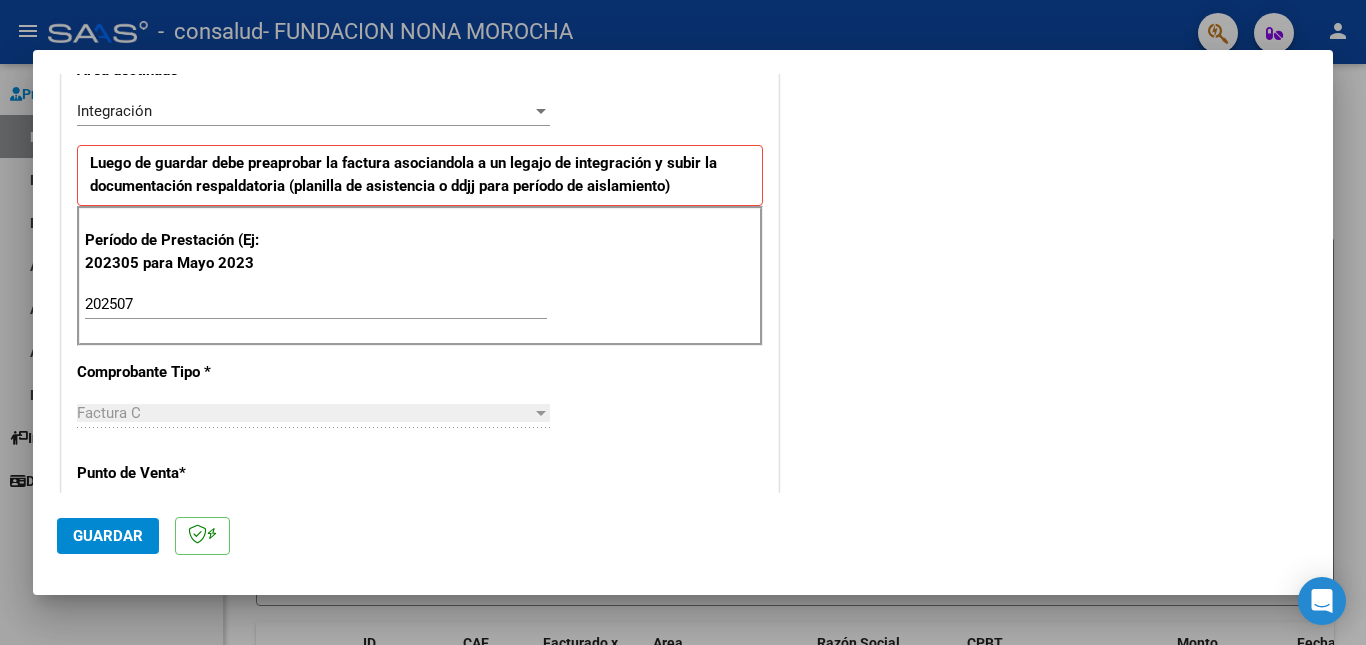 click on "COMENTARIOS Comentarios del Prestador / Gerenciador:" at bounding box center [1046, 497] 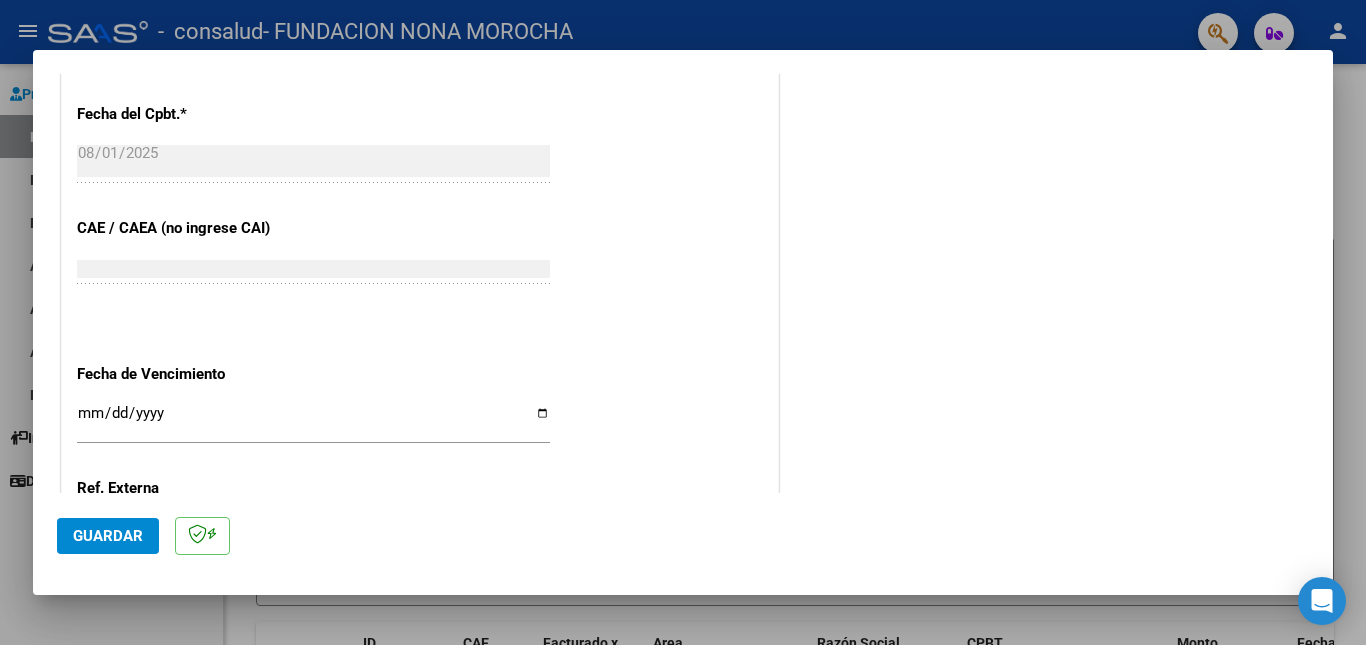 scroll, scrollTop: 1129, scrollLeft: 0, axis: vertical 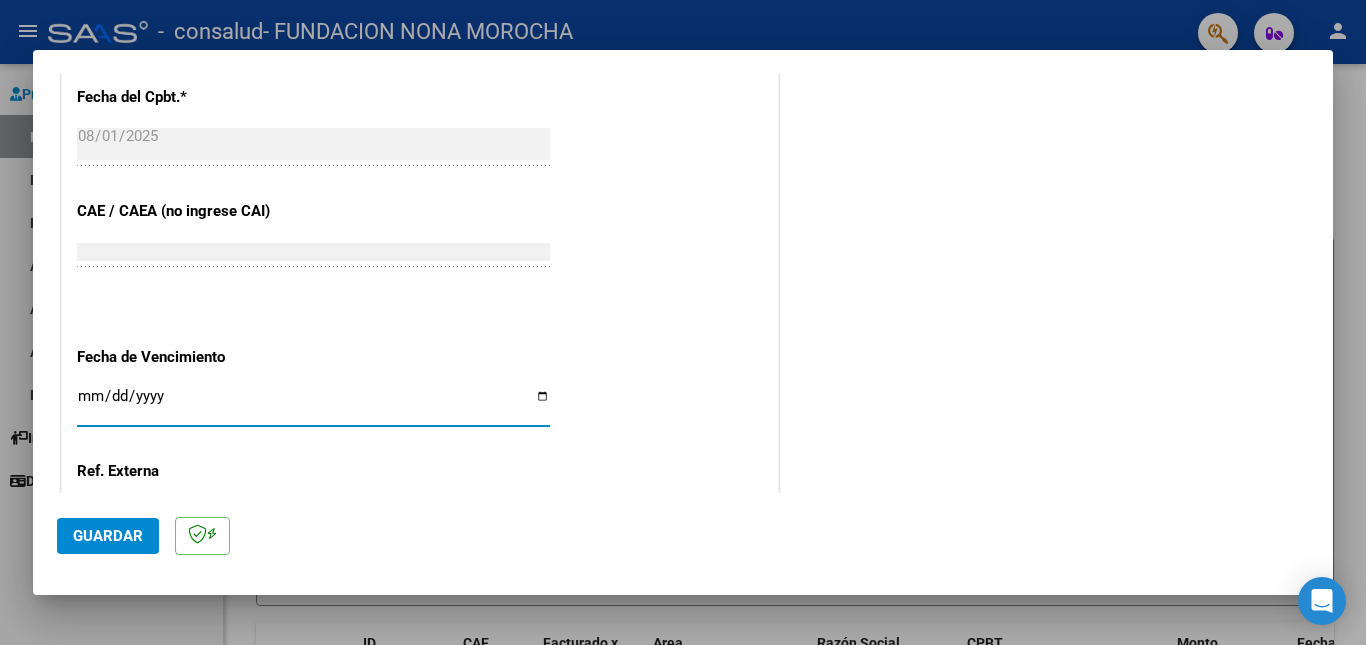 click on "Ingresar la fecha" at bounding box center (313, 404) 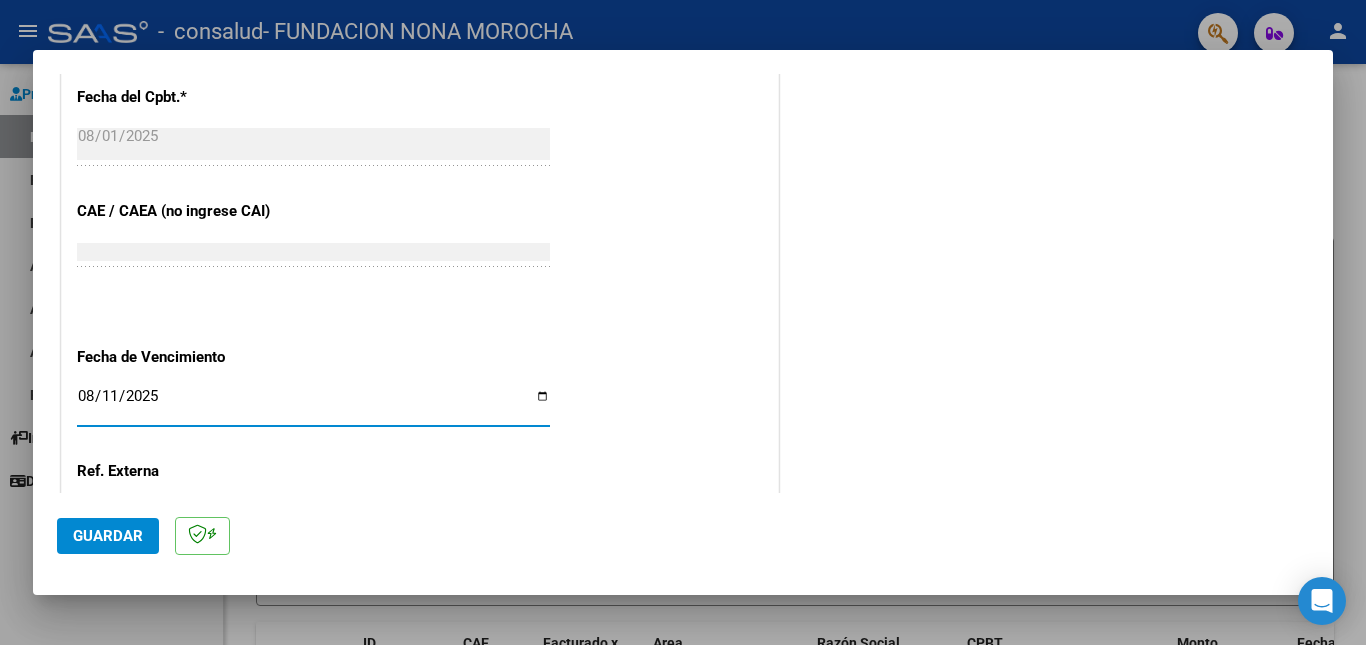 type on "2025-08-11" 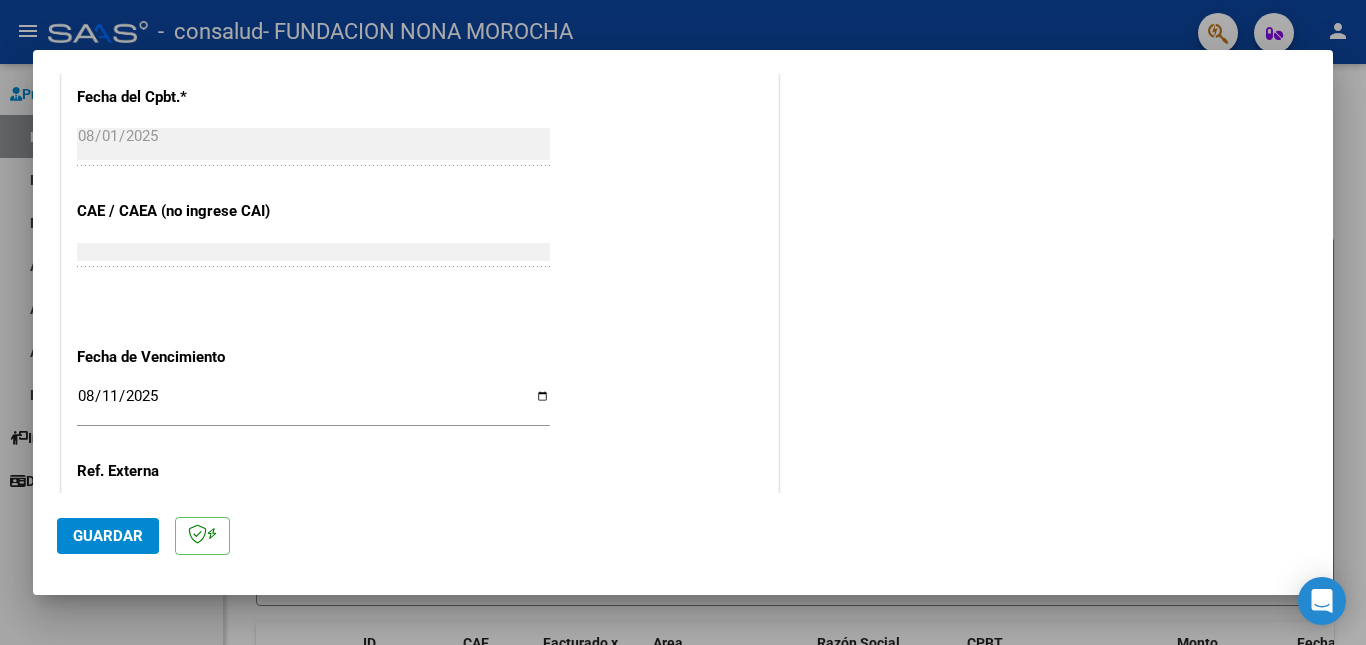 click on "COMENTARIOS Comentarios del Prestador / Gerenciador:" at bounding box center [1046, -183] 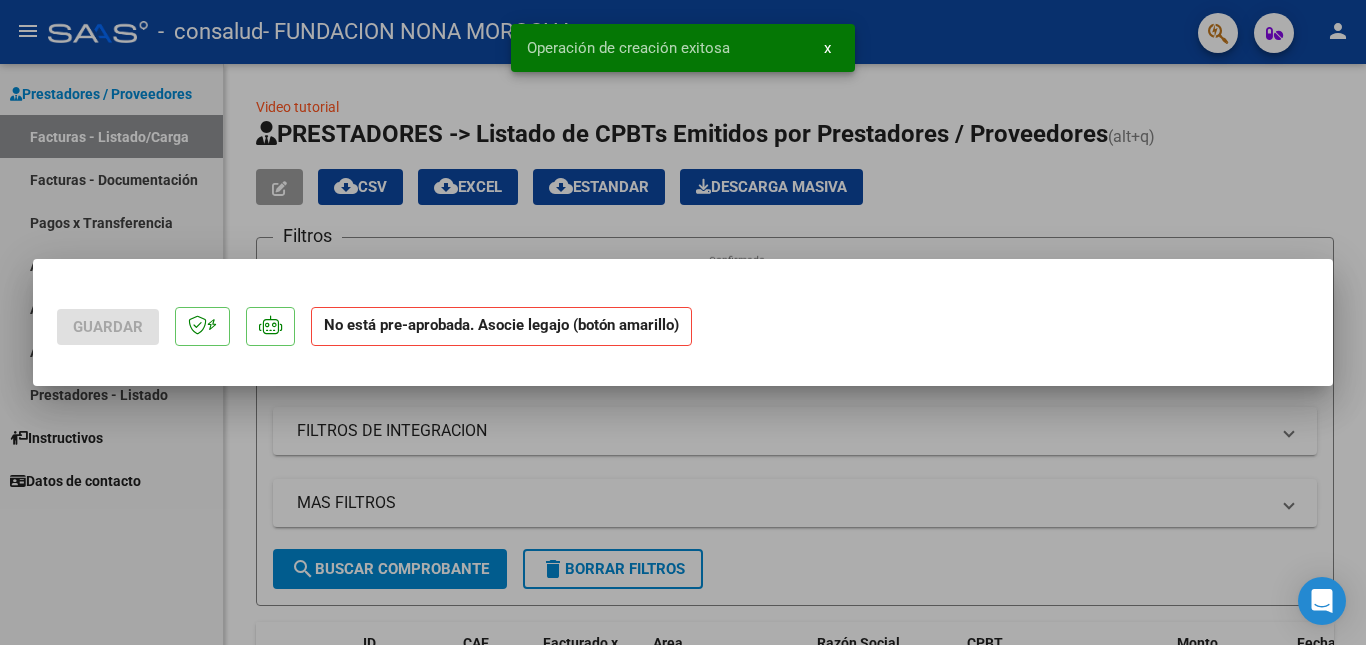 scroll, scrollTop: 0, scrollLeft: 0, axis: both 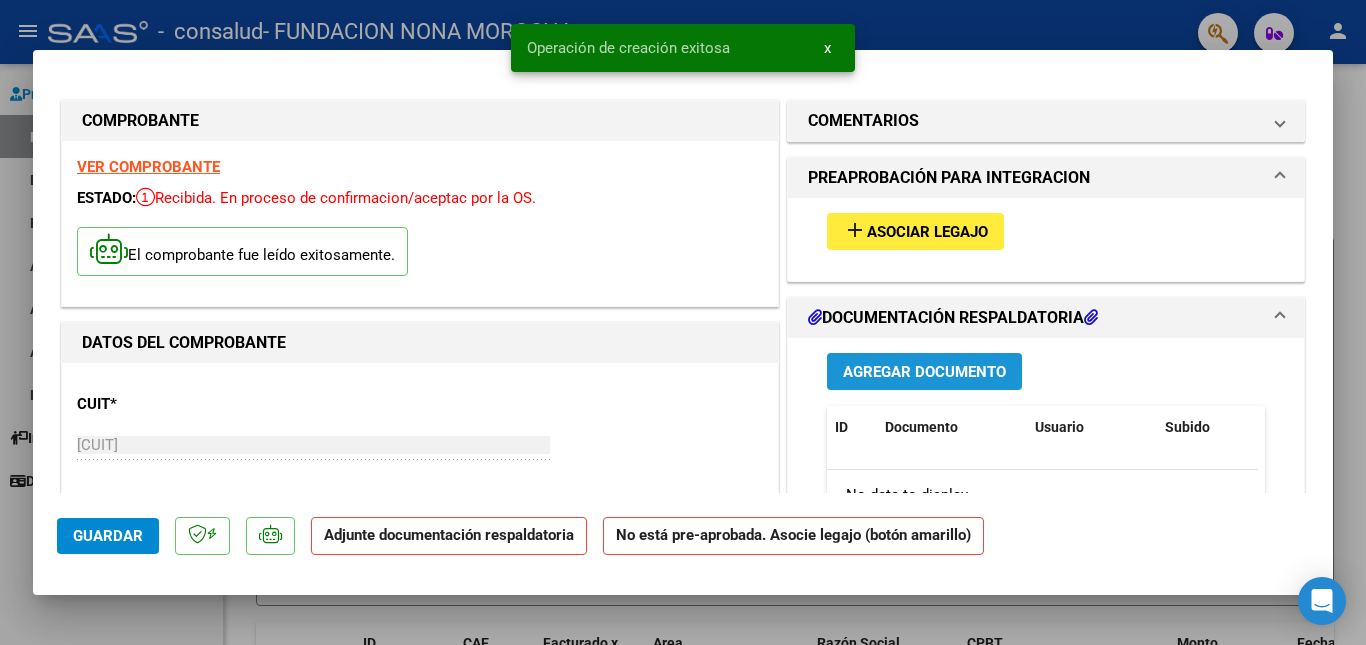 click on "Agregar Documento" at bounding box center [924, 372] 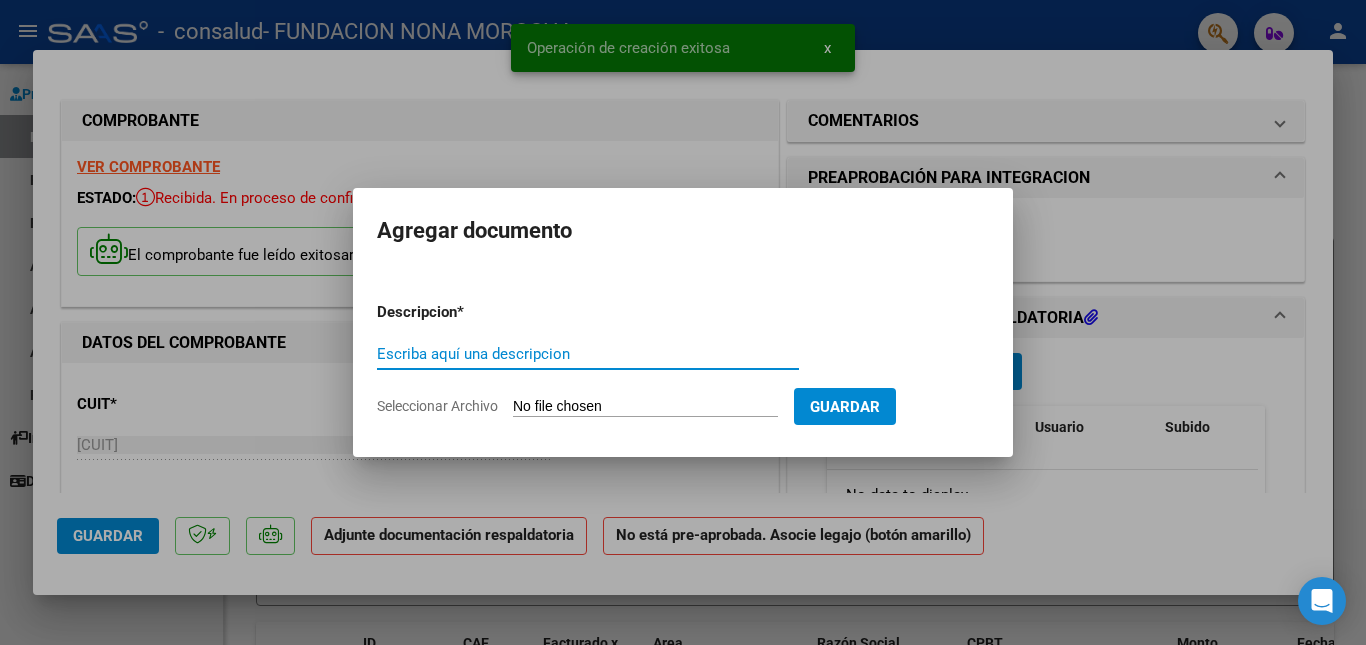 click on "Seleccionar Archivo" at bounding box center [645, 407] 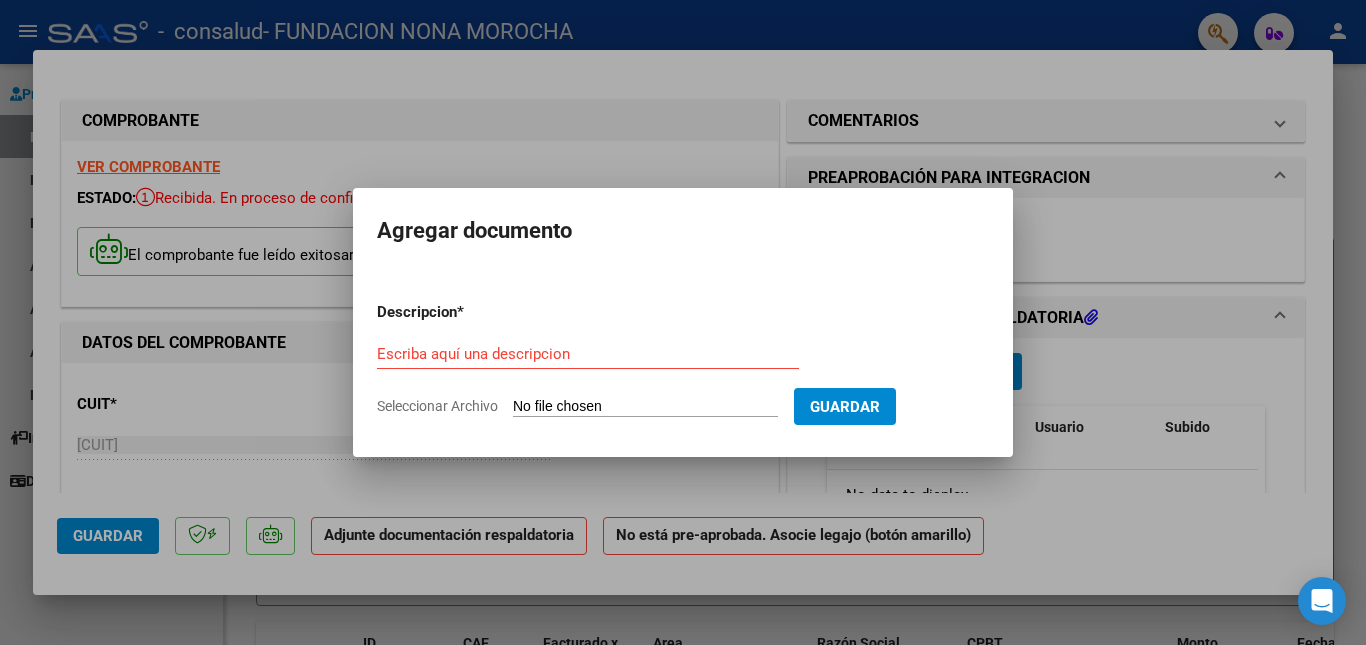 type on "C:\fakepath\[NAME].pdf" 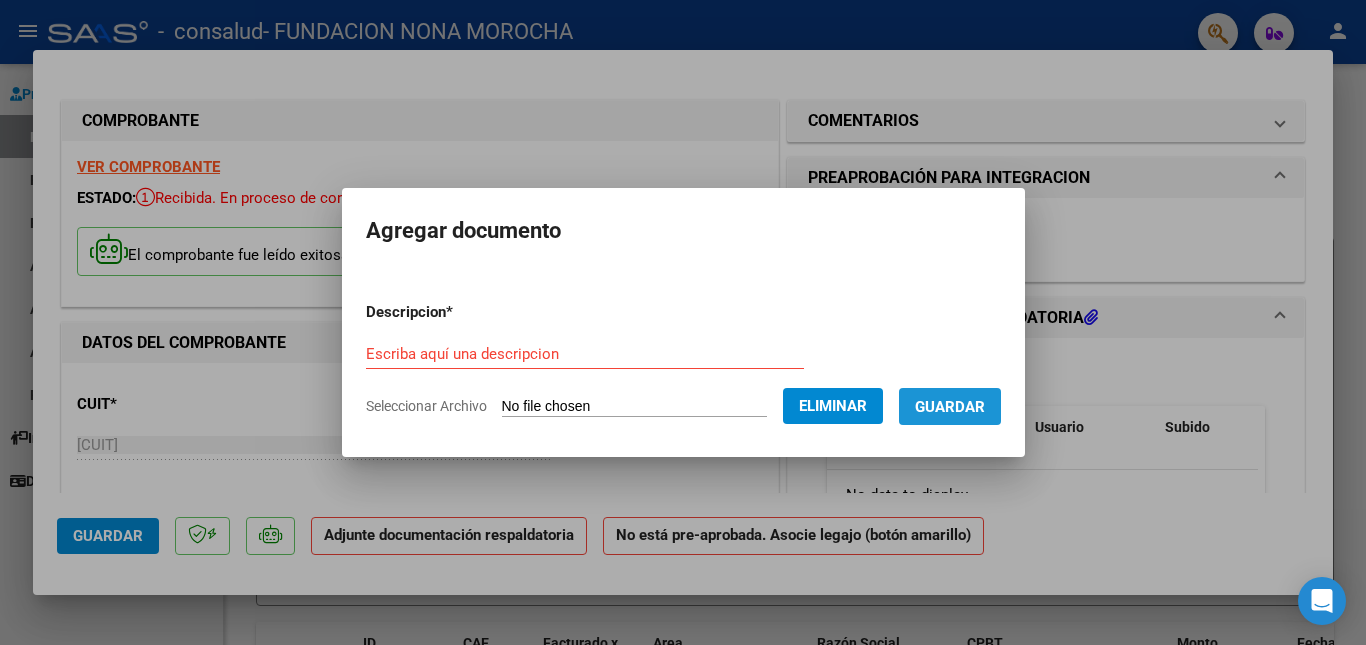 click on "Guardar" at bounding box center [950, 407] 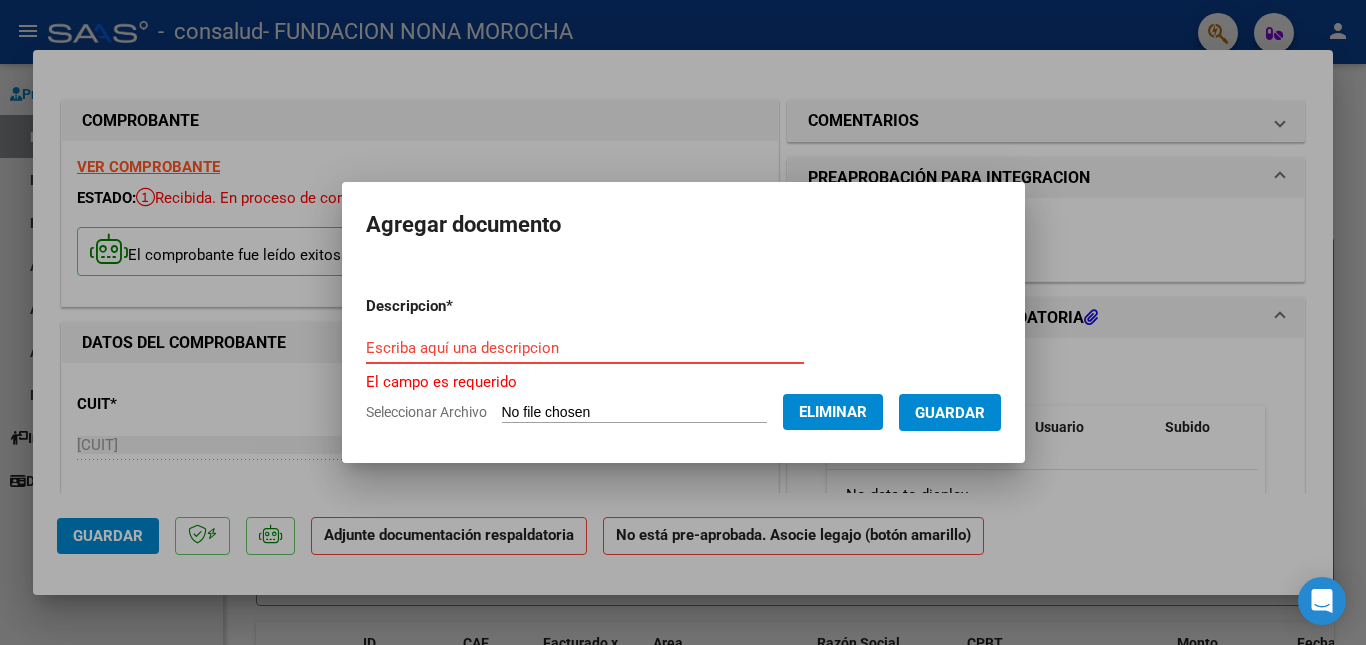 click on "Escriba aquí una descripcion" at bounding box center (585, 348) 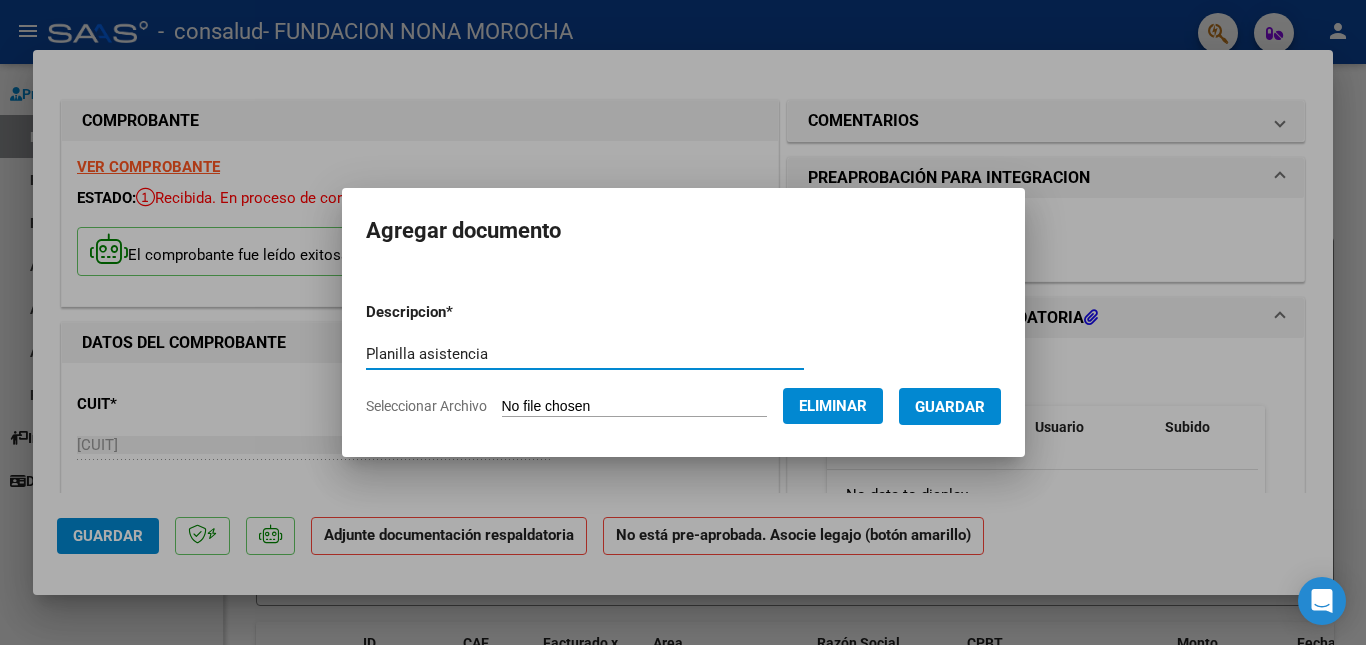 type on "Planilla asistencia" 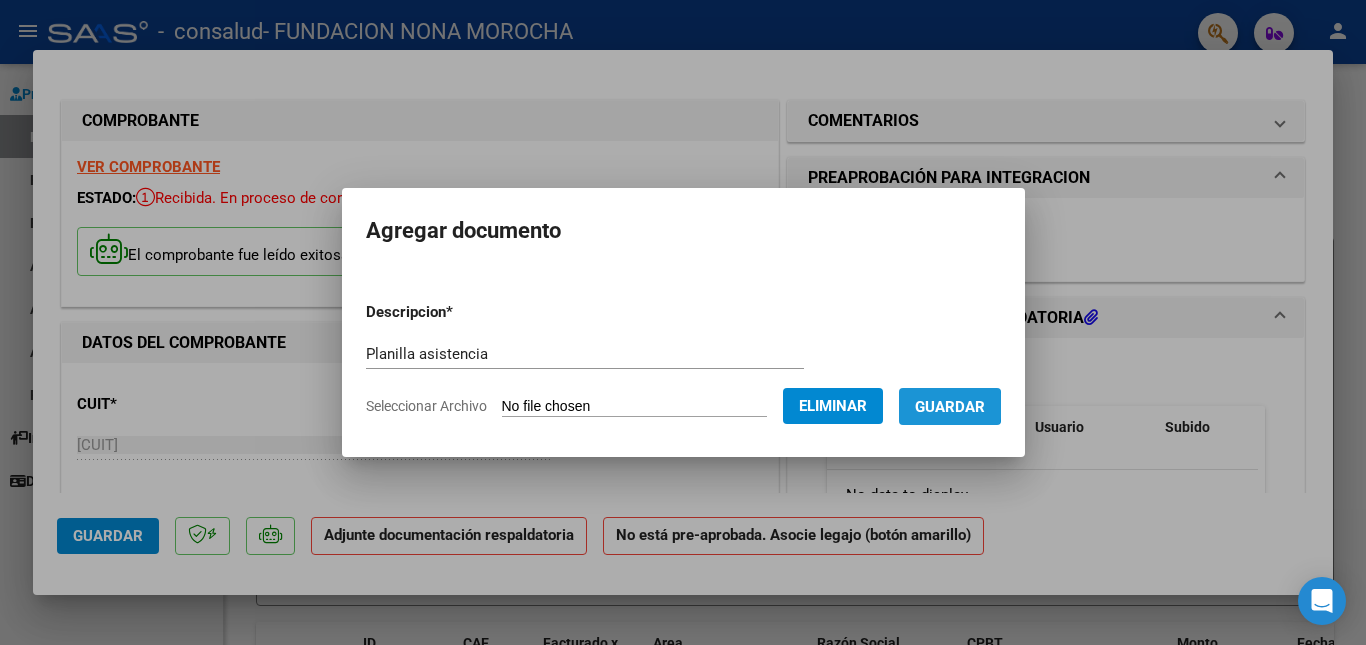 click on "Guardar" at bounding box center [950, 407] 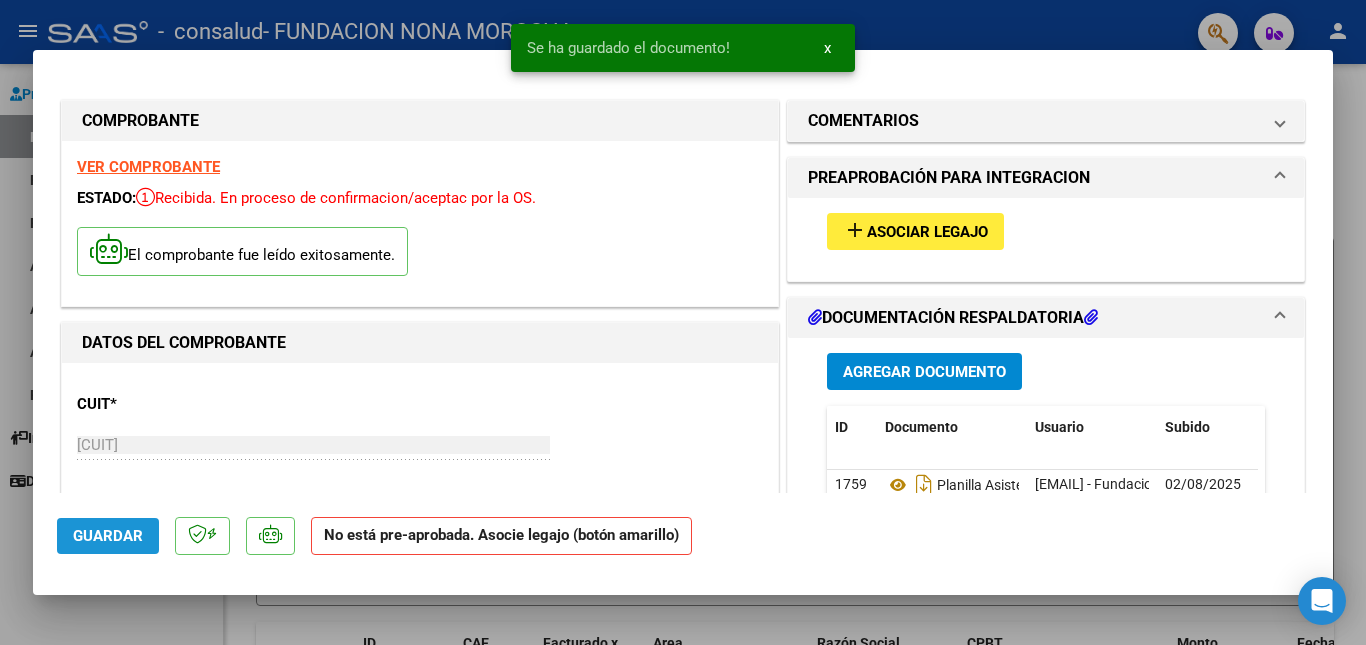 click on "Guardar" 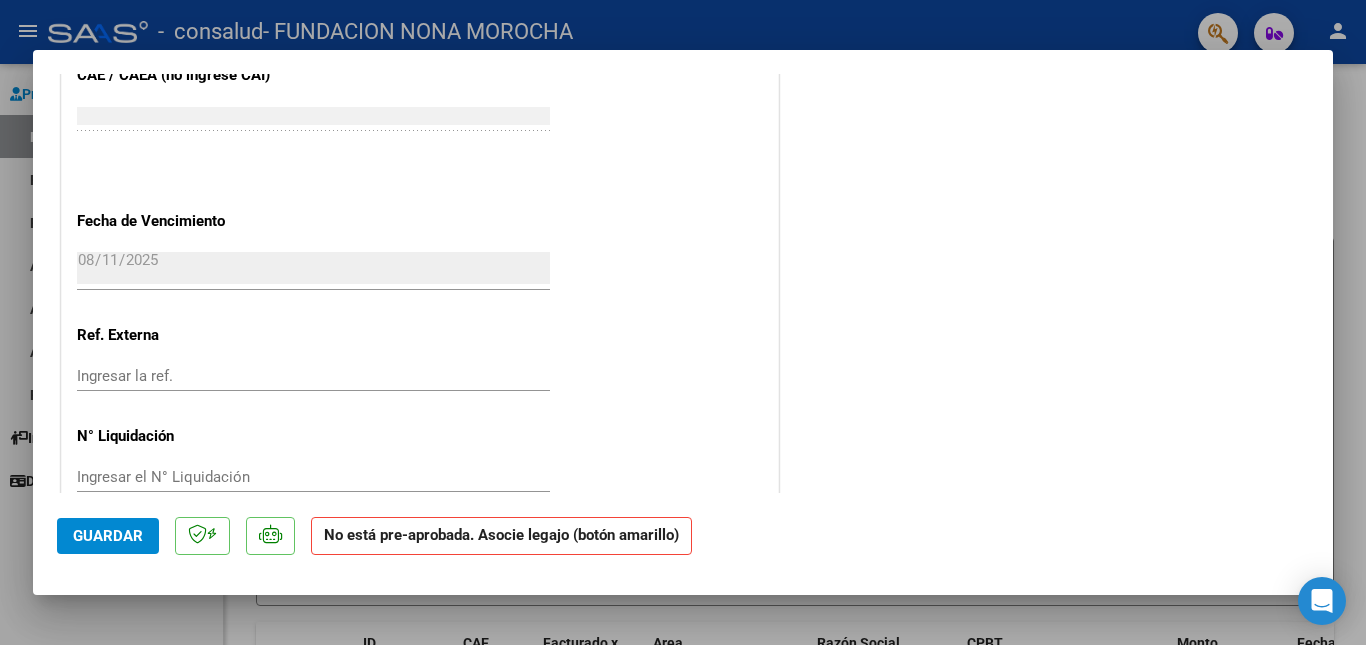scroll, scrollTop: 1318, scrollLeft: 0, axis: vertical 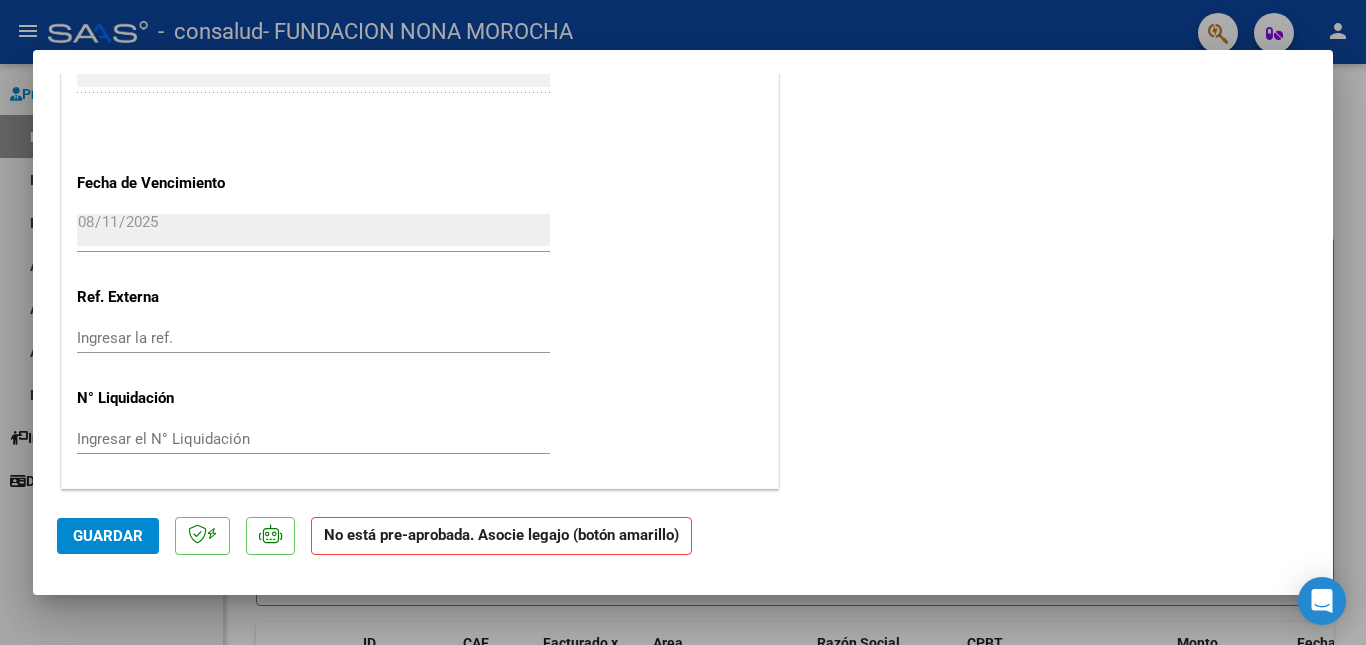 click at bounding box center [683, 322] 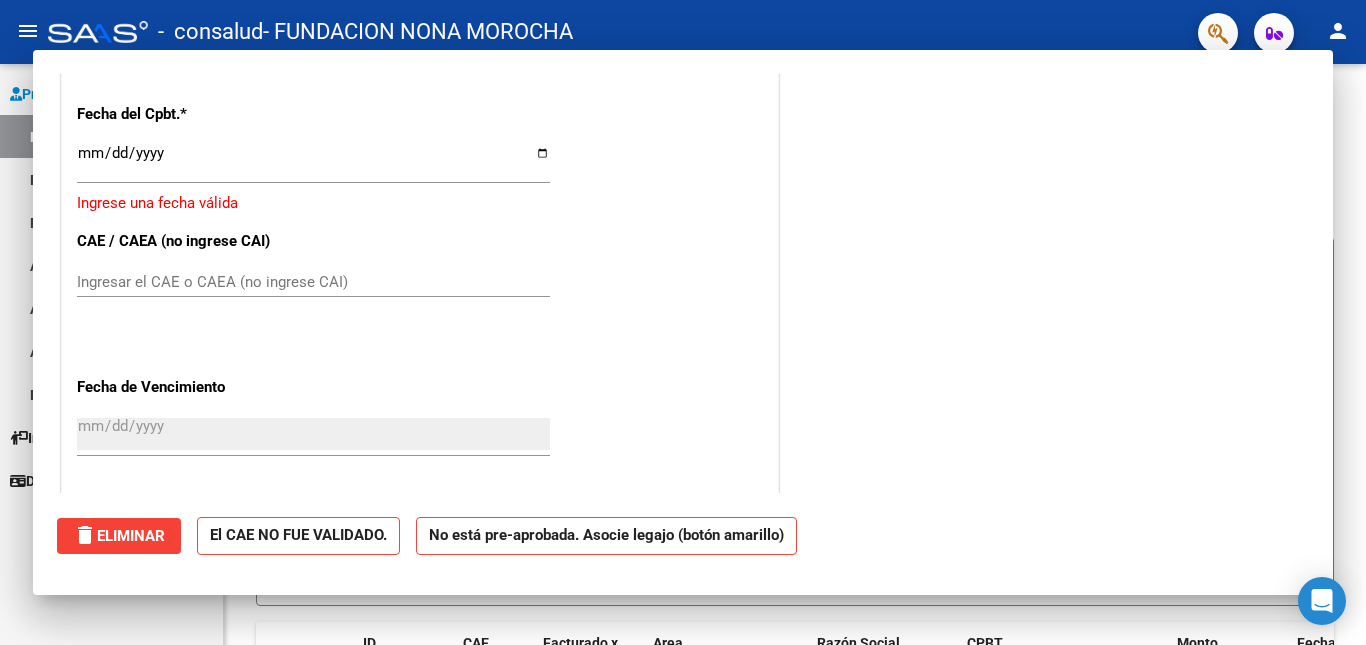 scroll, scrollTop: 0, scrollLeft: 0, axis: both 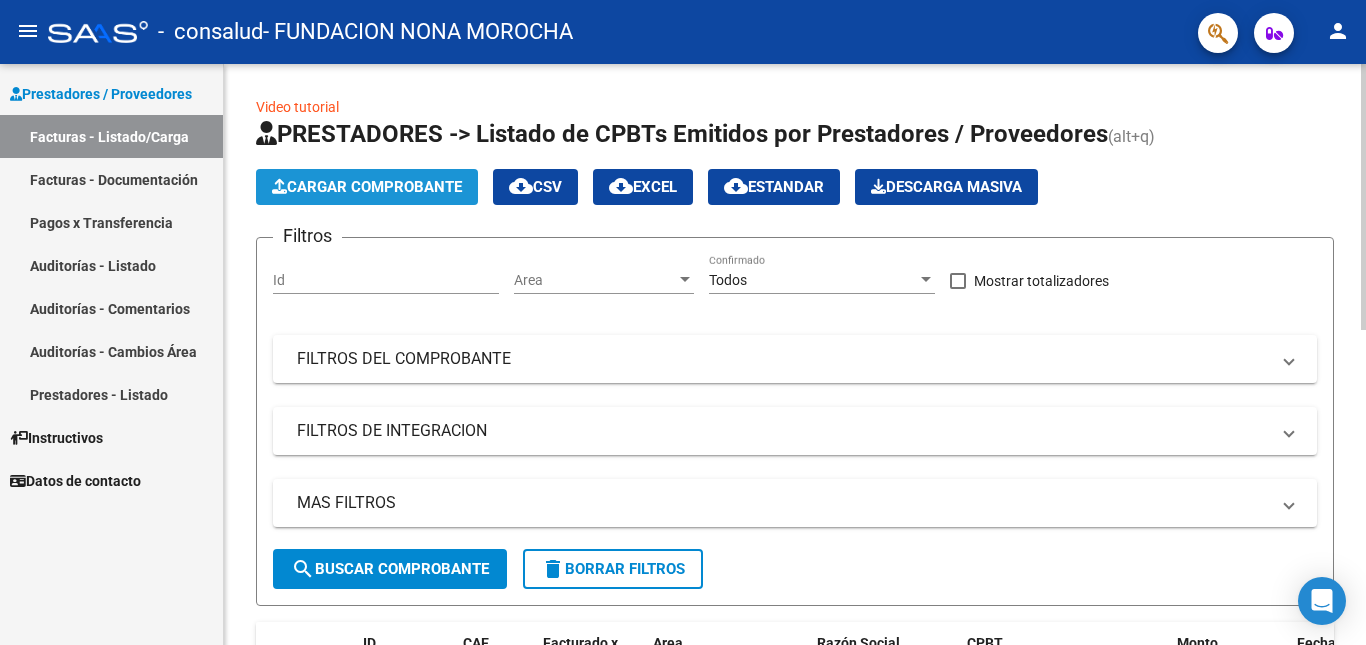 click on "Cargar Comprobante" 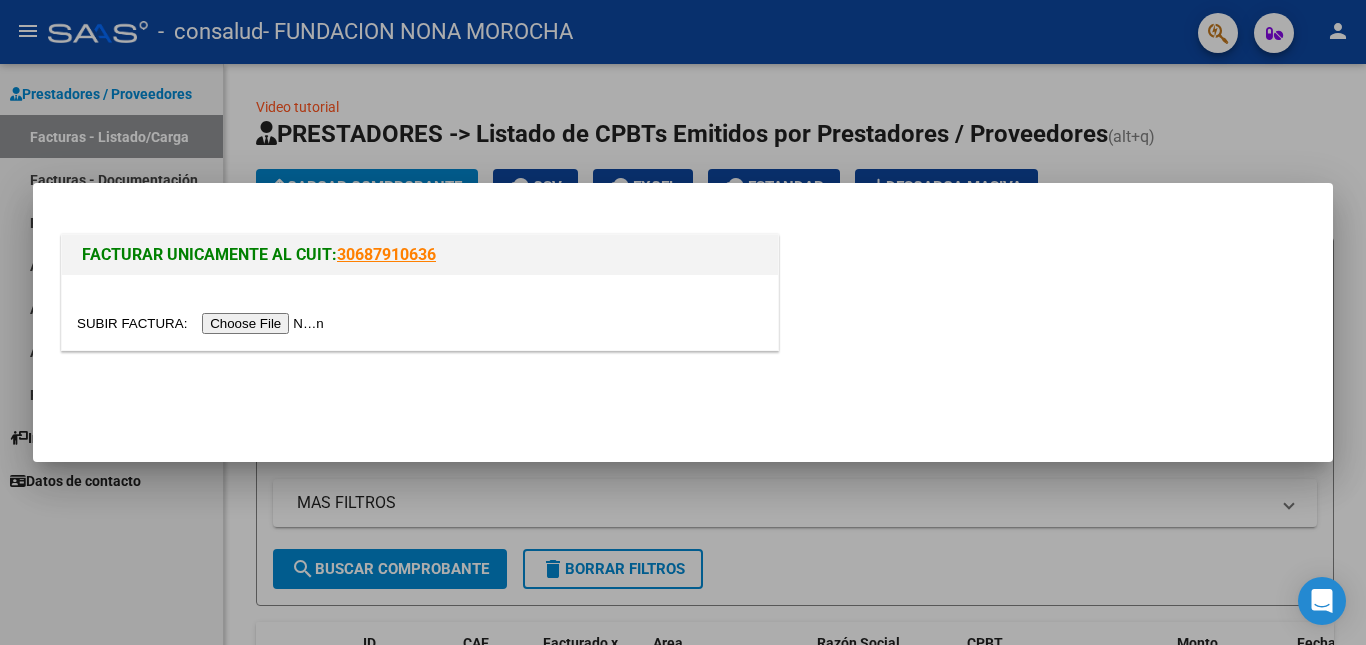 click at bounding box center (203, 323) 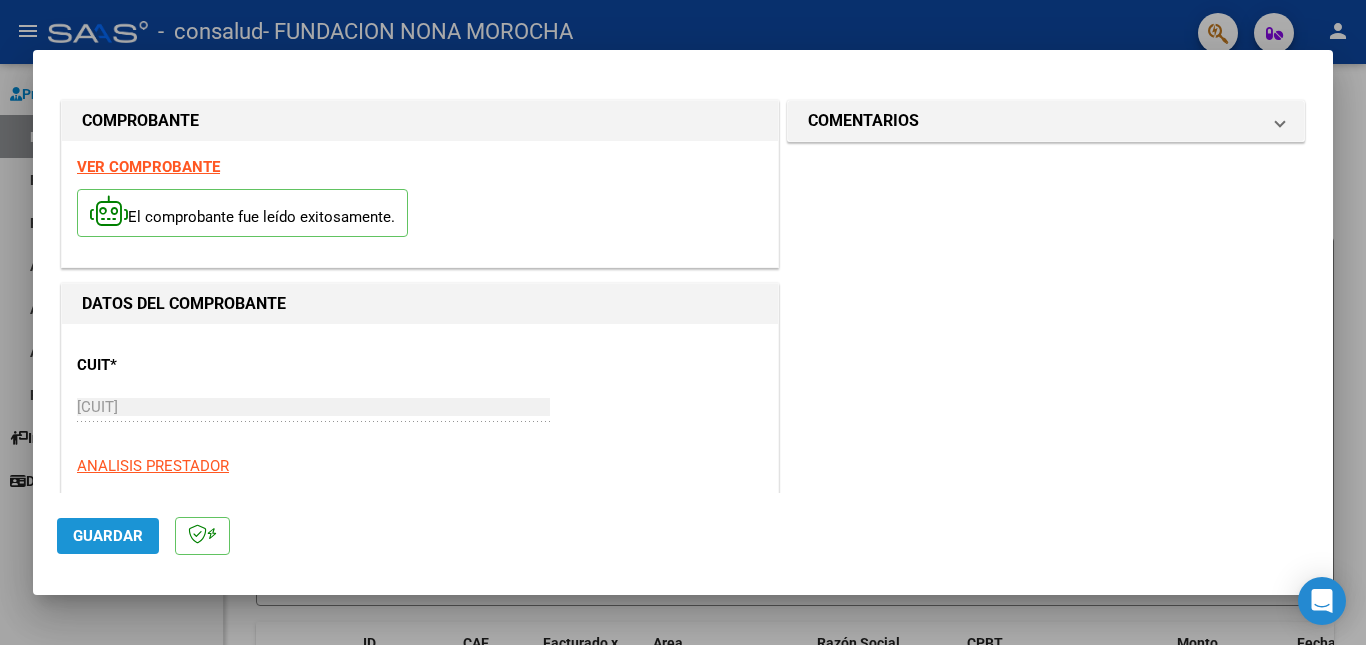 click on "Guardar" 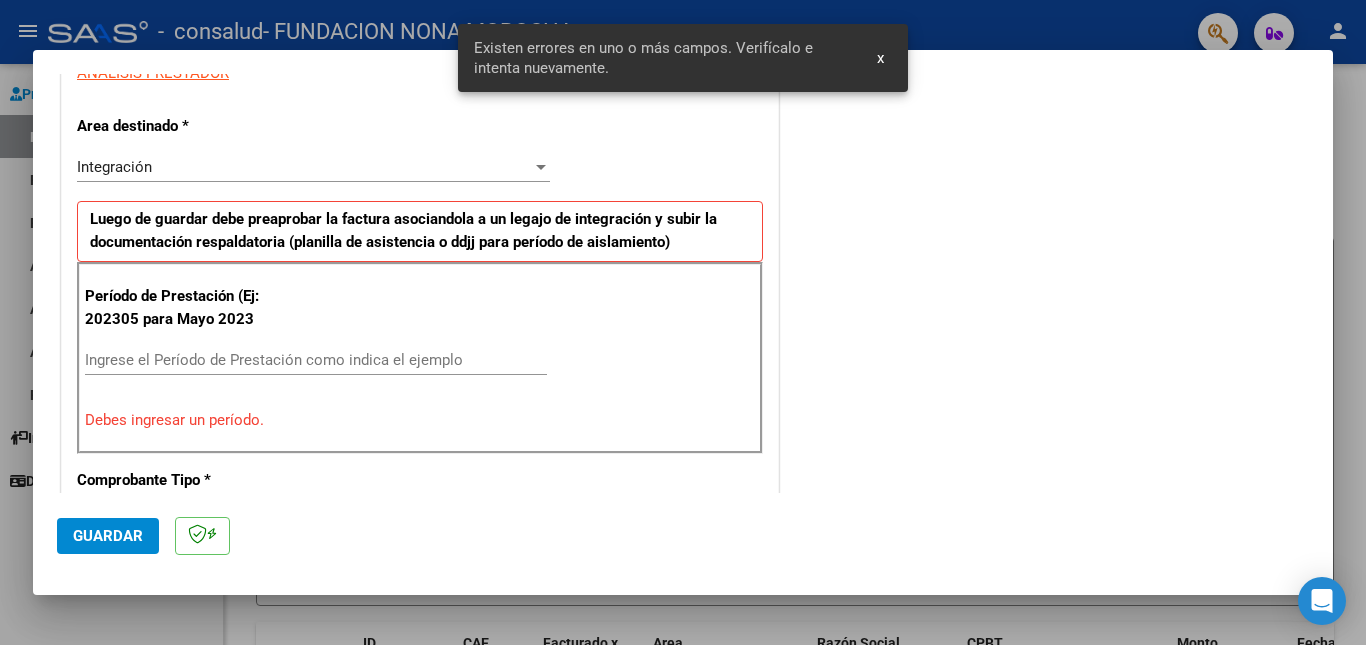 scroll, scrollTop: 449, scrollLeft: 0, axis: vertical 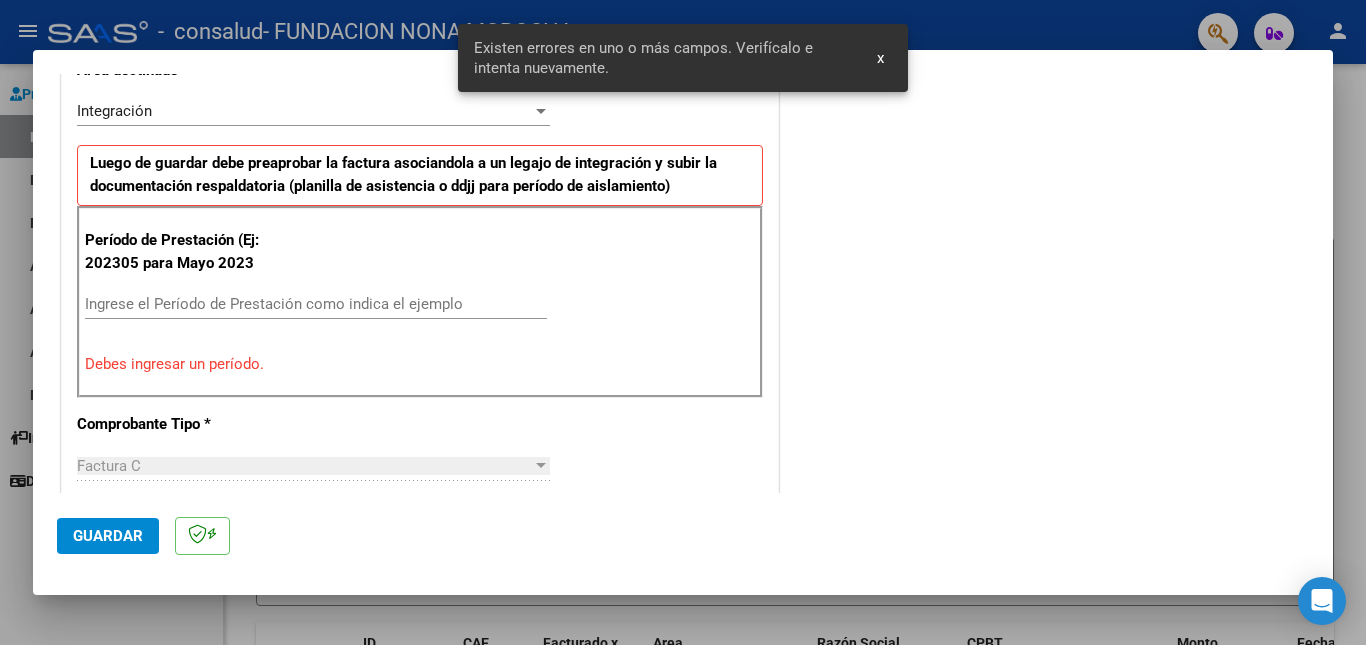 click on "Ingrese el Período de Prestación como indica el ejemplo" at bounding box center [316, 304] 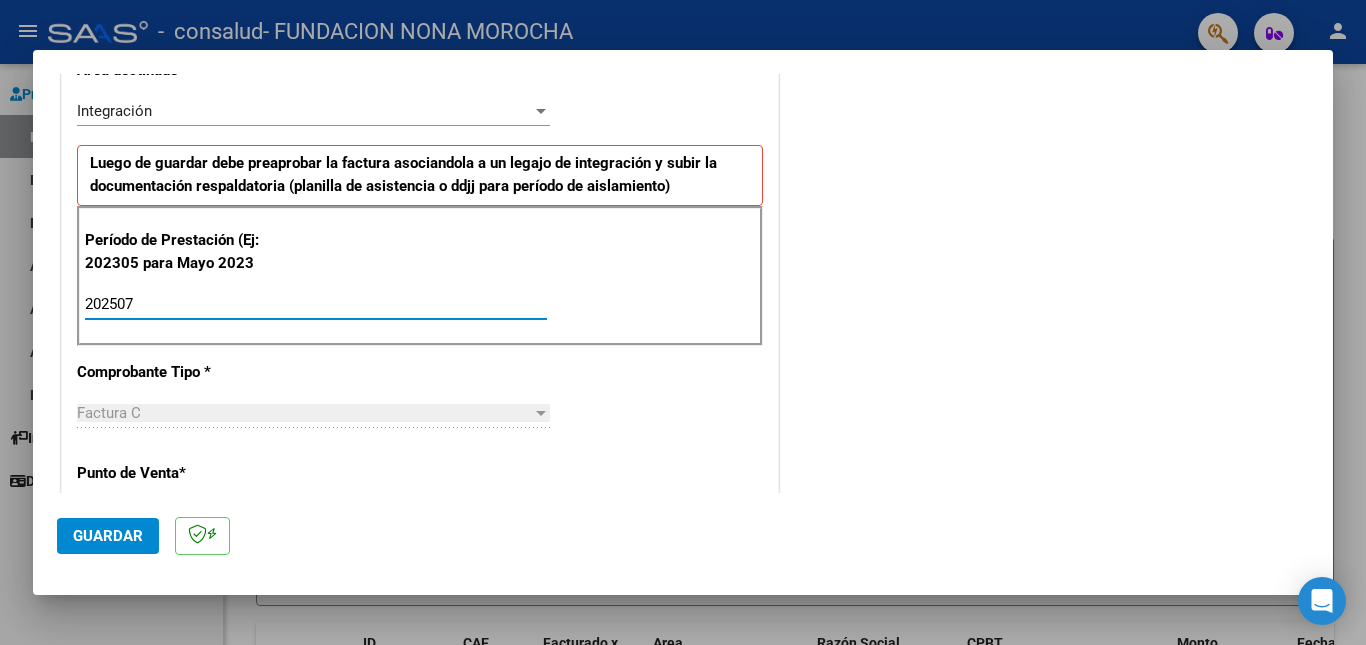 type on "202507" 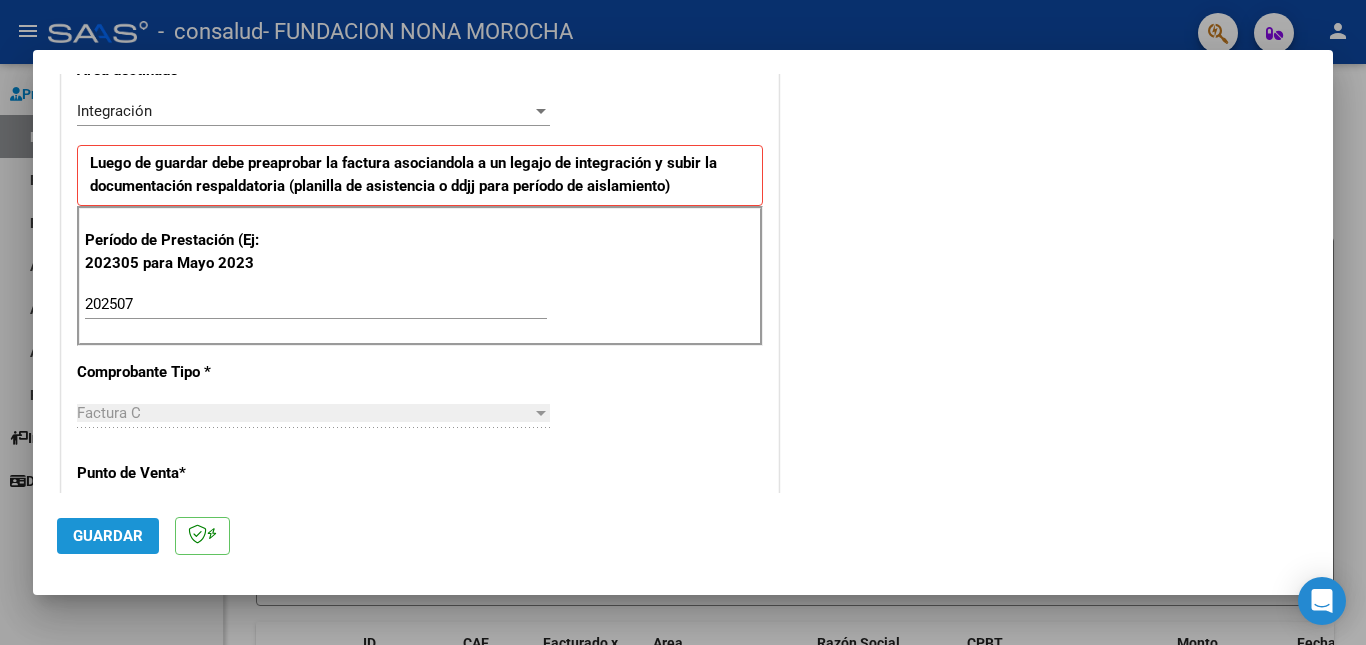 click on "Guardar" 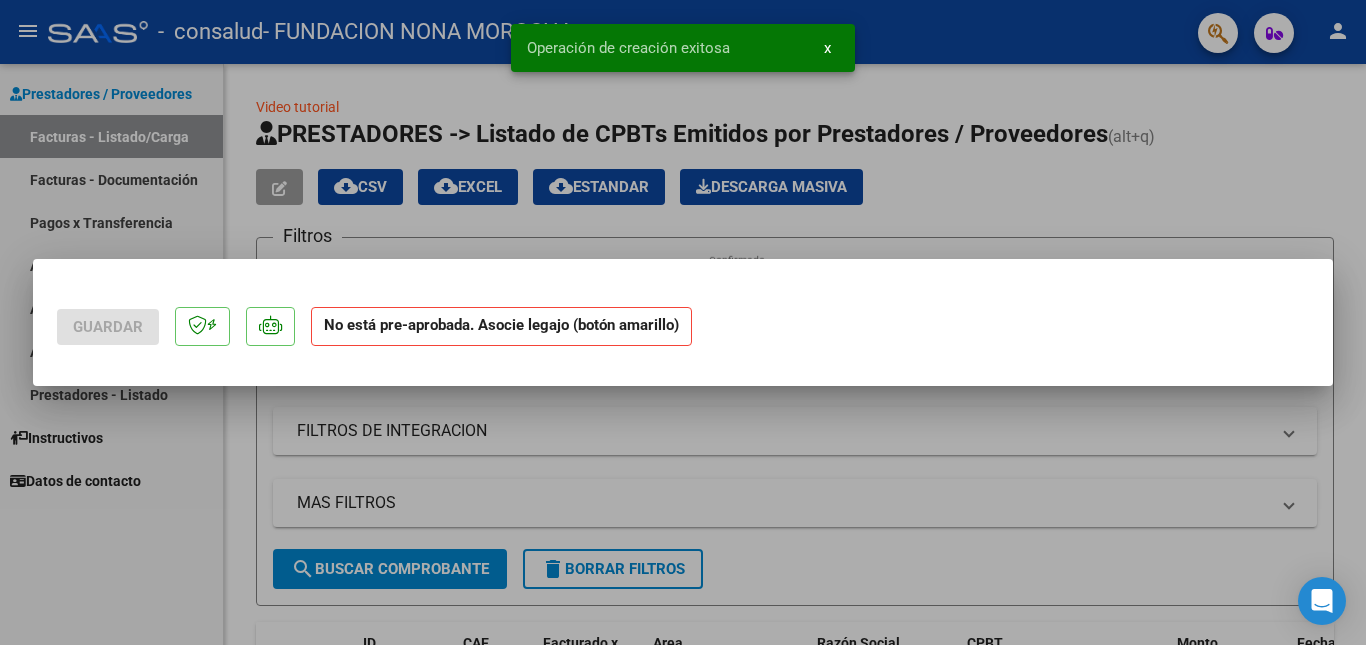 scroll, scrollTop: 0, scrollLeft: 0, axis: both 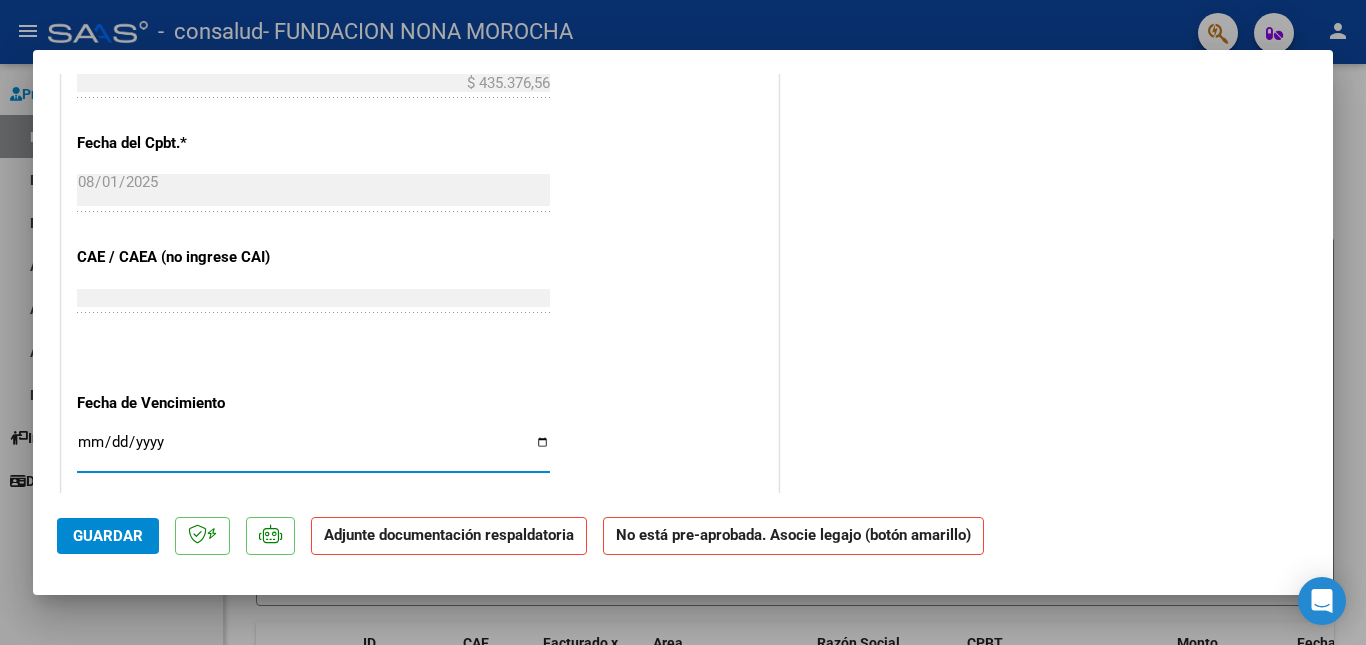 click on "Ingresar la fecha" at bounding box center (313, 450) 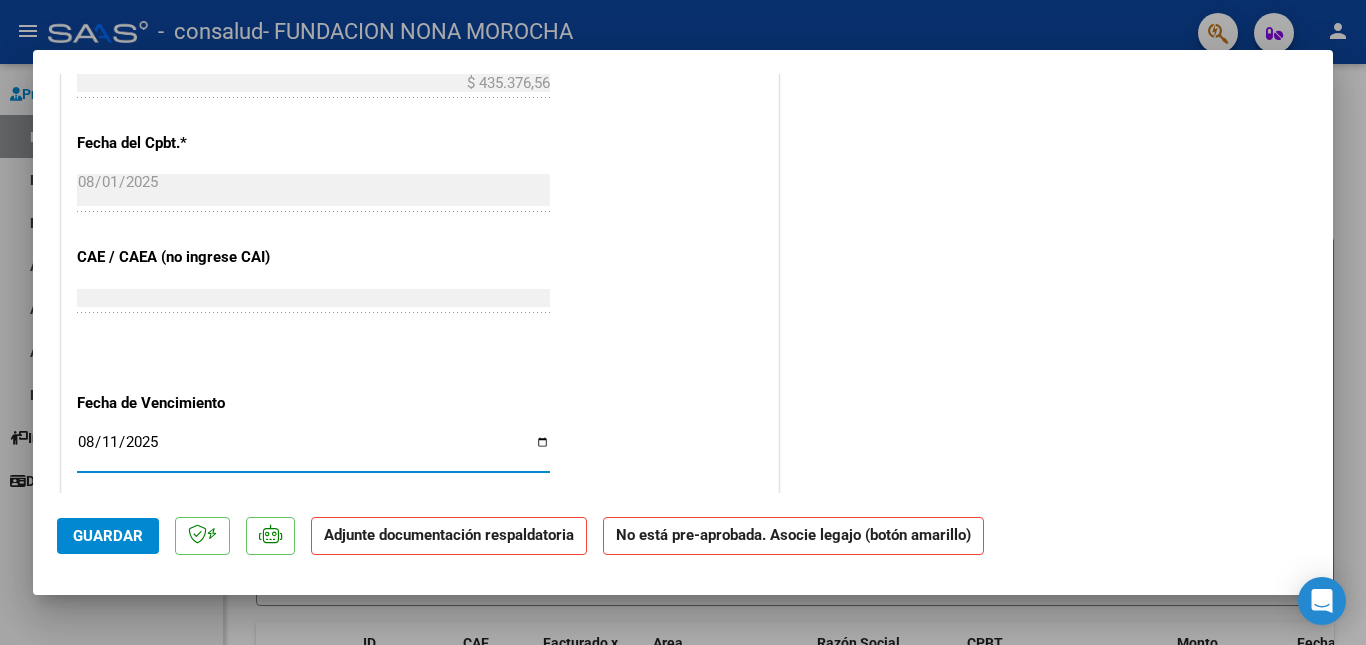 click on "COMENTARIOS Comentarios del Prestador / Gerenciador:  PREAPROBACIÓN PARA INTEGRACION add Asociar Legajo  DOCUMENTACIÓN RESPALDATORIA  Agregar Documento ID Documento Usuario Subido Acción No data to display  0 total   1" at bounding box center (1046, -145) 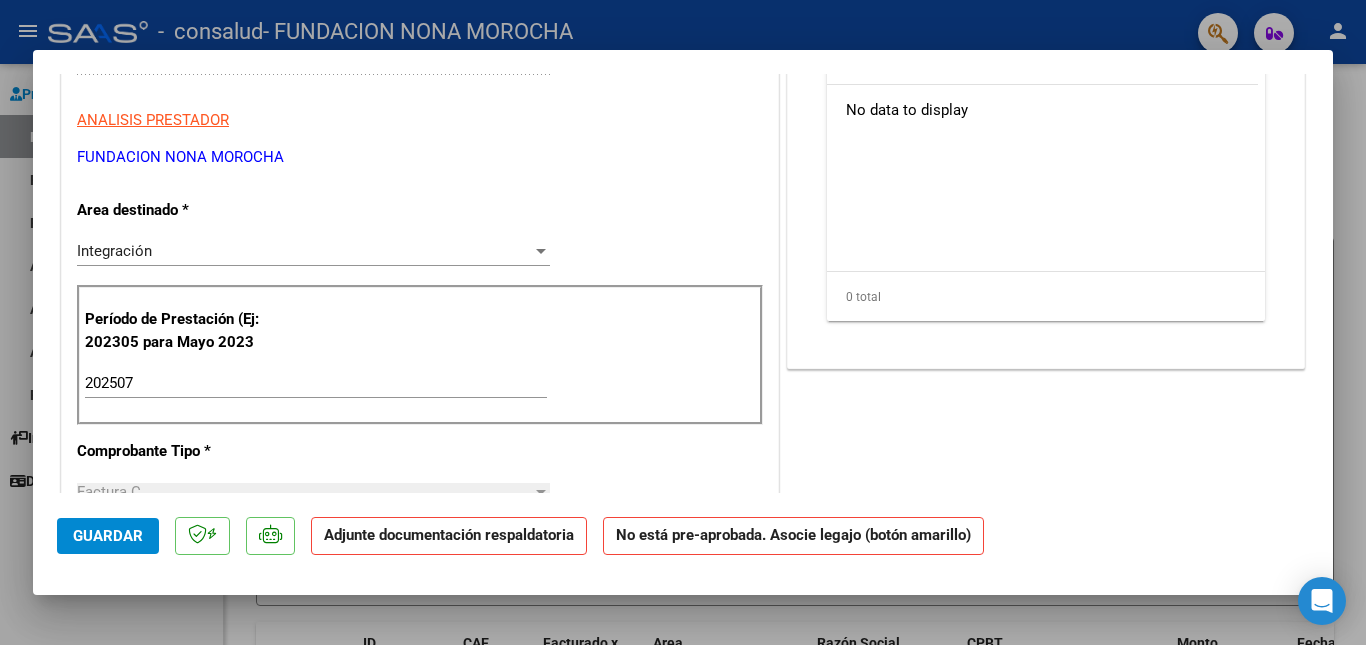 scroll, scrollTop: 366, scrollLeft: 0, axis: vertical 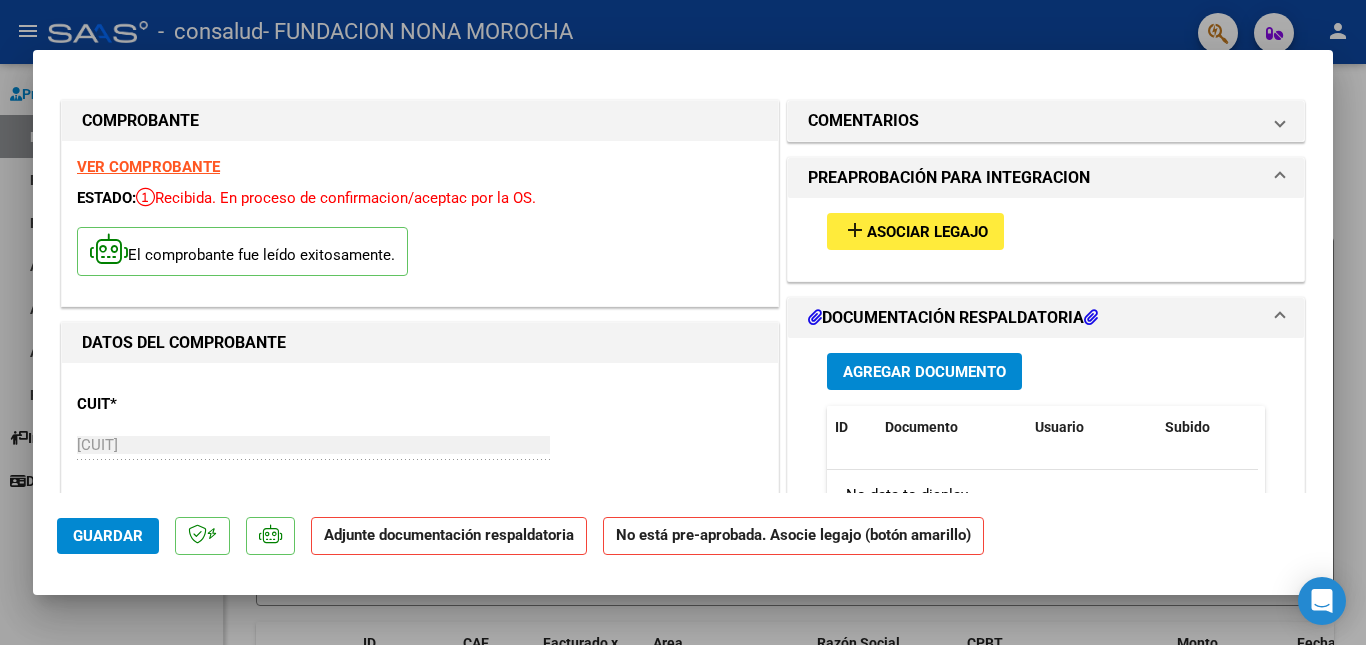 click on "Agregar Documento" at bounding box center [924, 372] 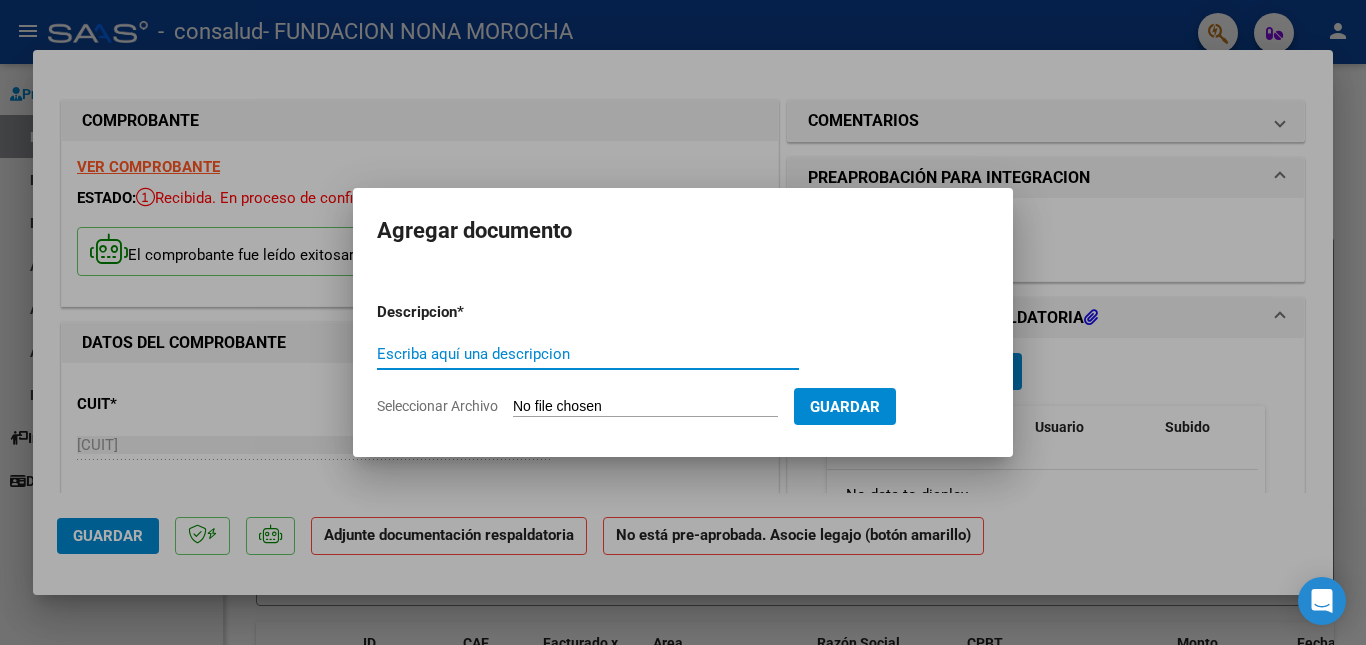 click on "Escriba aquí una descripcion" at bounding box center [588, 354] 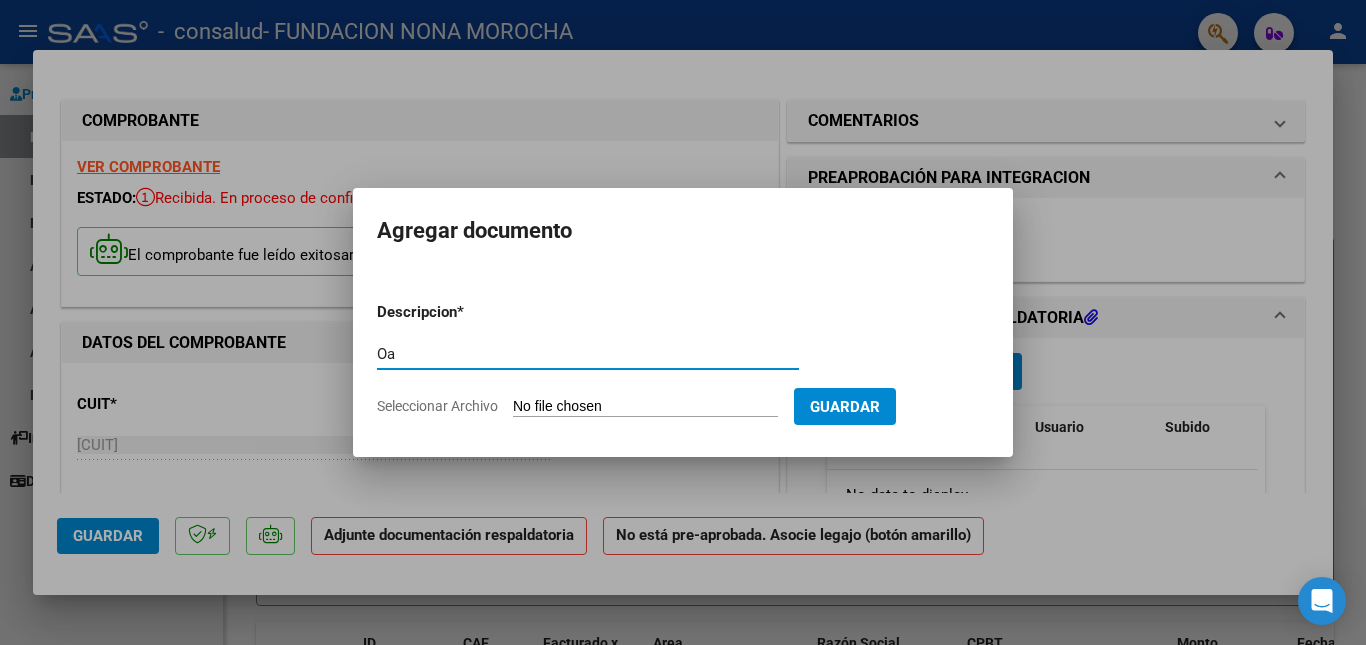 type on "O" 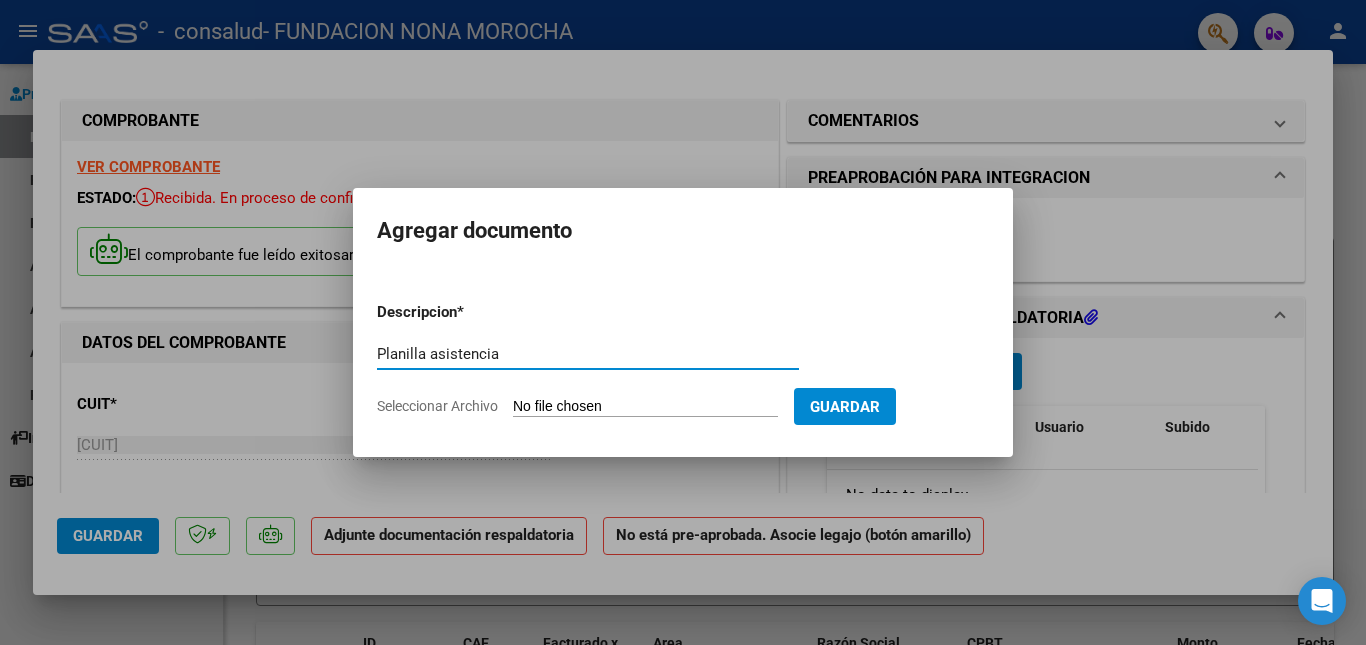 type on "Planilla asistencia" 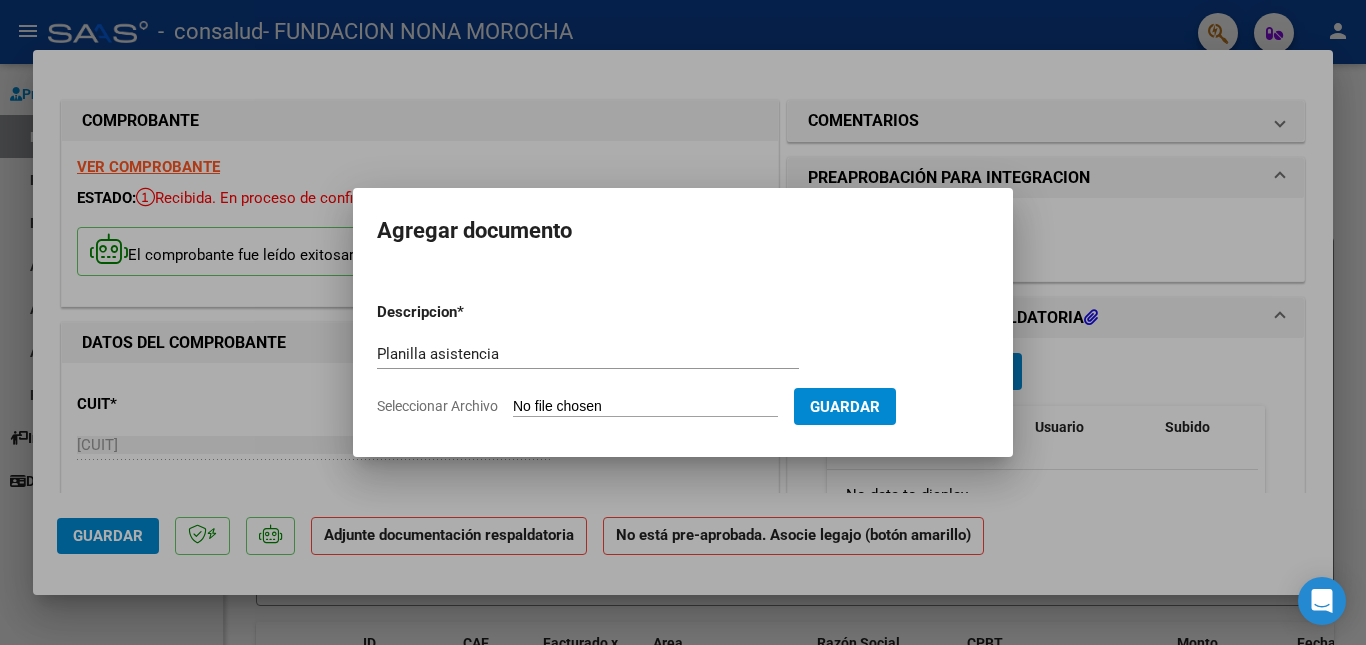 click on "Seleccionar Archivo" at bounding box center (645, 407) 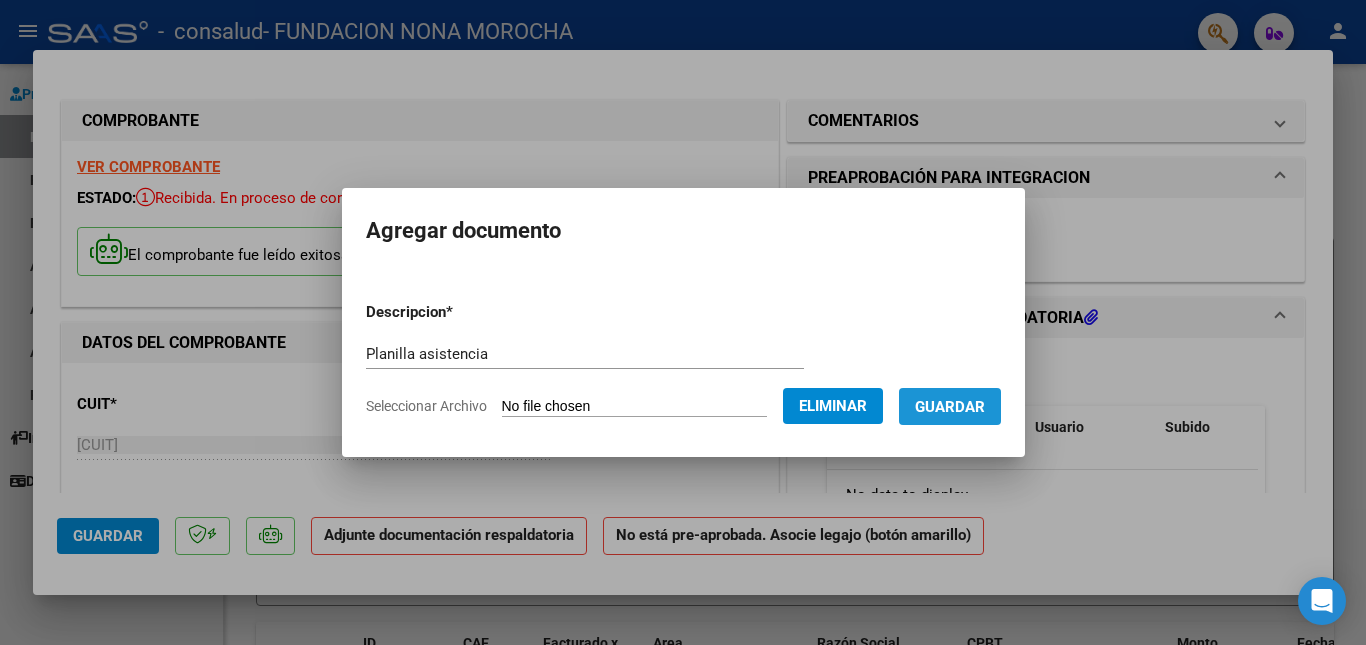 click on "Guardar" at bounding box center [950, 406] 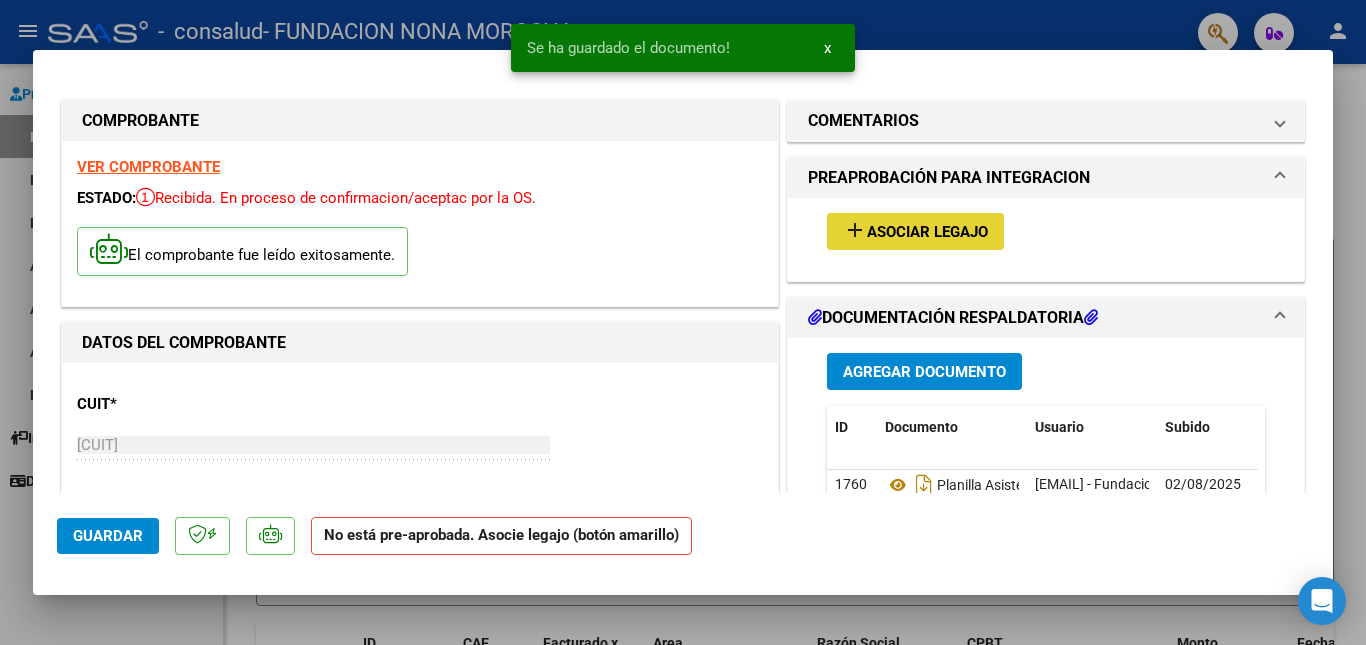 click on "Asociar Legajo" at bounding box center (927, 232) 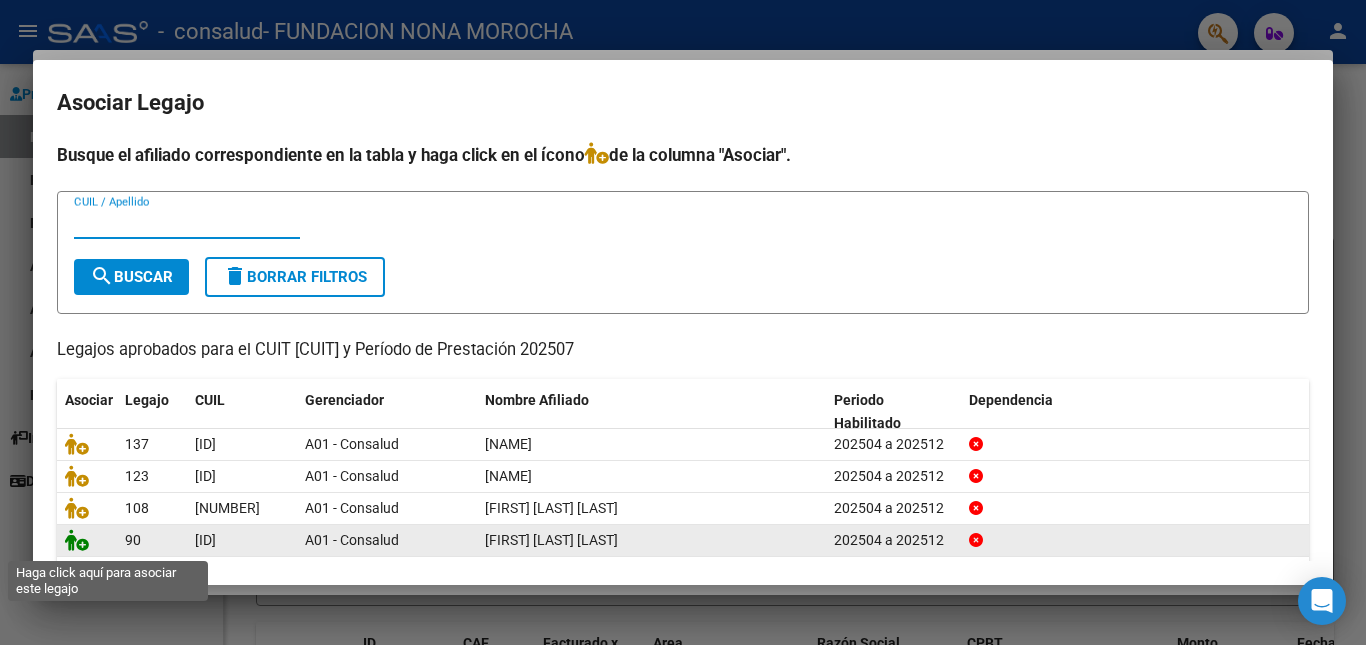 click 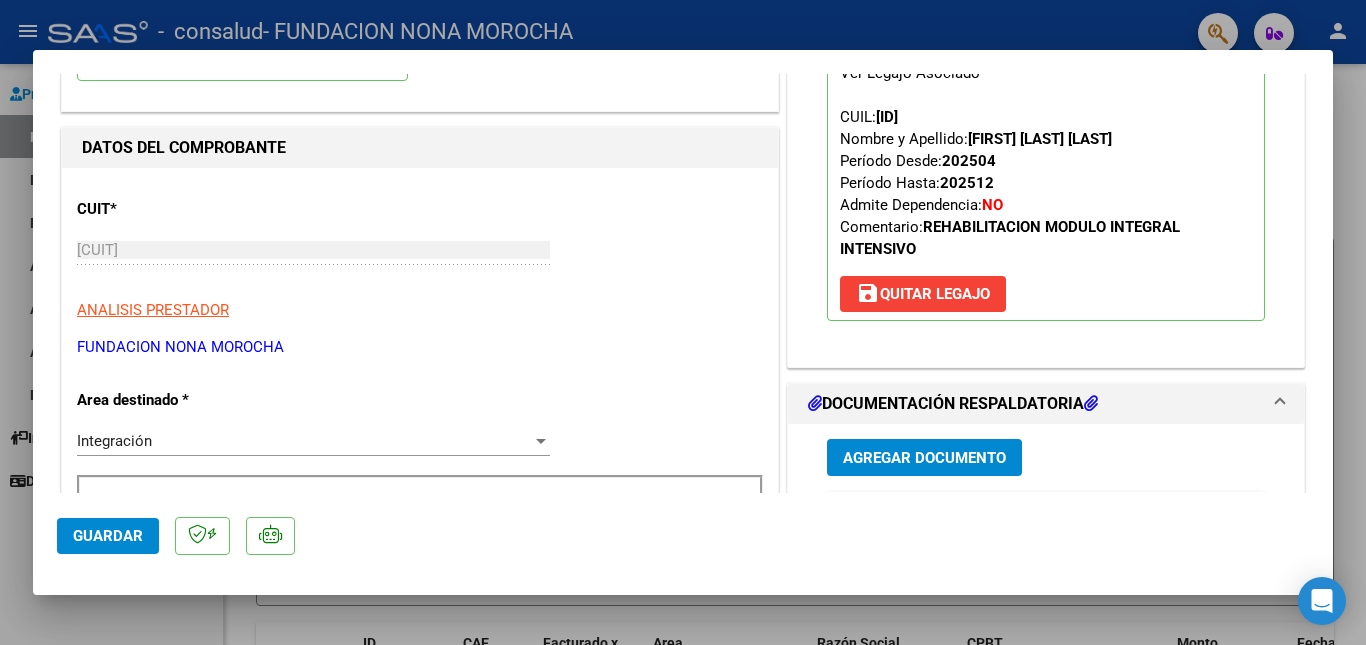 scroll, scrollTop: 240, scrollLeft: 0, axis: vertical 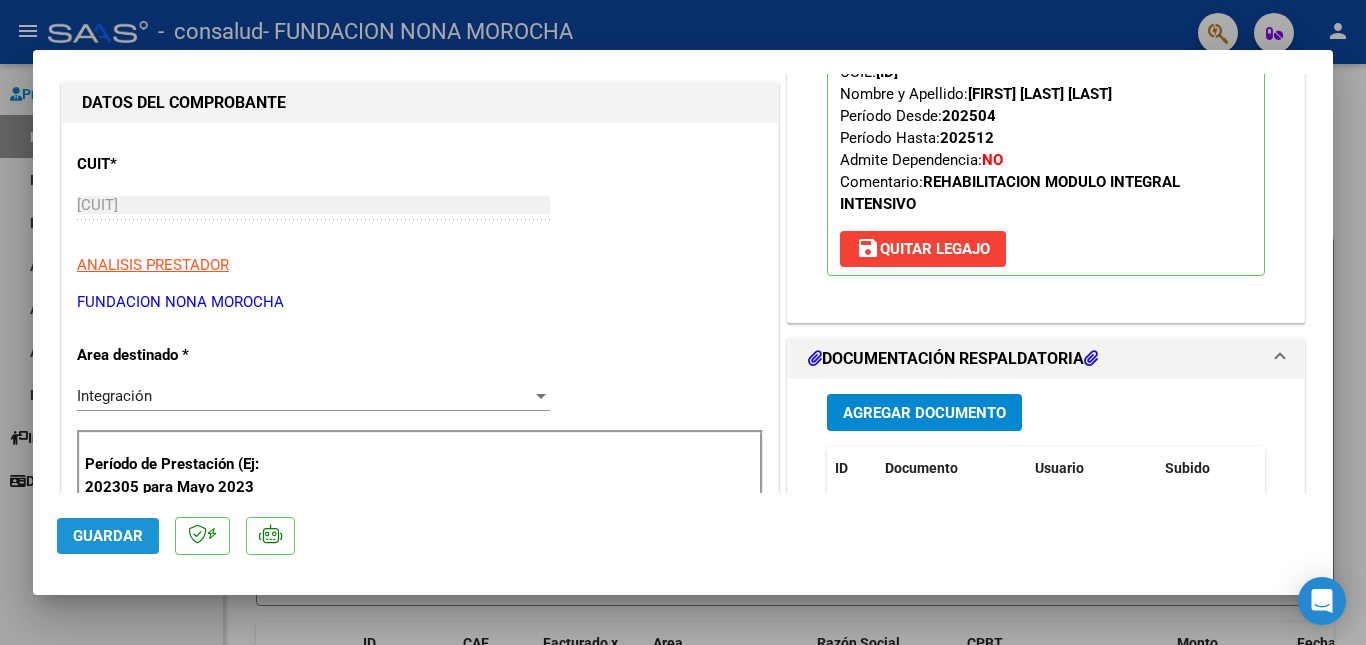 click on "Guardar" 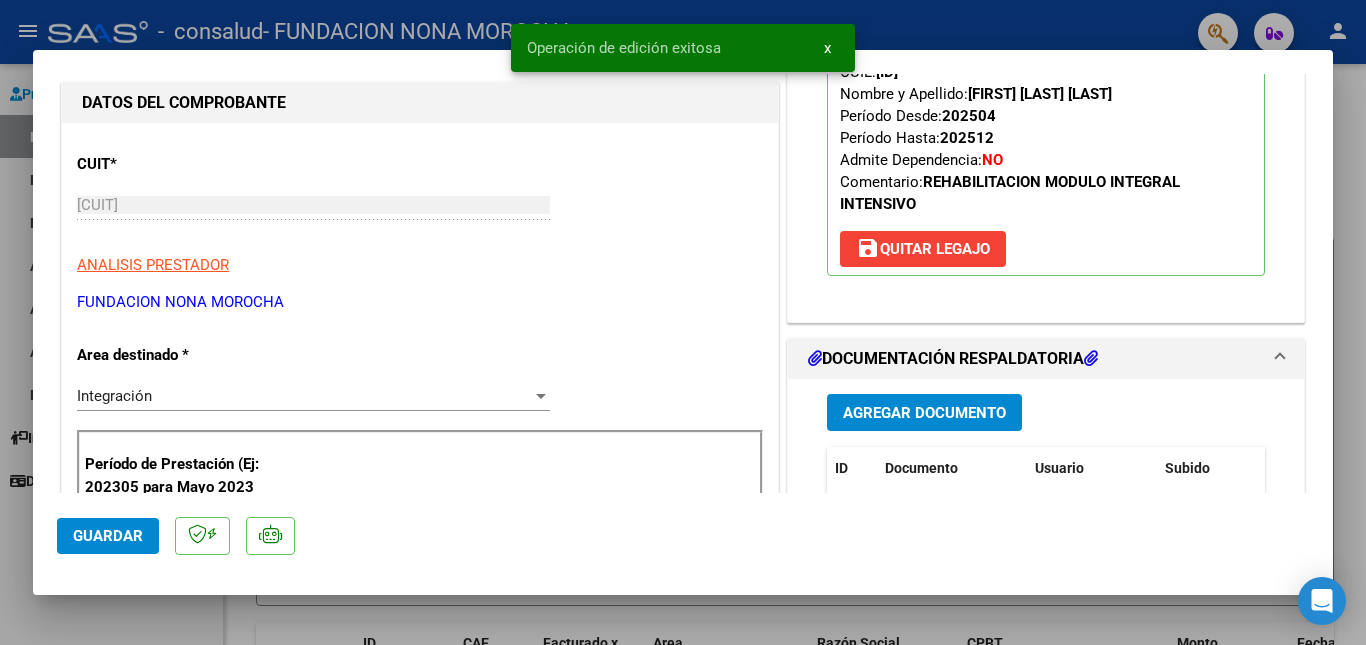 scroll, scrollTop: 0, scrollLeft: 0, axis: both 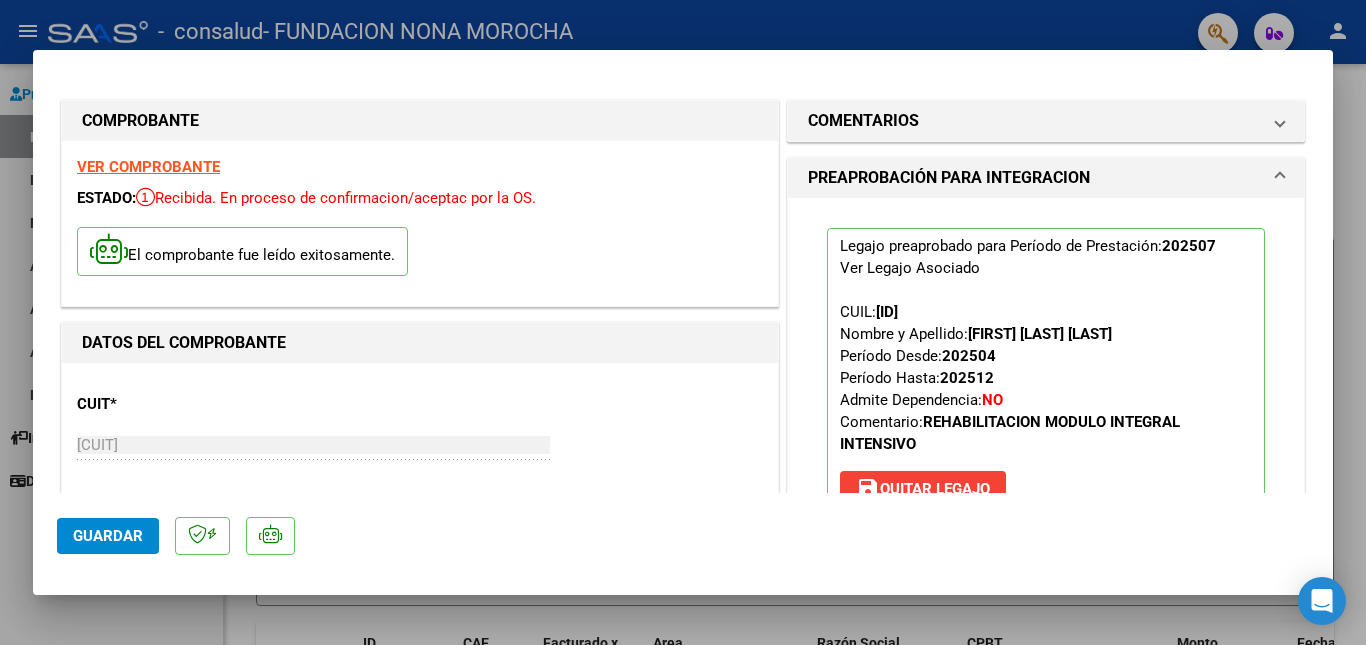 click at bounding box center (683, 322) 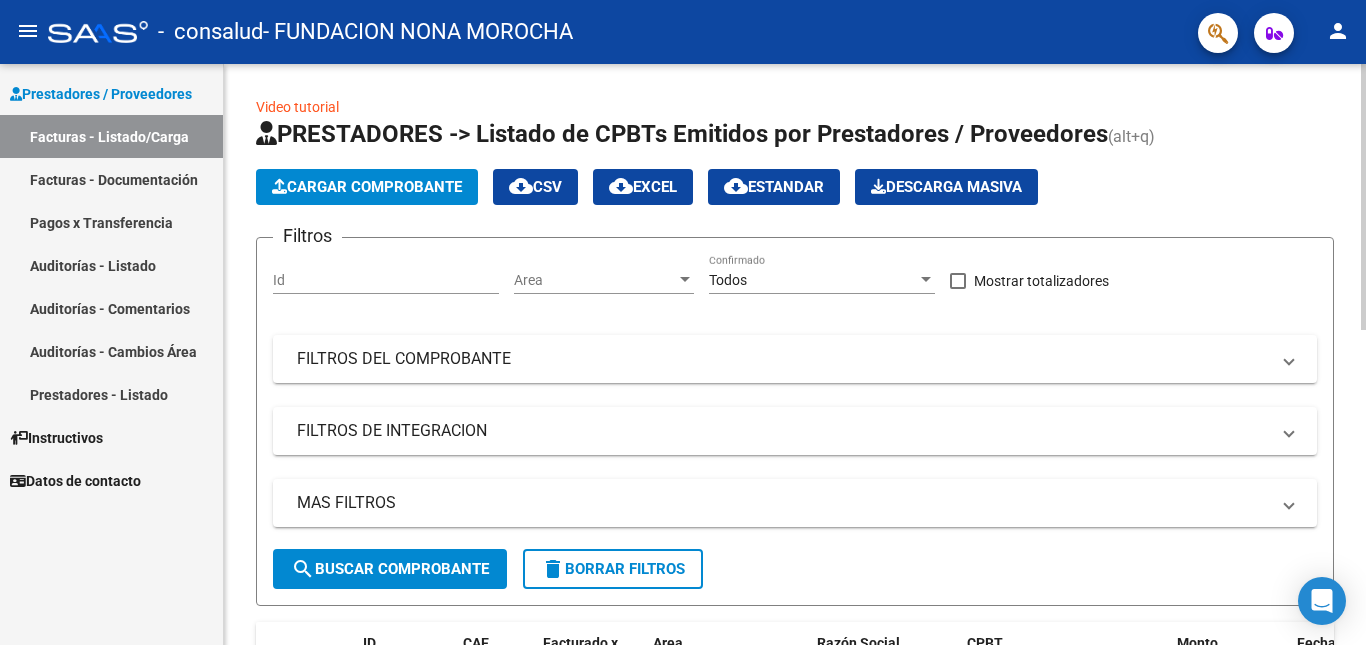 scroll, scrollTop: 581, scrollLeft: 0, axis: vertical 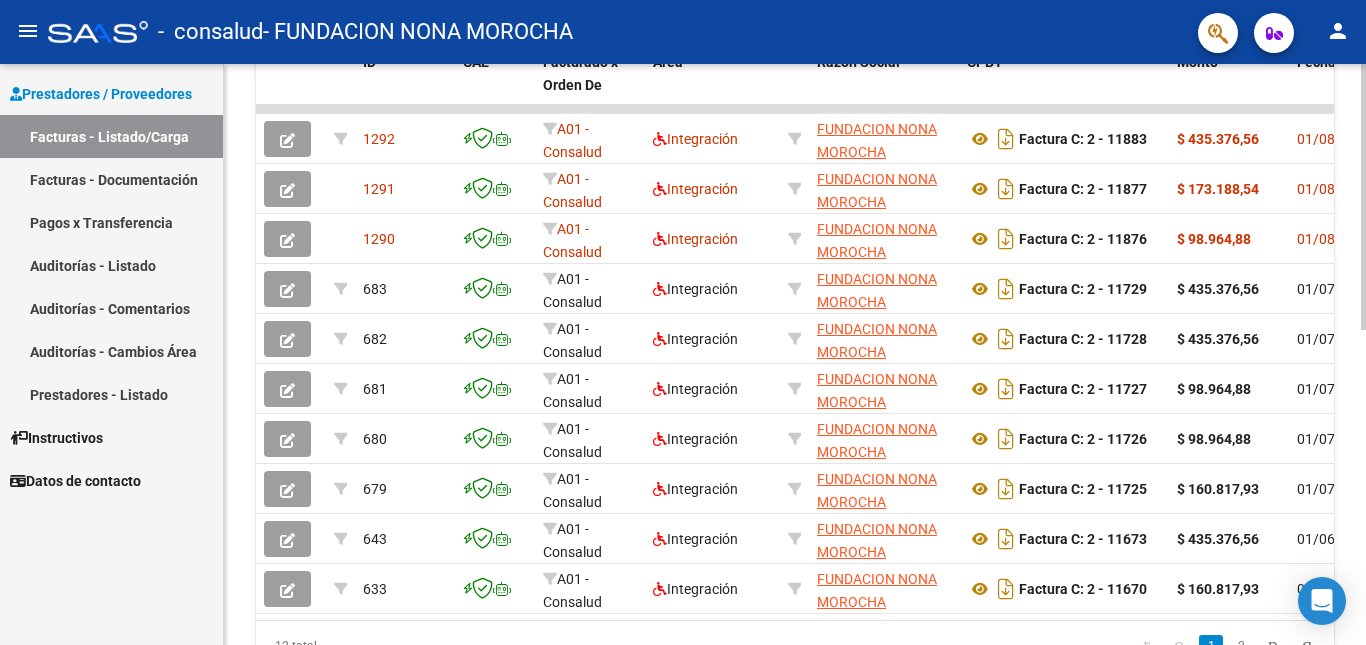 click 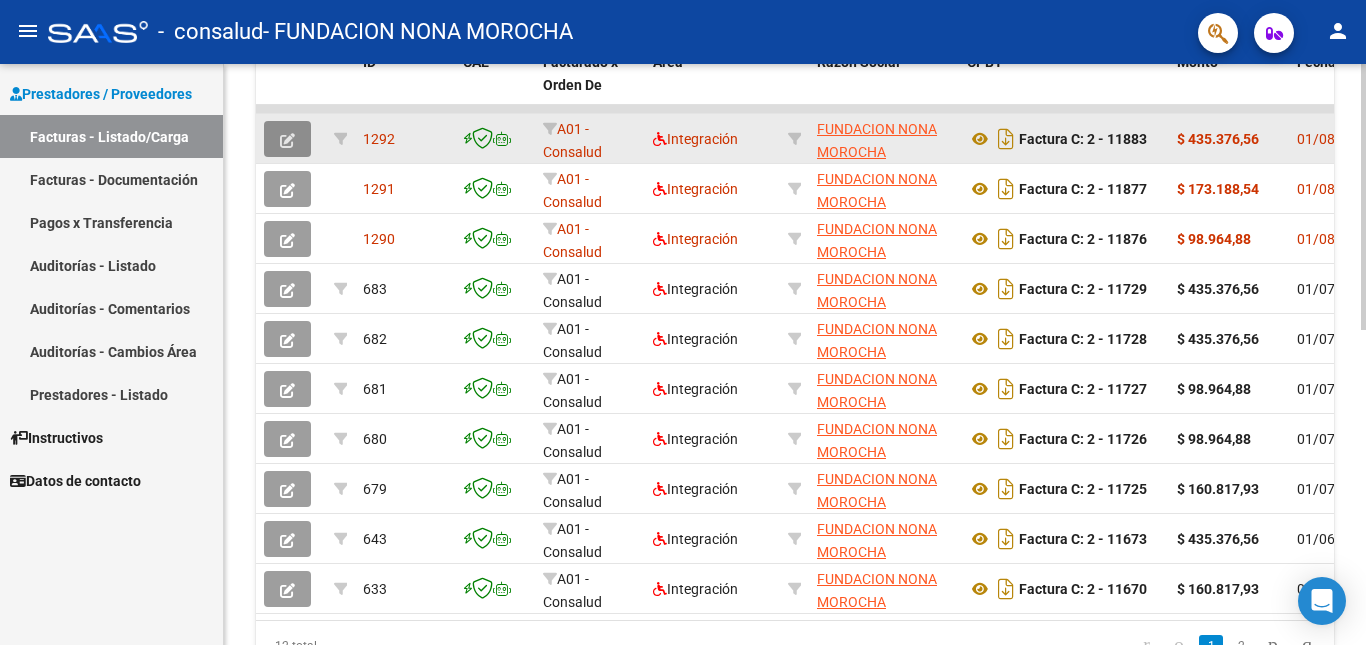 click 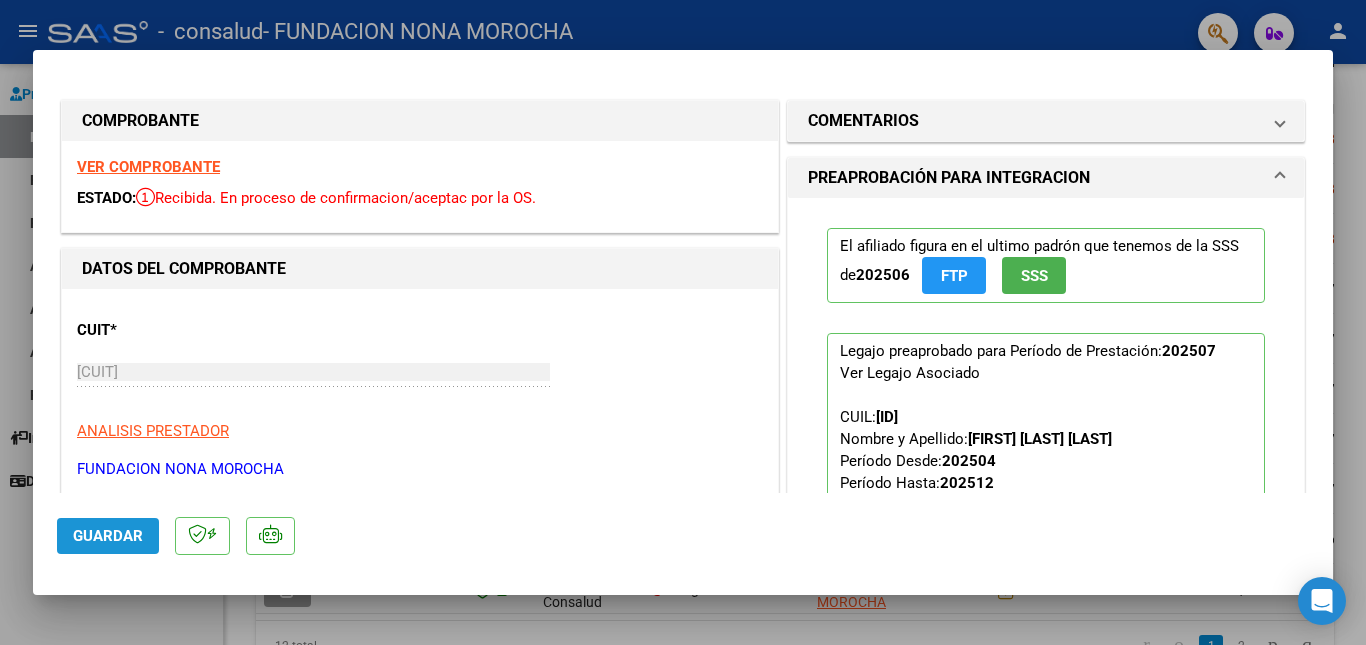 click on "Guardar" 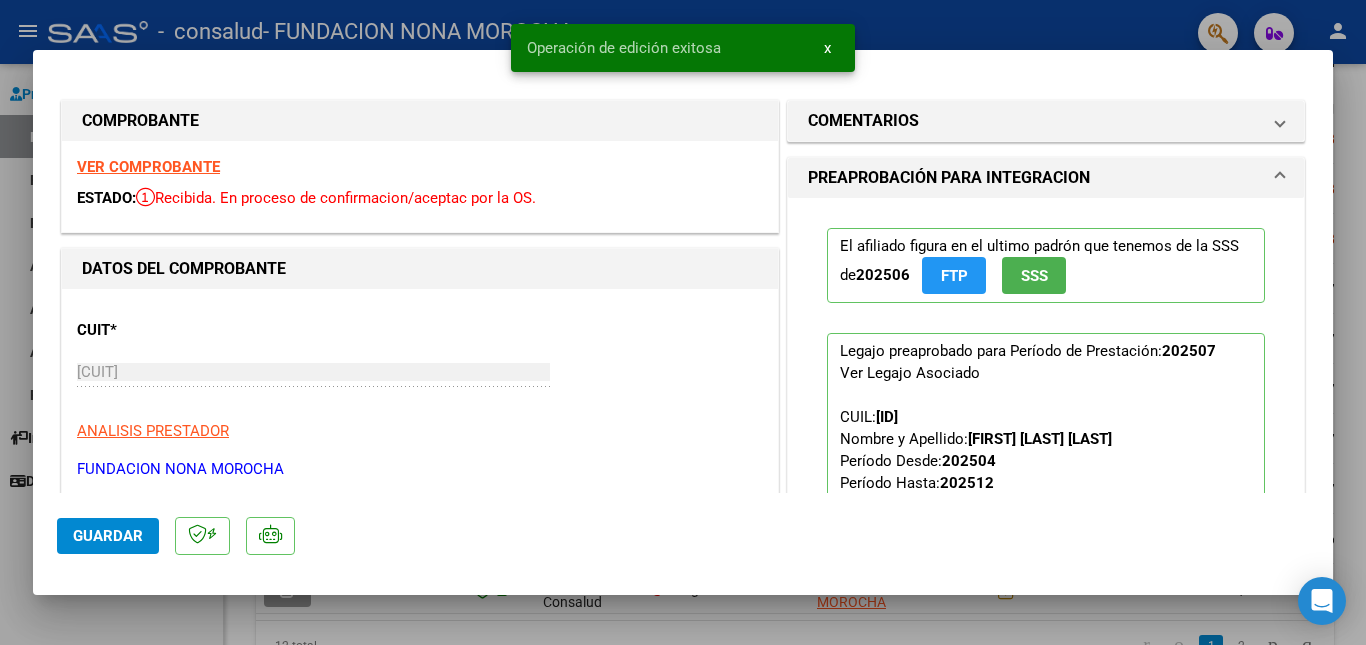 click on "PREAPROBACIÓN PARA INTEGRACION" at bounding box center (949, 178) 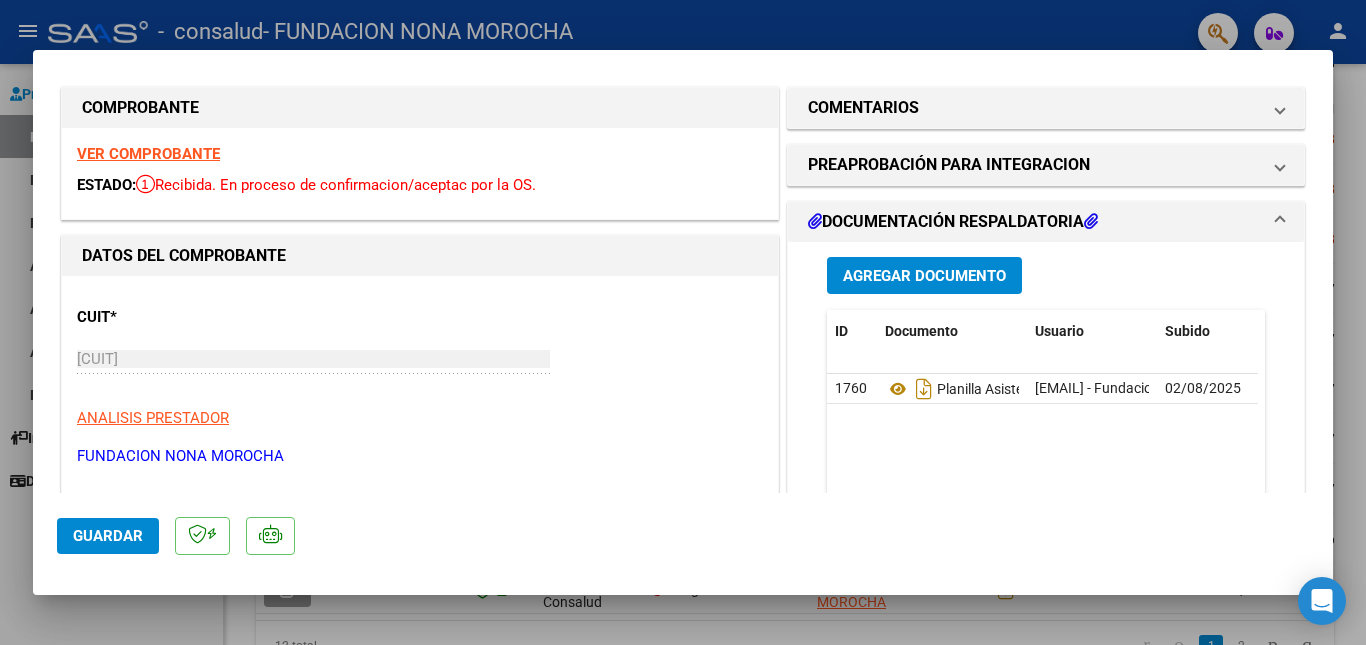 scroll, scrollTop: 0, scrollLeft: 0, axis: both 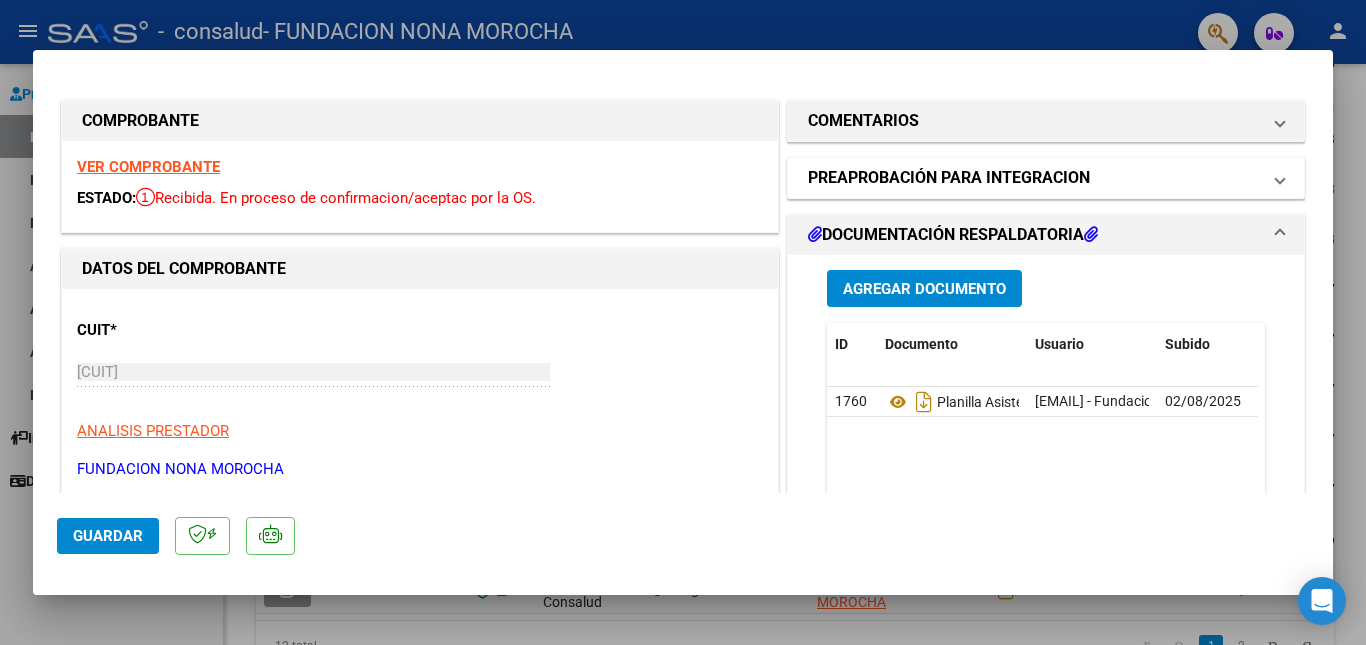 click on "PREAPROBACIÓN PARA INTEGRACION" at bounding box center (949, 178) 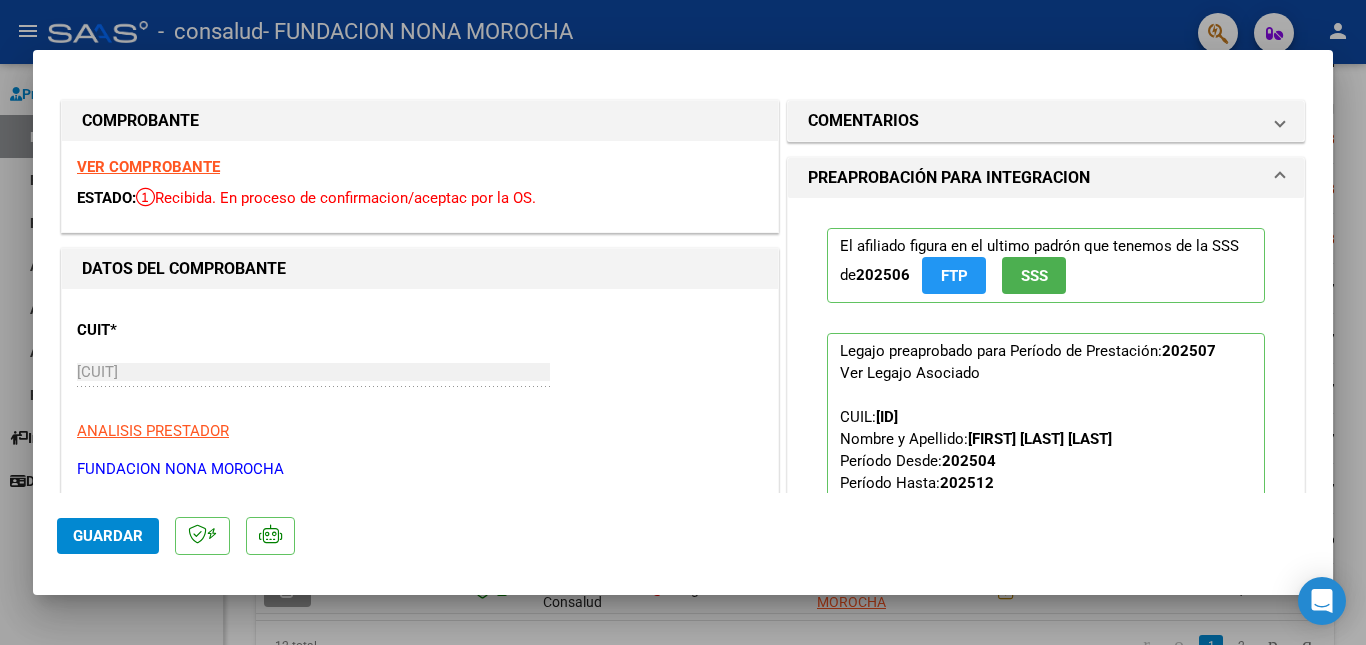 click at bounding box center (1280, 178) 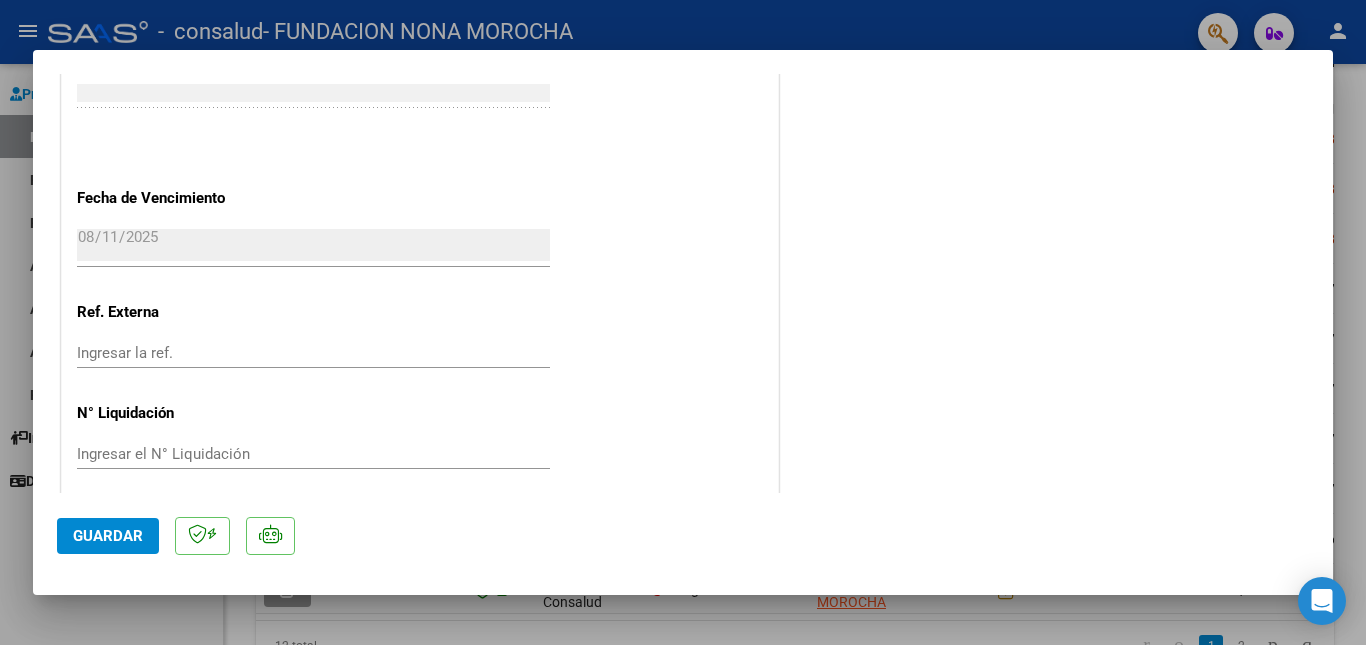 scroll, scrollTop: 1297, scrollLeft: 0, axis: vertical 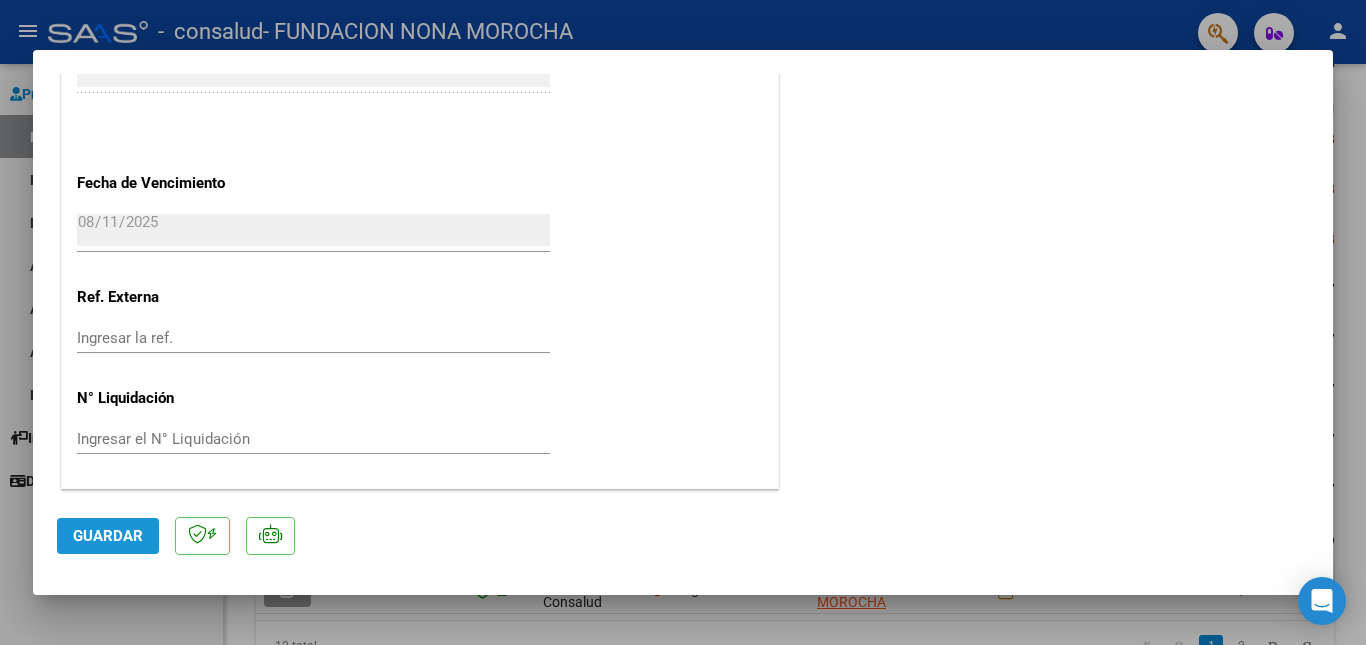 click on "Guardar" 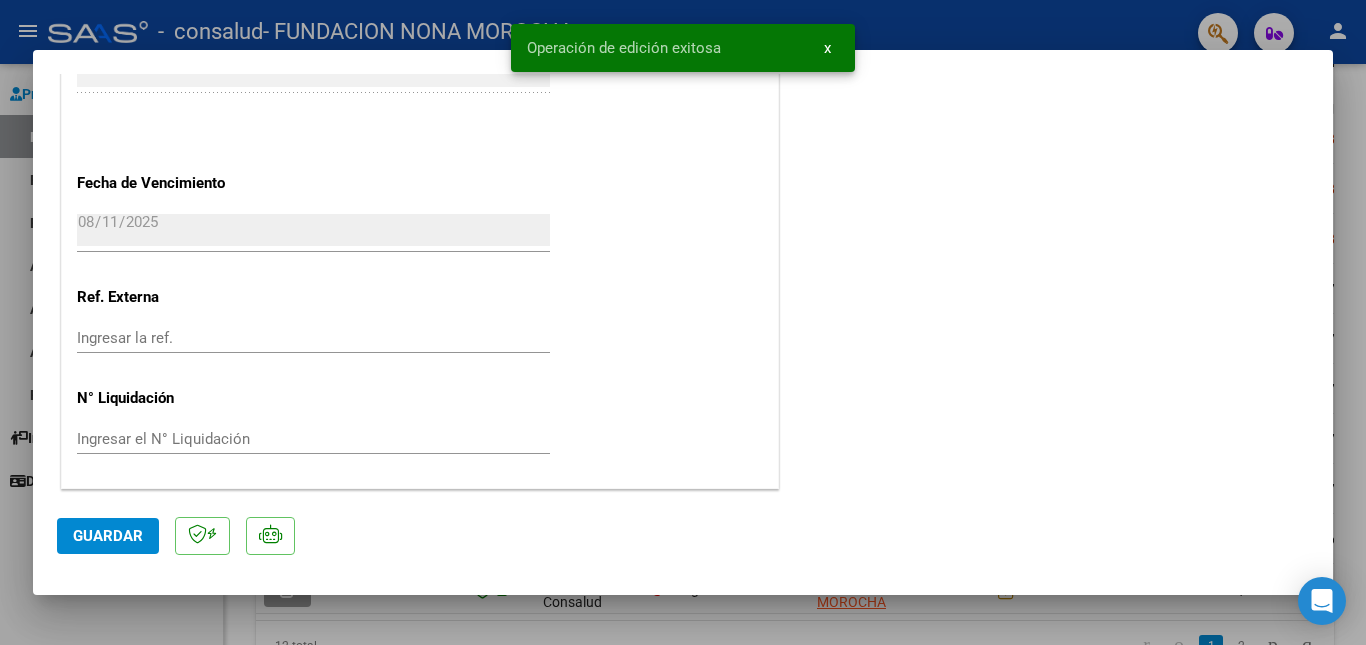 click at bounding box center [683, 322] 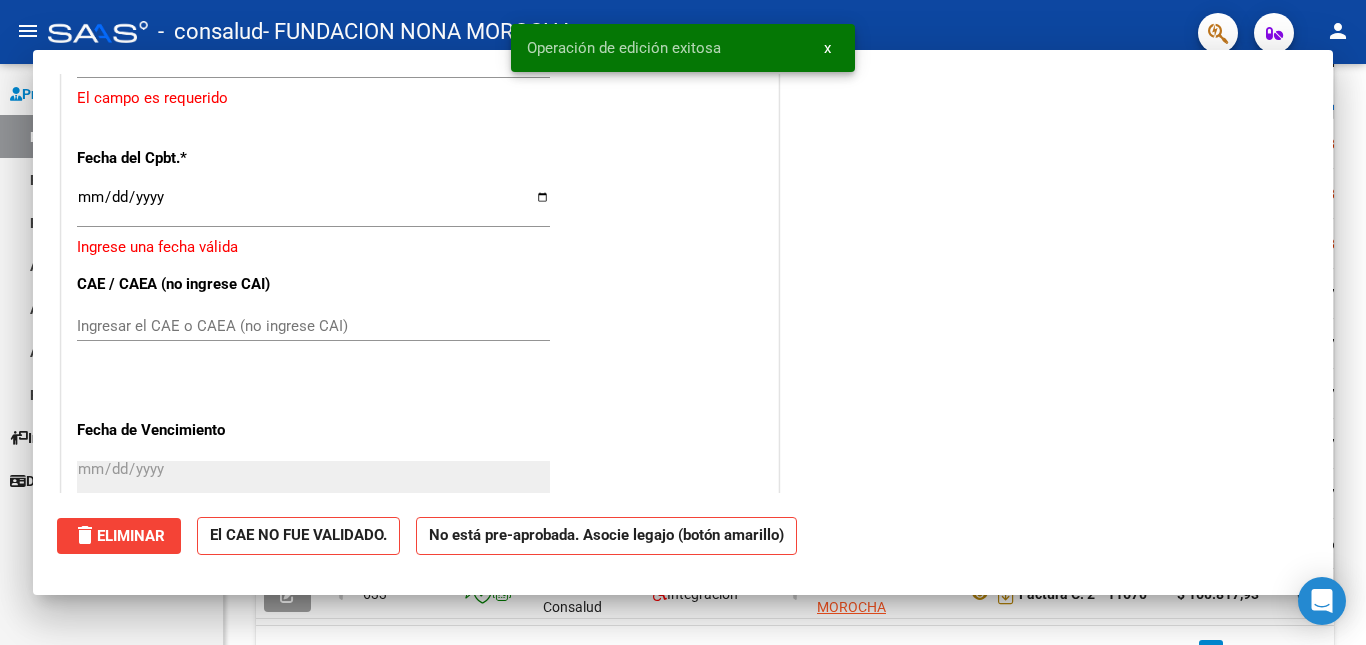 scroll, scrollTop: 0, scrollLeft: 0, axis: both 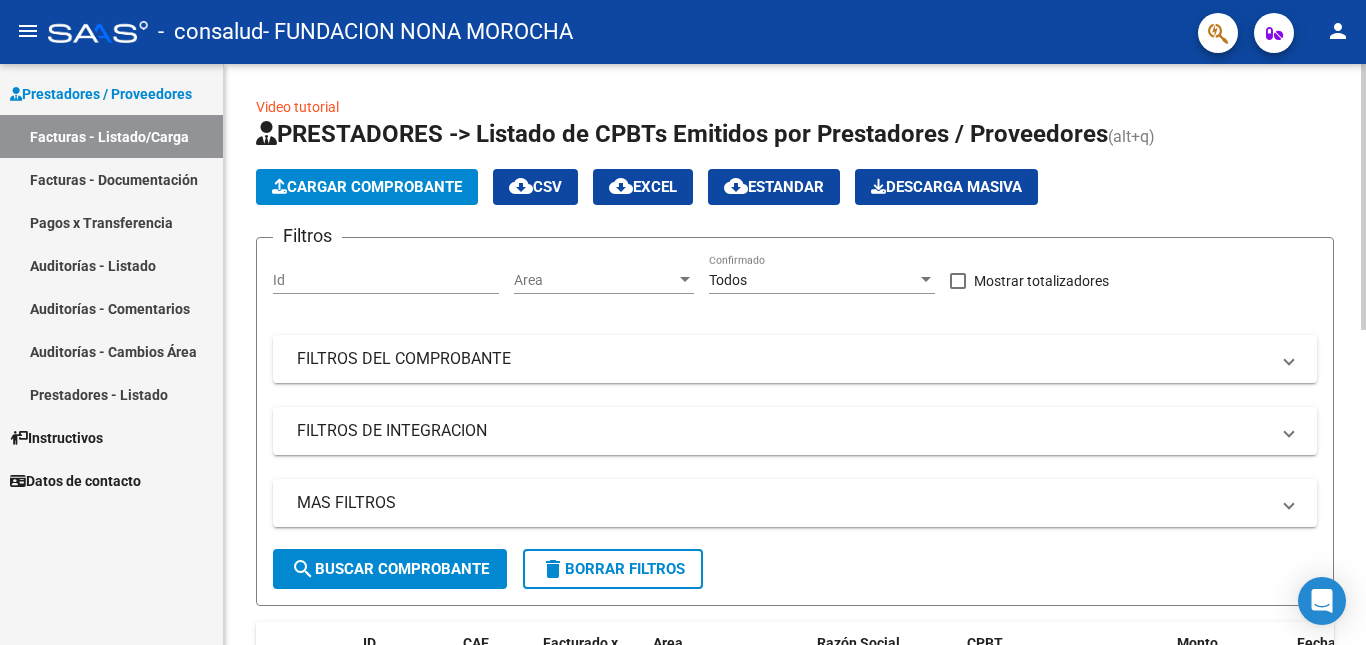 click 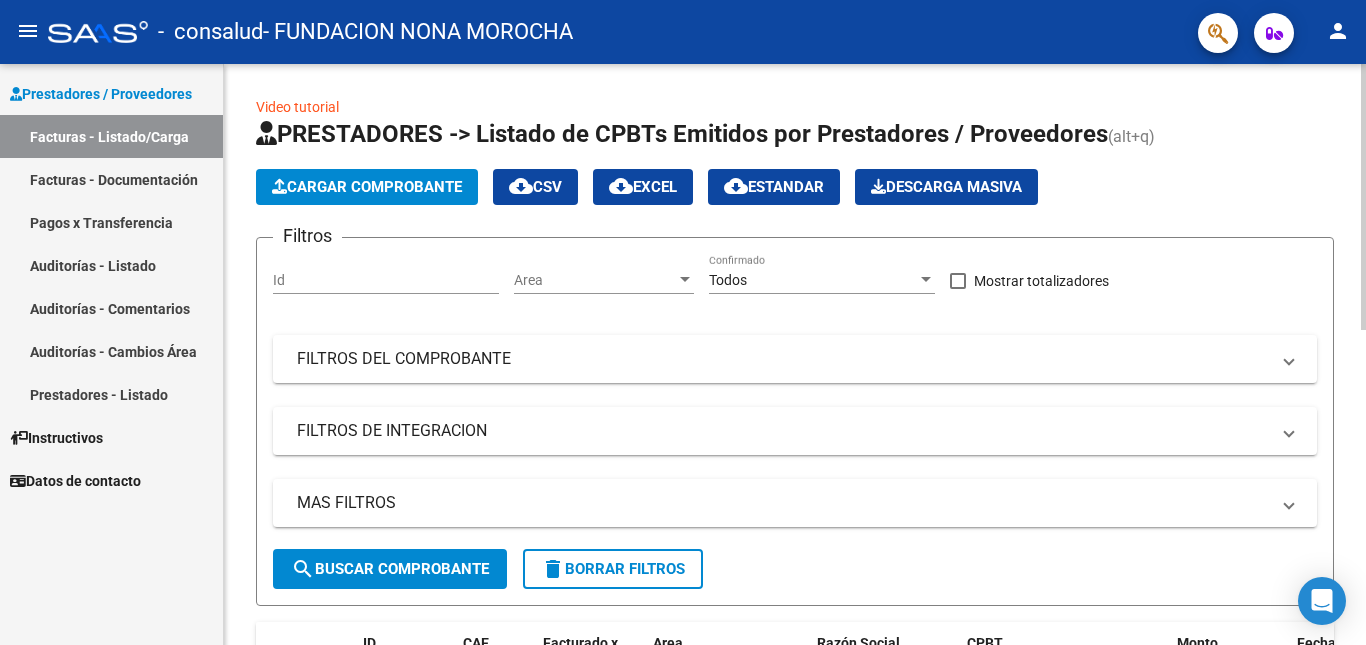 click on "Cargar Comprobante" 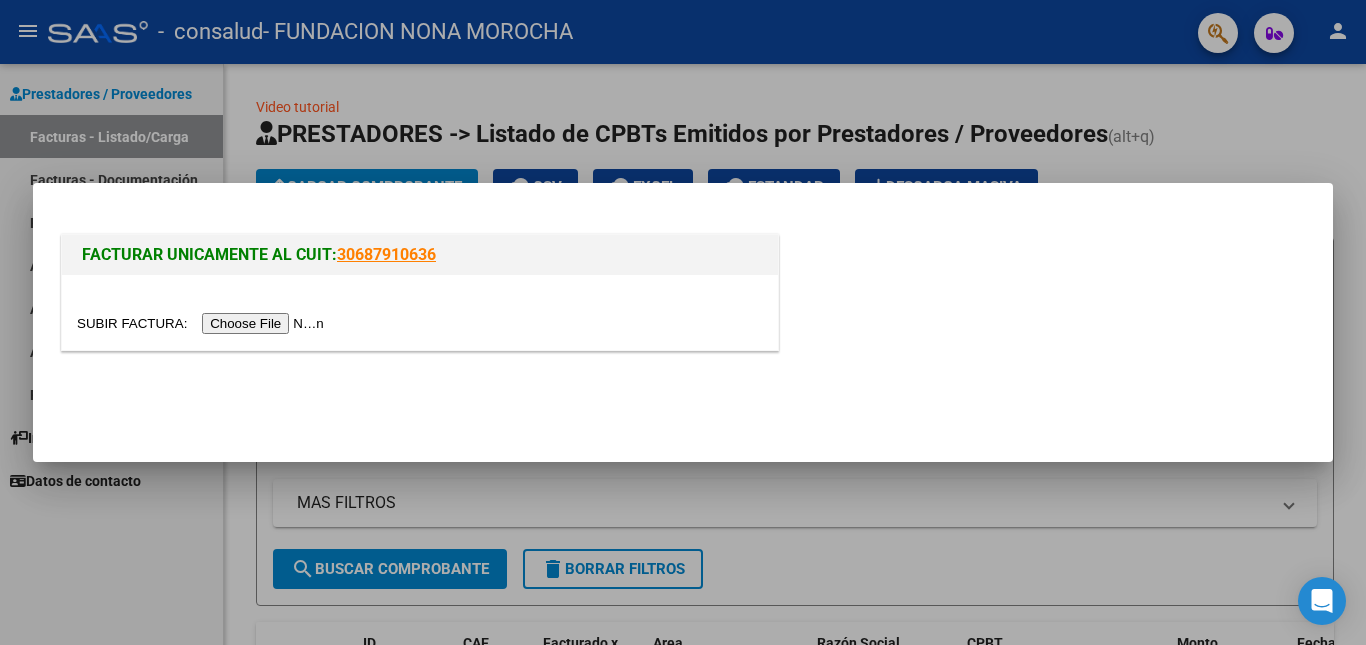click at bounding box center (203, 323) 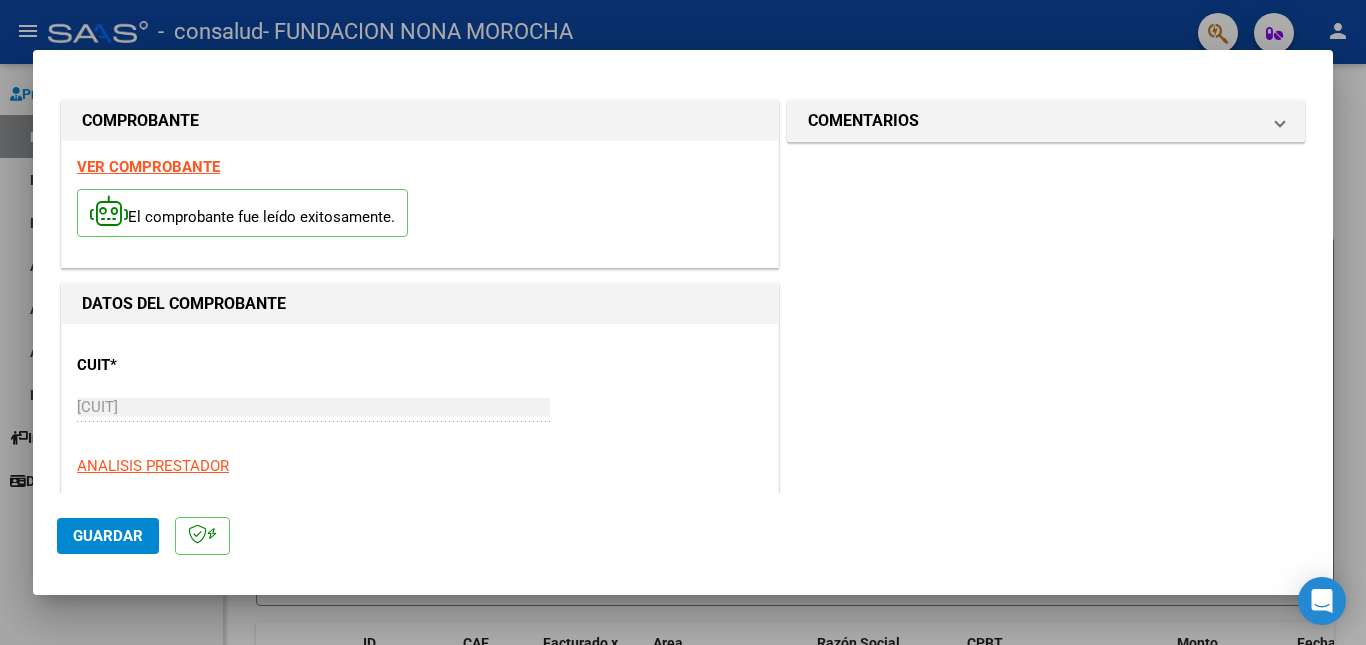 click on "Guardar" 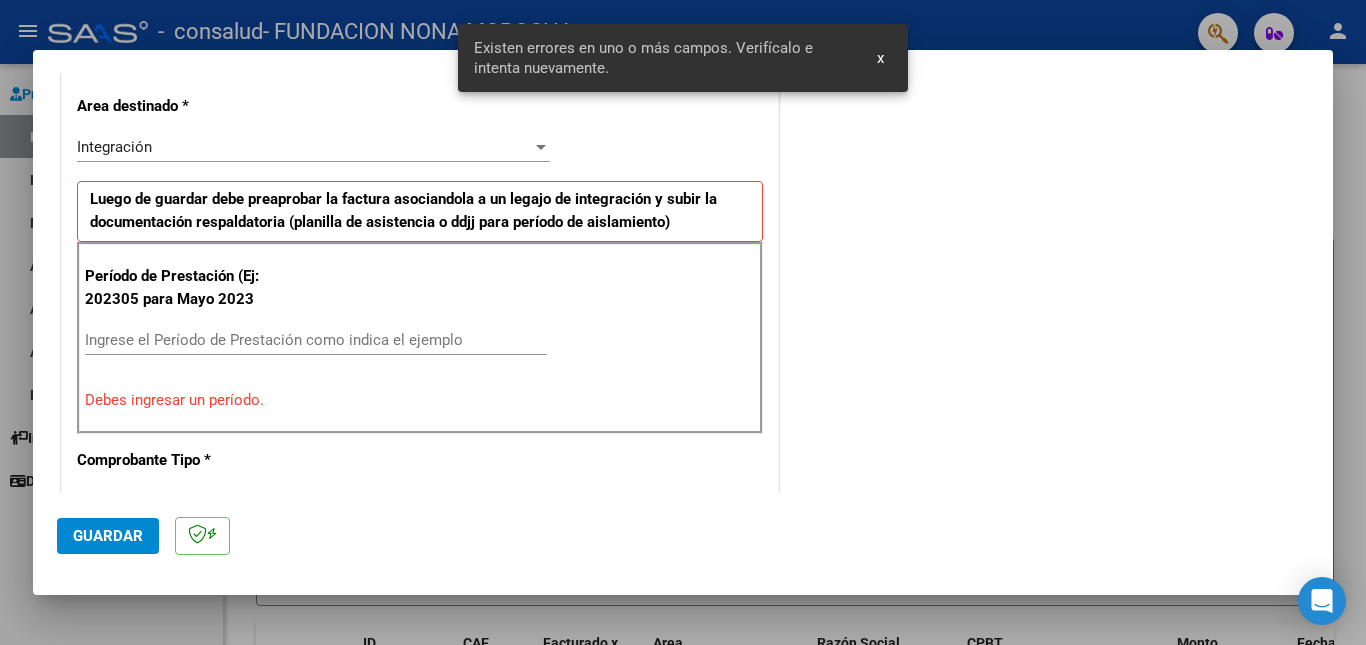 scroll, scrollTop: 449, scrollLeft: 0, axis: vertical 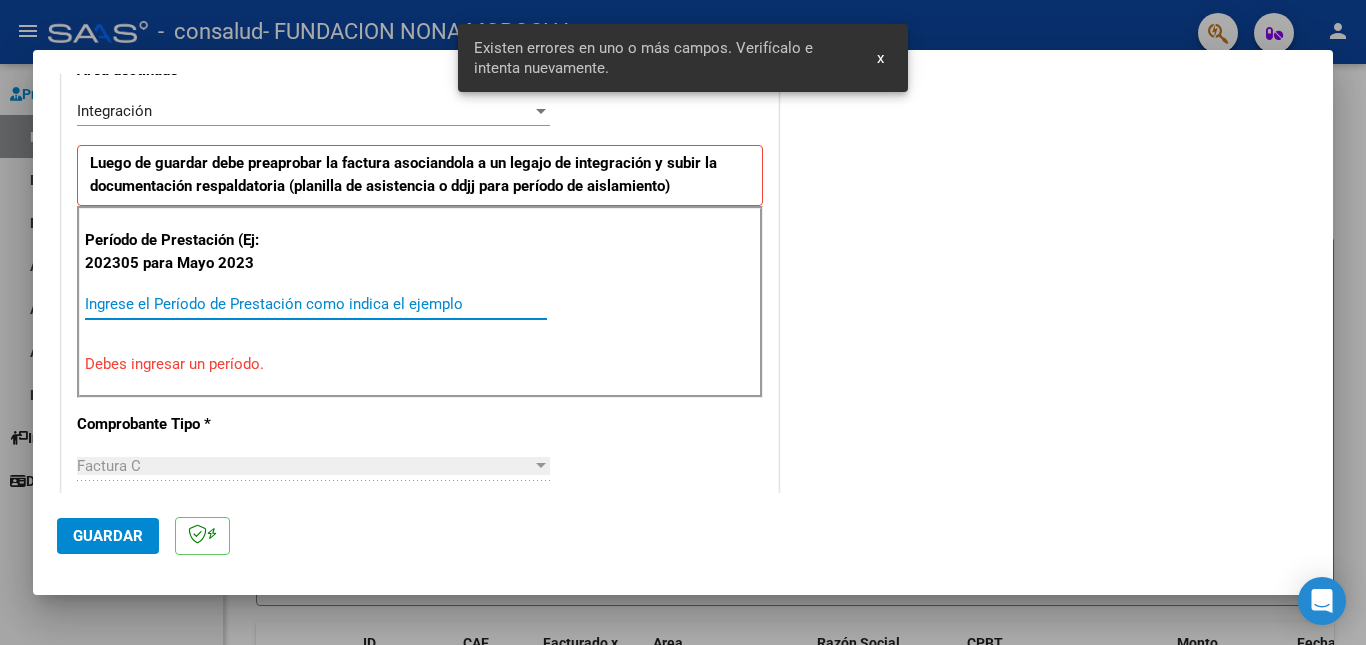 click on "Ingrese el Período de Prestación como indica el ejemplo" at bounding box center (316, 304) 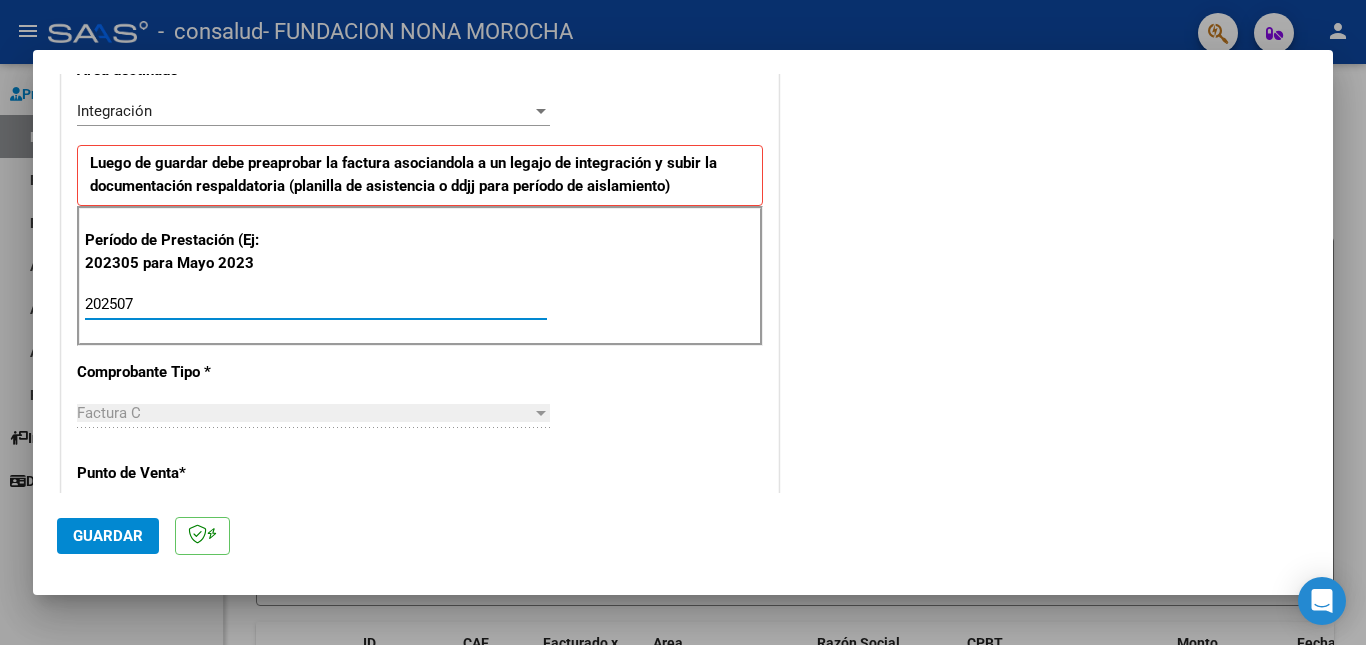 type on "202507" 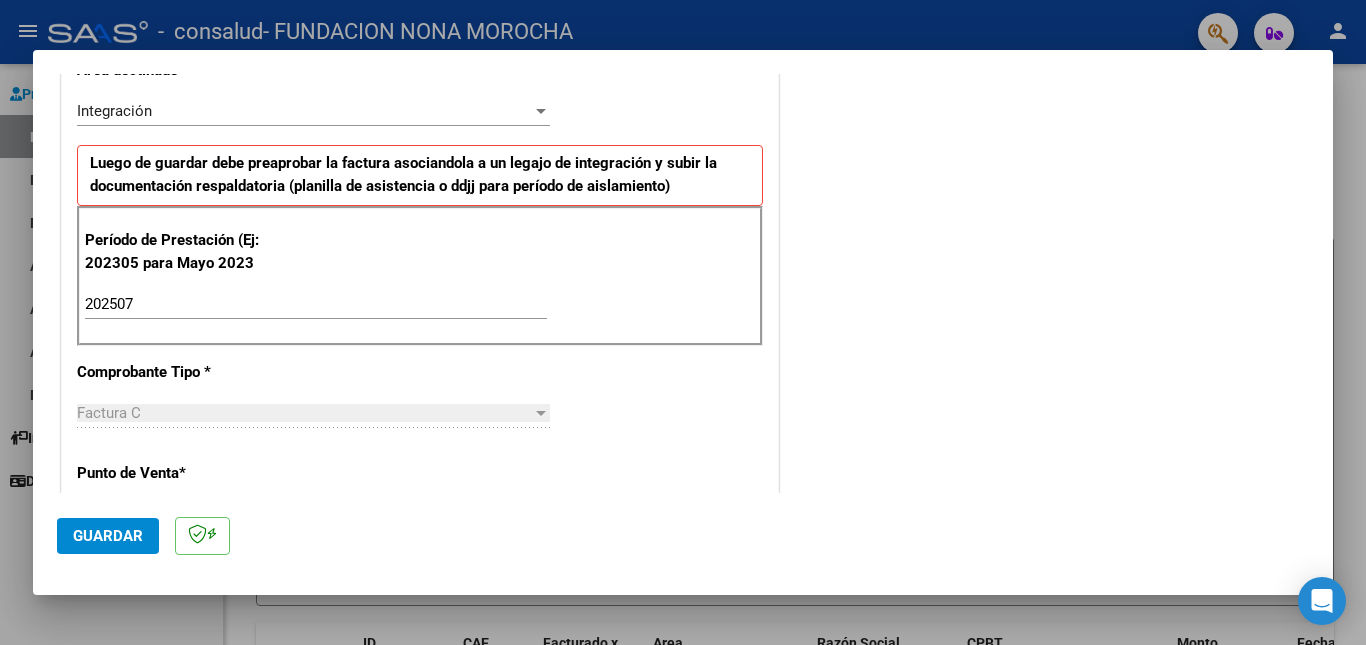 click on "COMPROBANTE VER COMPROBANTE ESTADO: Recibida. En proceso de confirmacion/aceptac por la OS. El comprobante fue leído exitosamente. DATOS DEL COMPROBANTE CUIT * [CUIT] Ingresar CUIT ANALISIS PRESTADOR Area destinado * Integración Seleccionar Area Luego de guardar debe preaprobar la factura asociandola a un legajo de integración y subir la documentación respaldatoria (planilla de asistencia o ddjj para período de aislamiento) Período de Prestación (Ej: 202305 para Mayo 2023 202507 Ingrese el Período de Prestación como indica el ejemplo Comprobante Tipo * Factura C Seleccionar Tipo Punto de Venta * 2 Ingresar el Nro. Número * 11880 Ingresar el Nro. Monto * $ 98.964,88 Ingresar el monto Fecha del Cpbt. * 2025-08-01 Ingresar la fecha CAE / CAEA (no ingrese CAI) 75303972124607 Ingresar el CAE o CAEA (no ingrese CAI) Fecha de Vencimiento Ingresar la fecha Ref. Externa Ingresar la ref. N° Liquidación Ingresar el N° Liquidación COMENTARIOS Comentarios del Prestador / Gerenciador:" at bounding box center (683, 283) 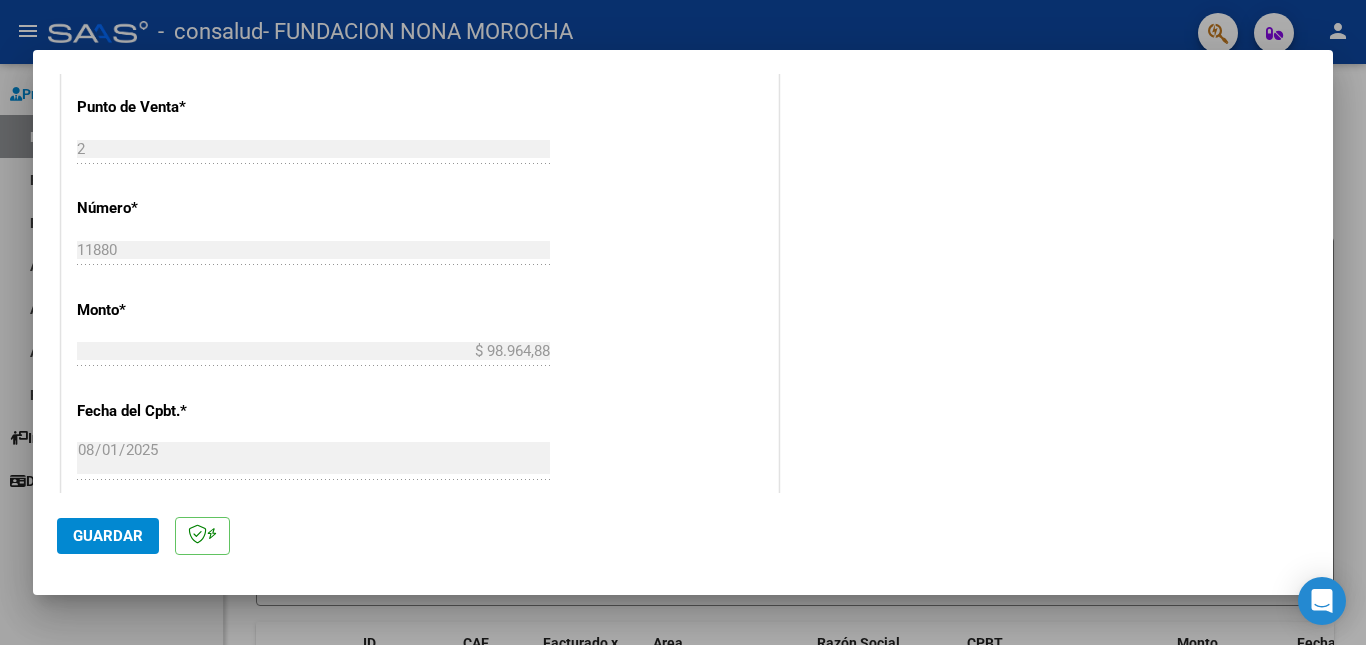 scroll, scrollTop: 1181, scrollLeft: 0, axis: vertical 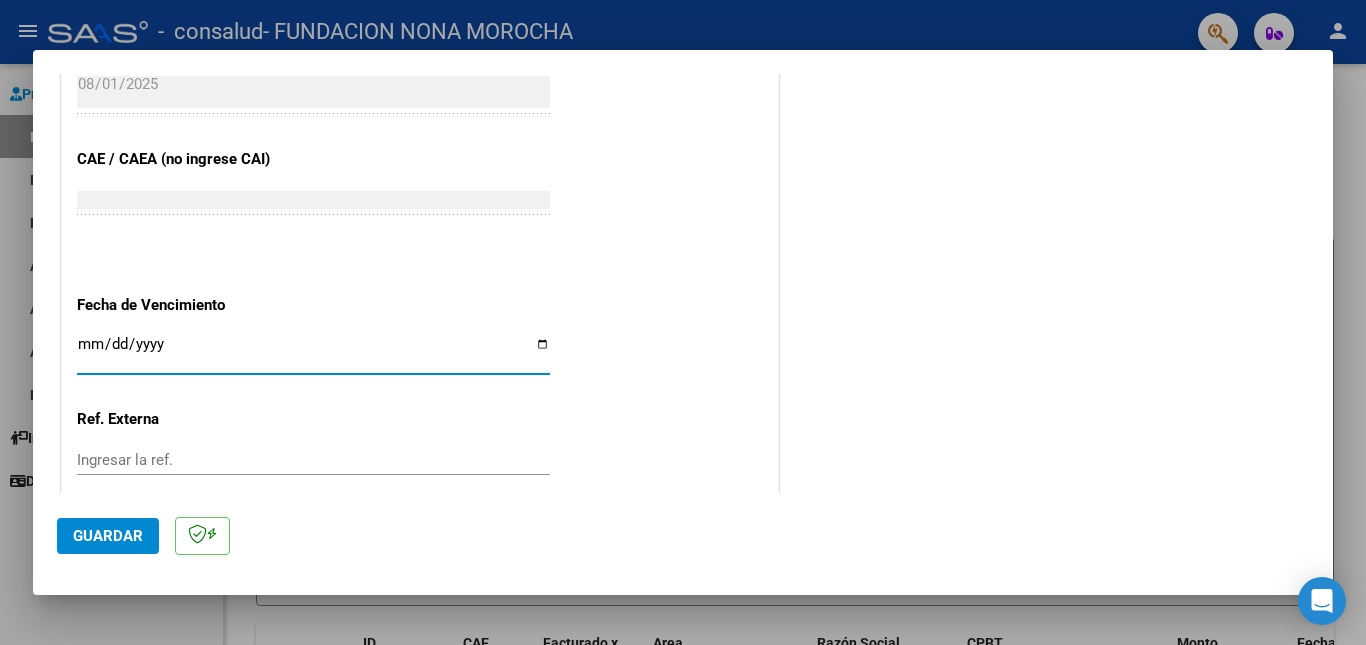 click on "Ingresar la fecha" at bounding box center [313, 352] 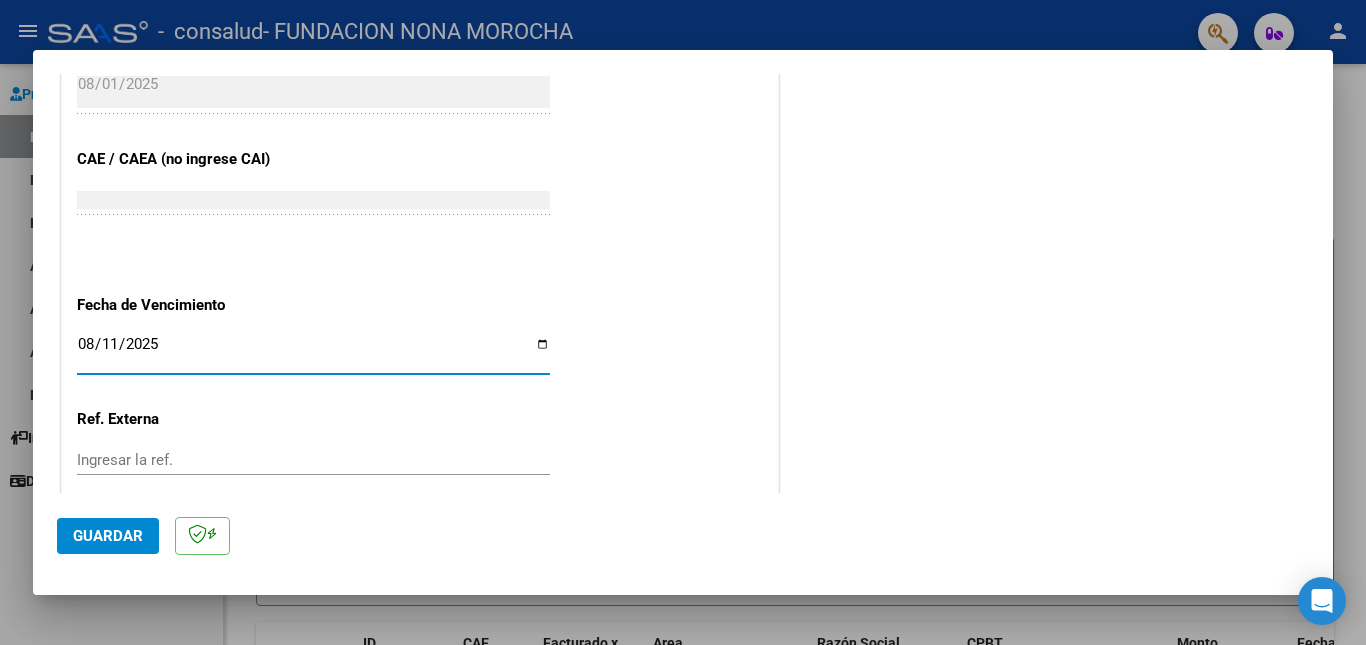 click on "COMENTARIOS Comentarios del Prestador / Gerenciador:" at bounding box center (1046, -235) 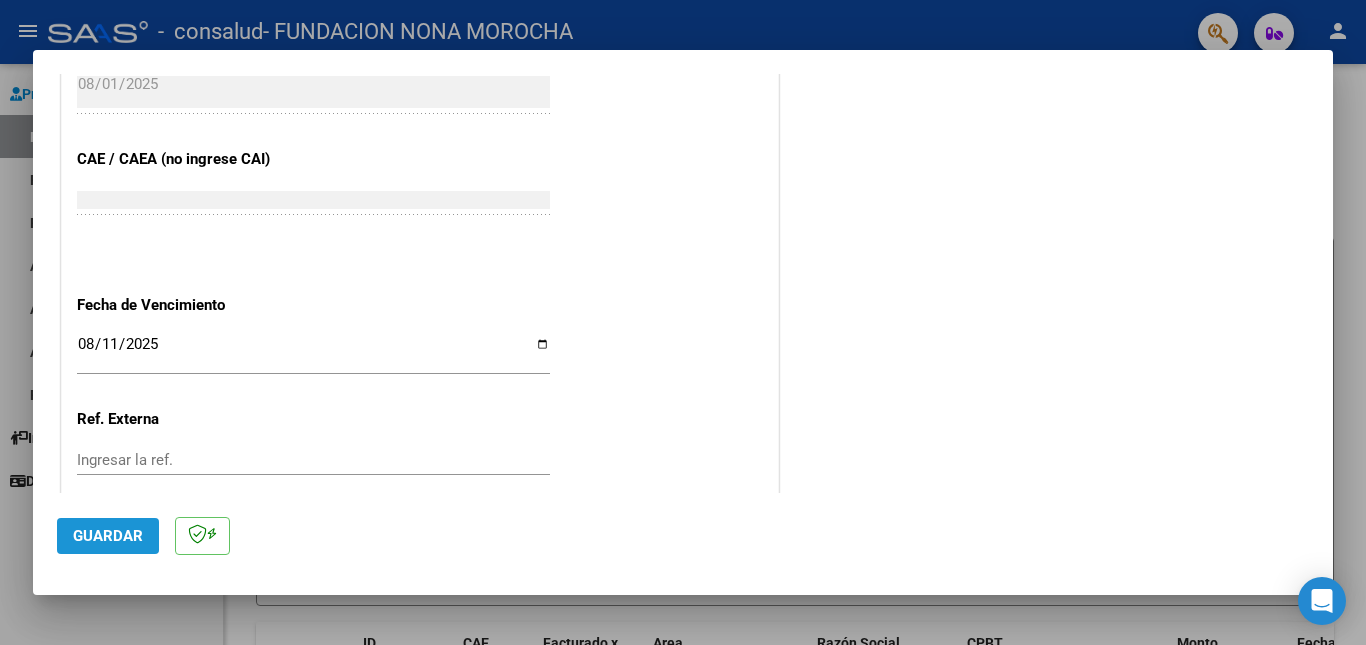 click on "Guardar" 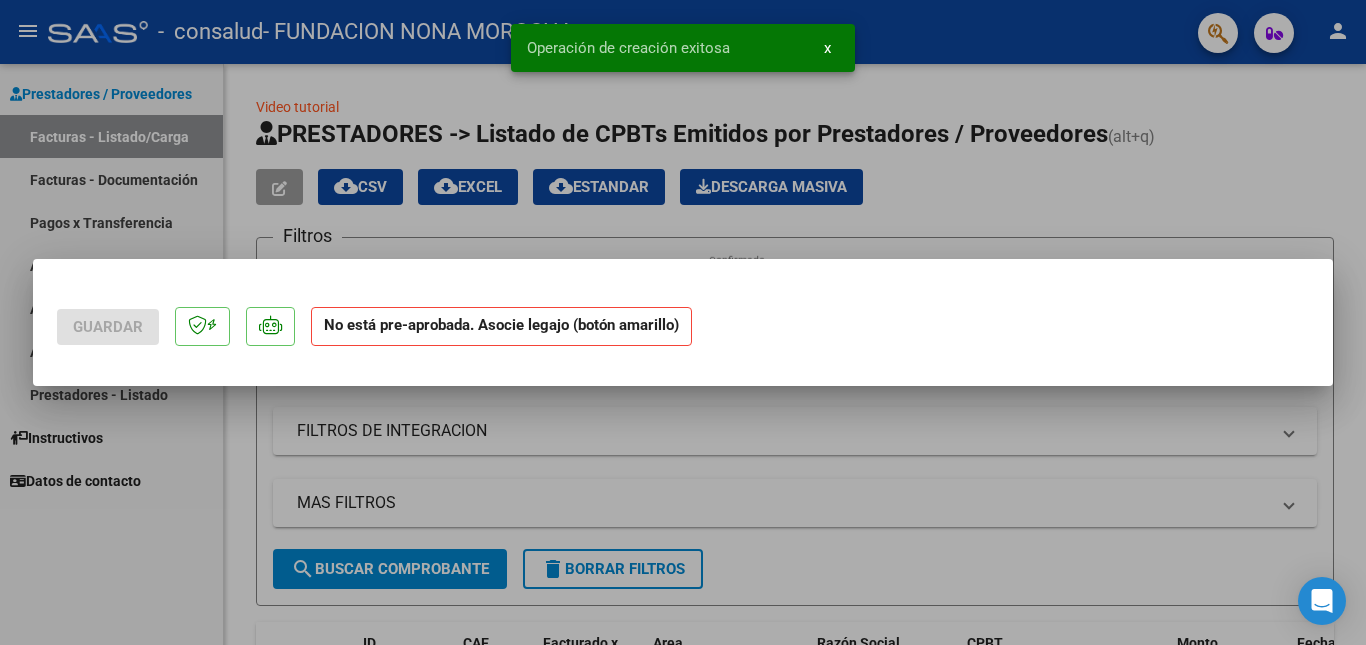 scroll, scrollTop: 0, scrollLeft: 0, axis: both 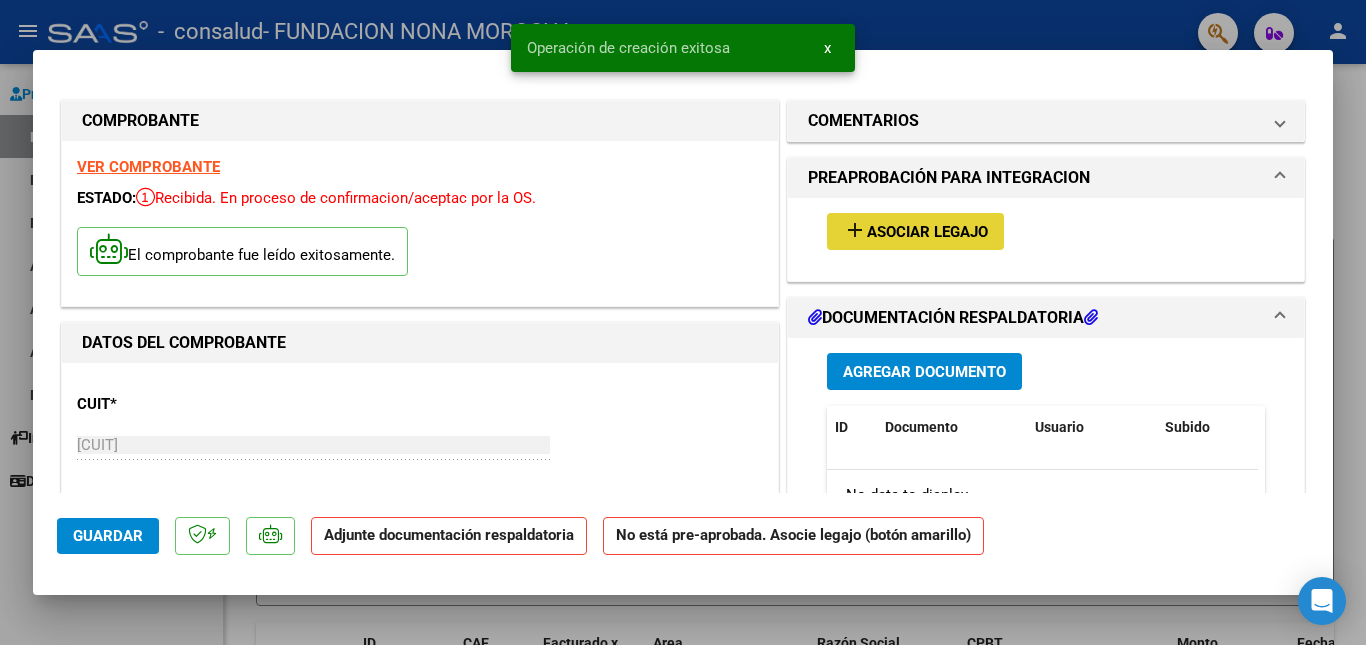 click on "add Asociar Legajo" at bounding box center [915, 231] 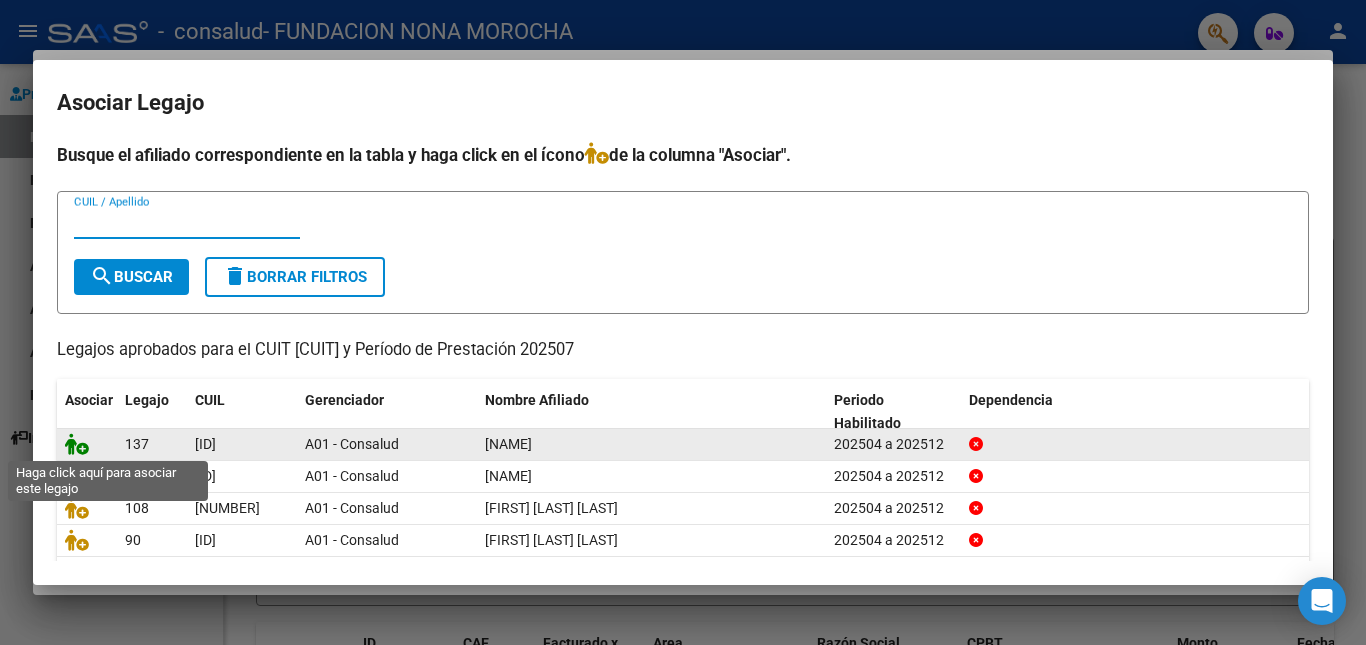click 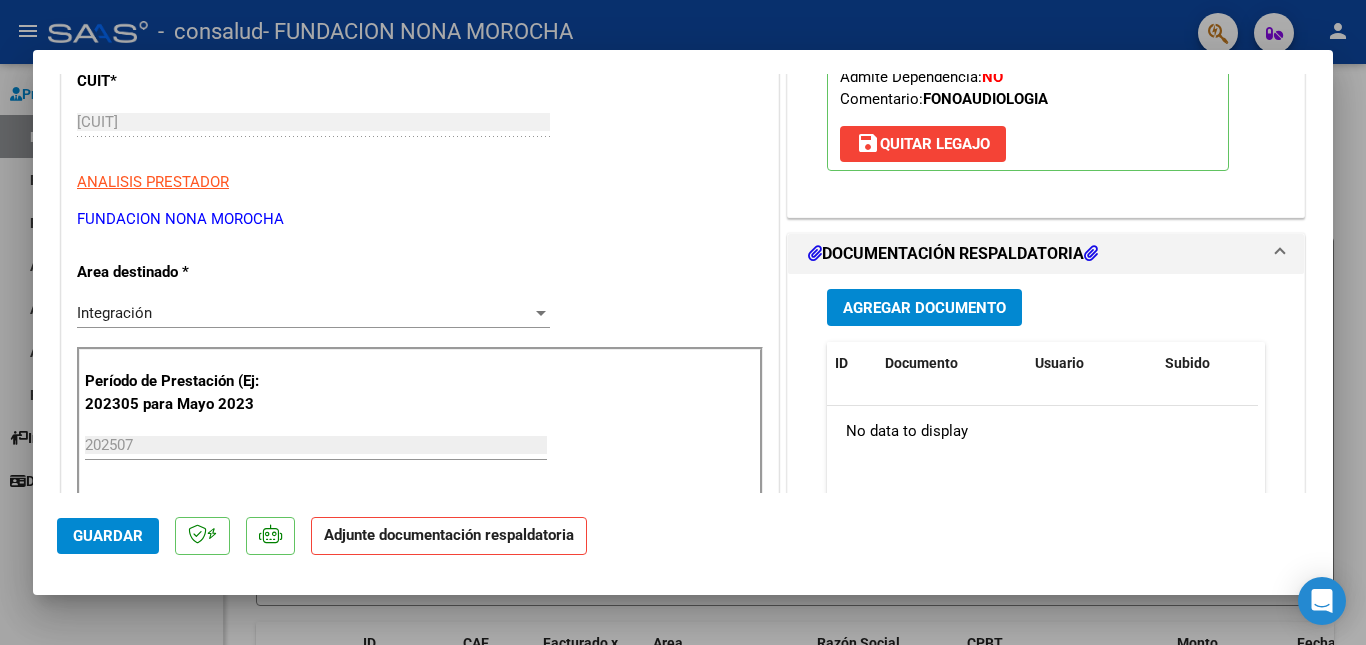 scroll, scrollTop: 360, scrollLeft: 0, axis: vertical 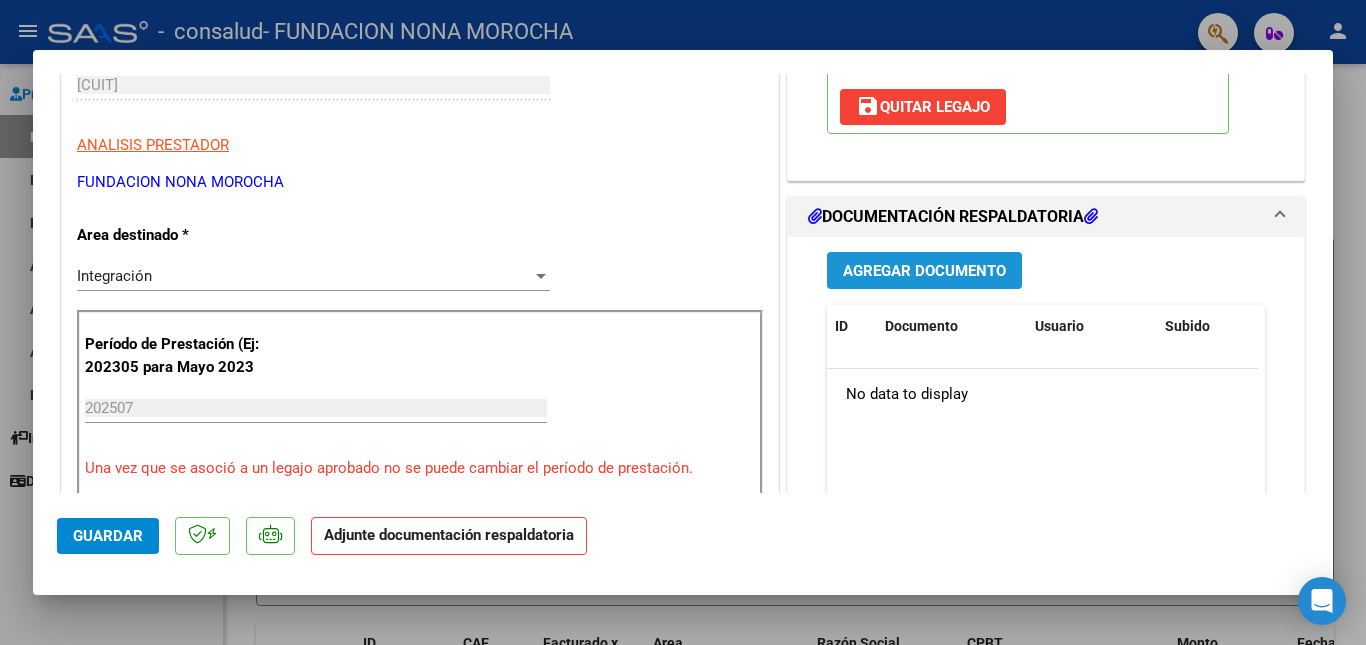 click on "Agregar Documento" at bounding box center (924, 271) 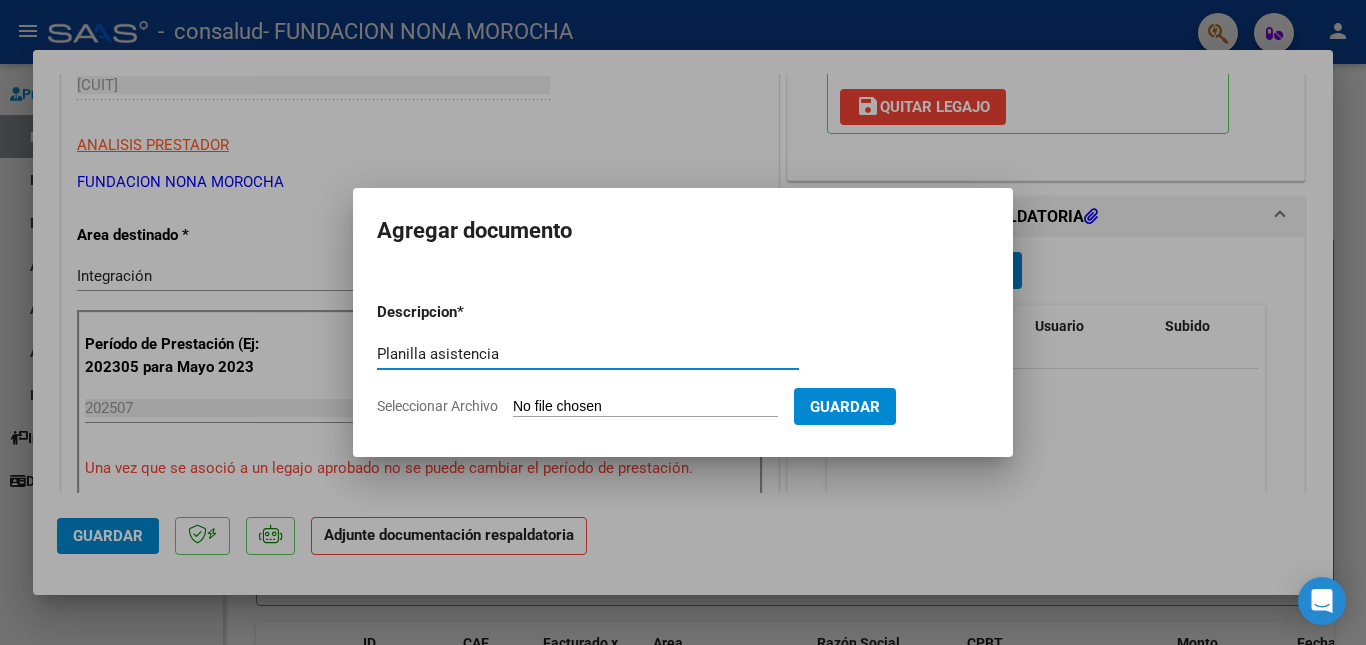type on "Planilla asistencia" 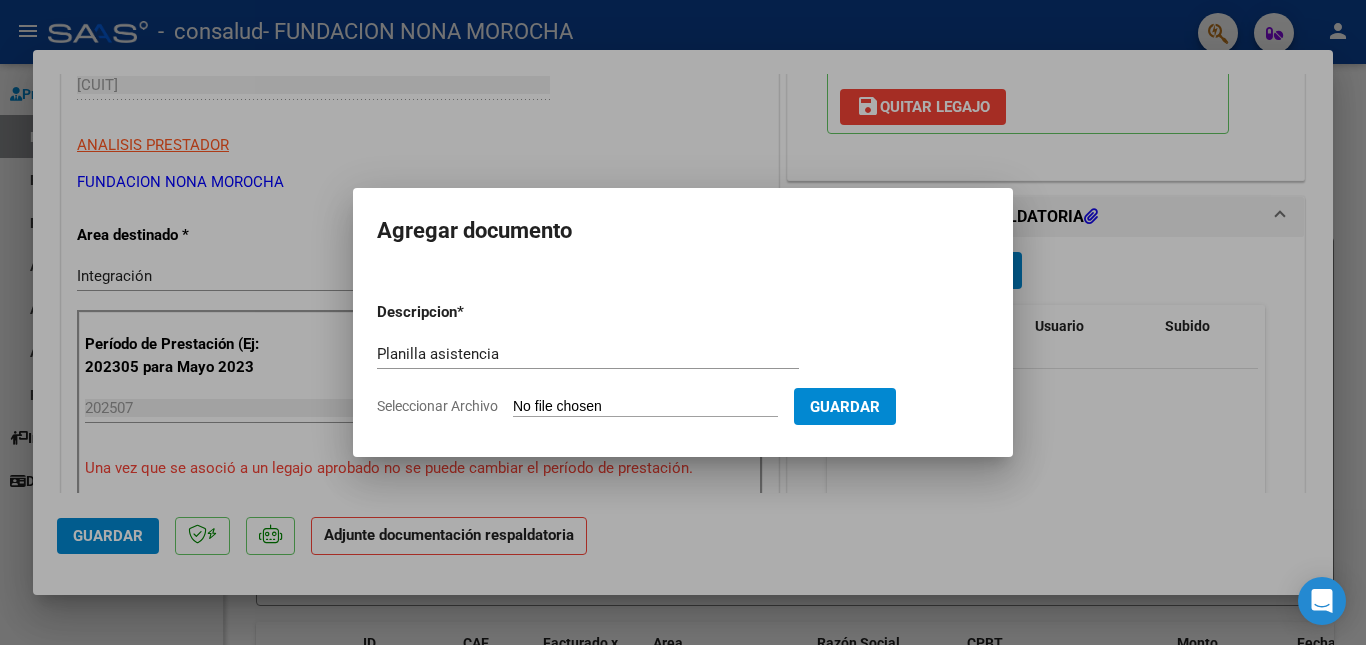 click on "Seleccionar Archivo" at bounding box center [645, 407] 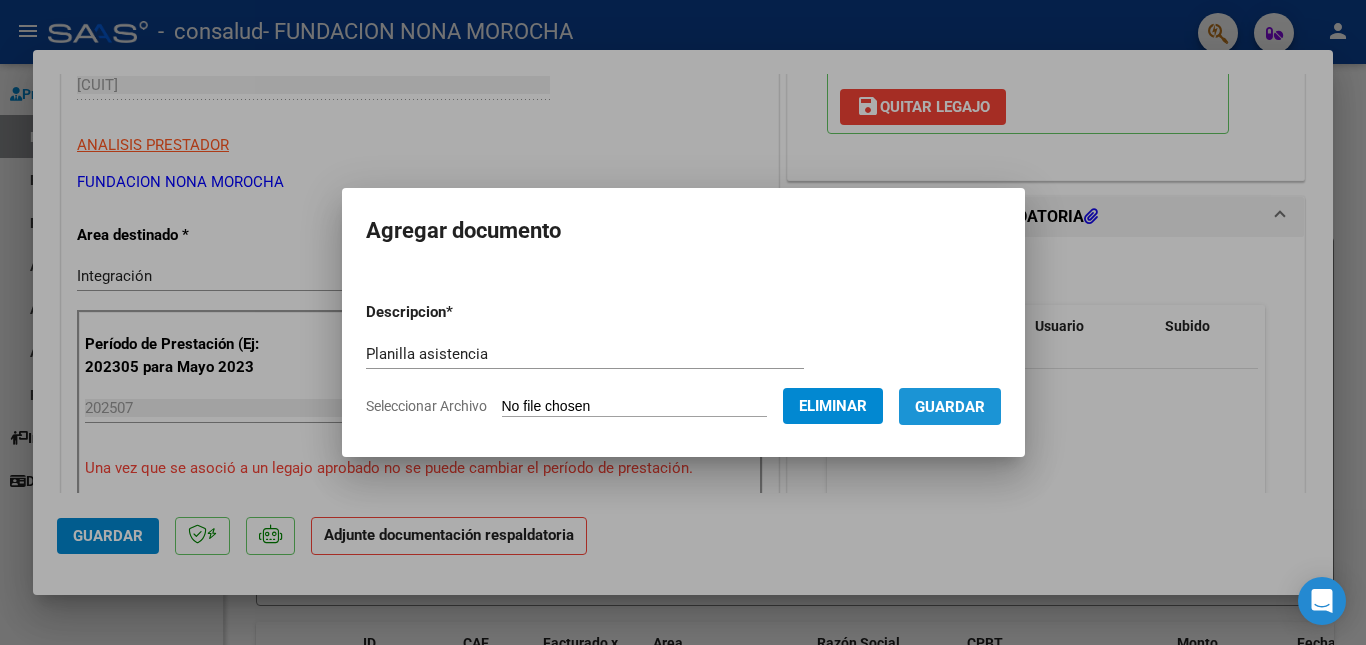 click on "Guardar" at bounding box center [950, 407] 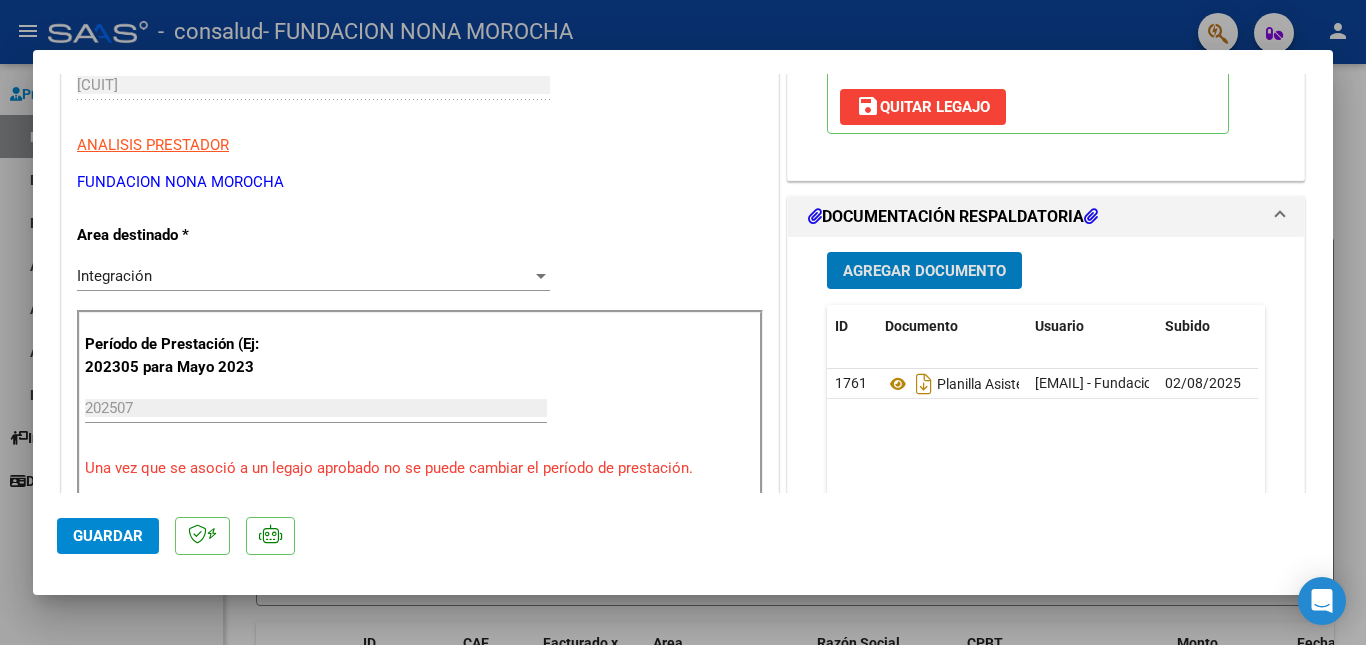 click on "Guardar" 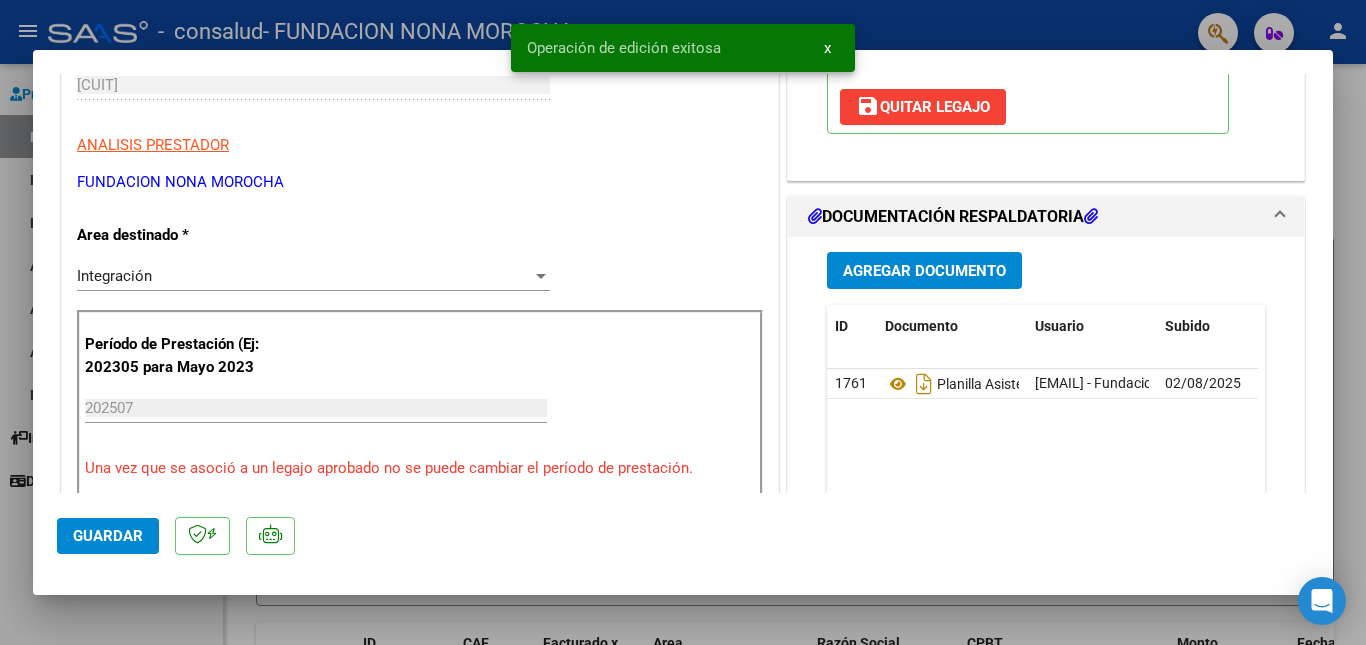 click at bounding box center [683, 322] 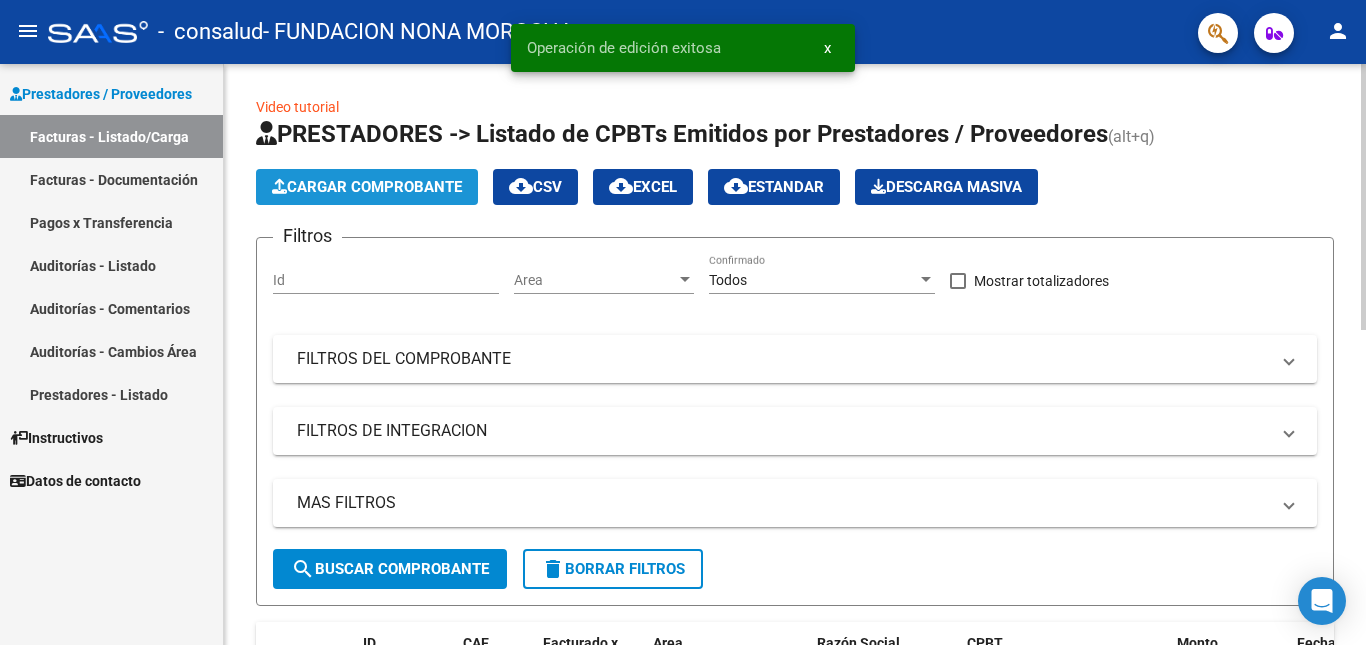 click on "Cargar Comprobante" 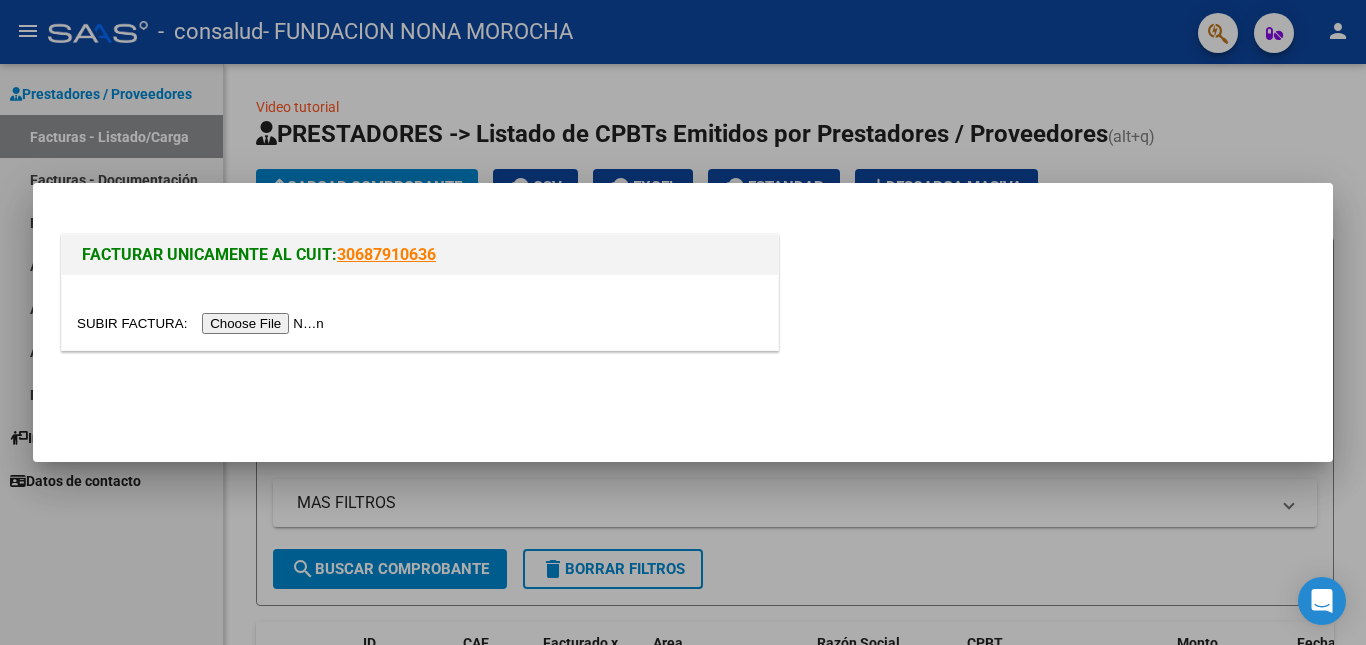 click at bounding box center [203, 323] 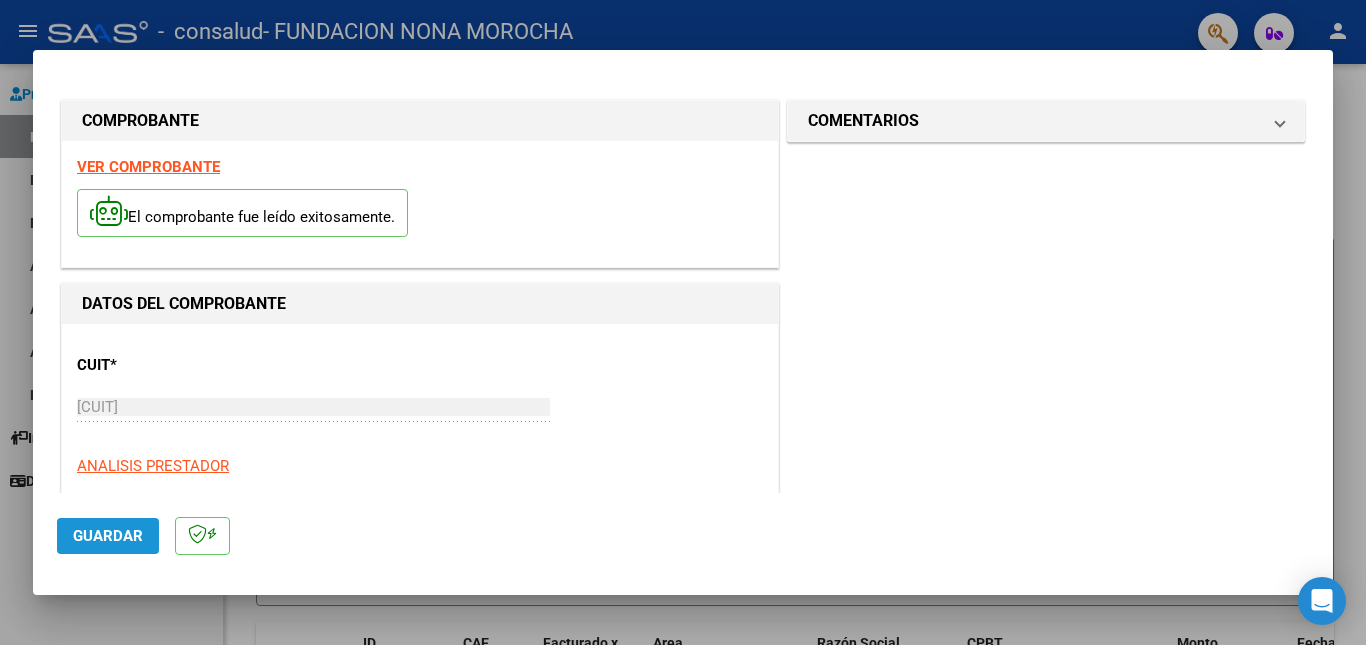 click on "Guardar" 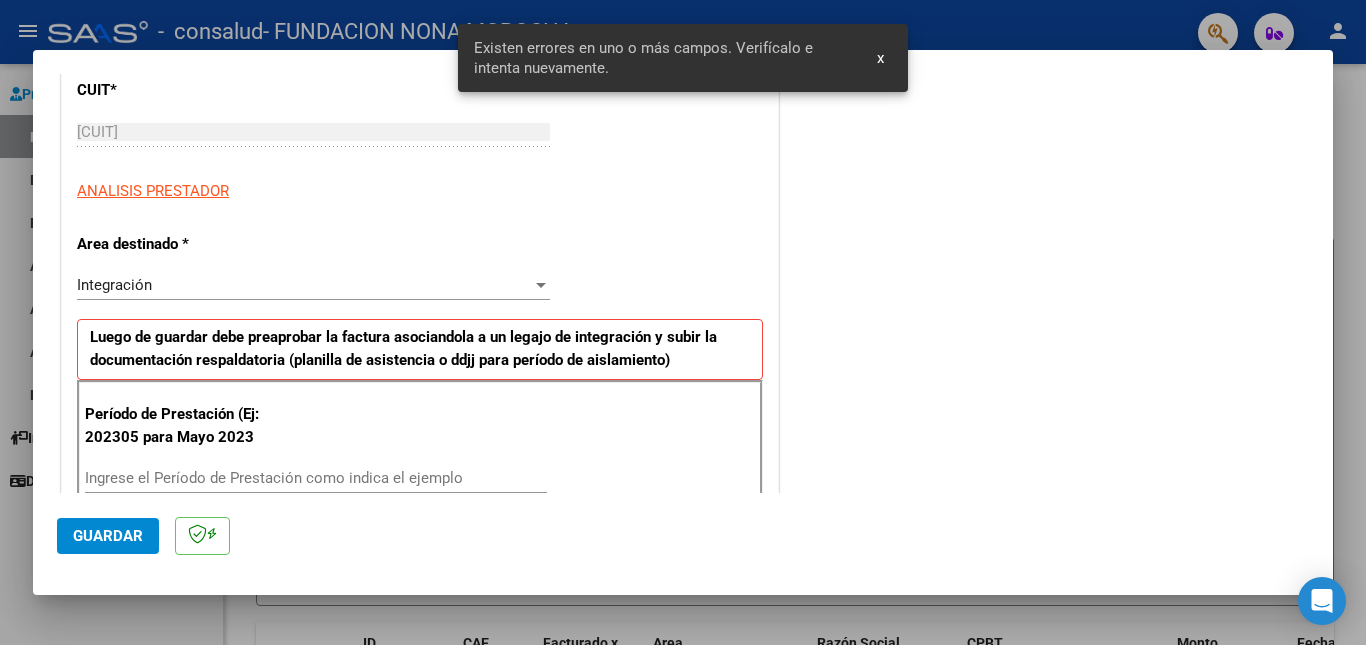 scroll, scrollTop: 449, scrollLeft: 0, axis: vertical 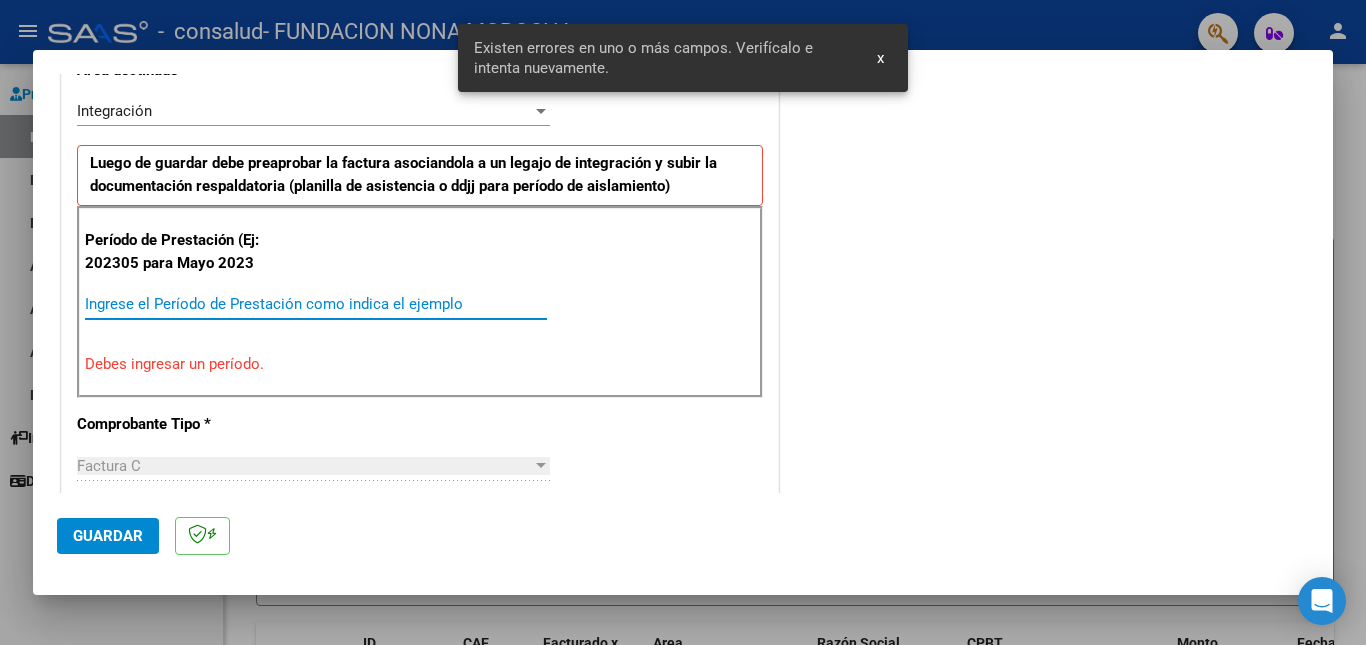 click on "Ingrese el Período de Prestación como indica el ejemplo" at bounding box center [316, 304] 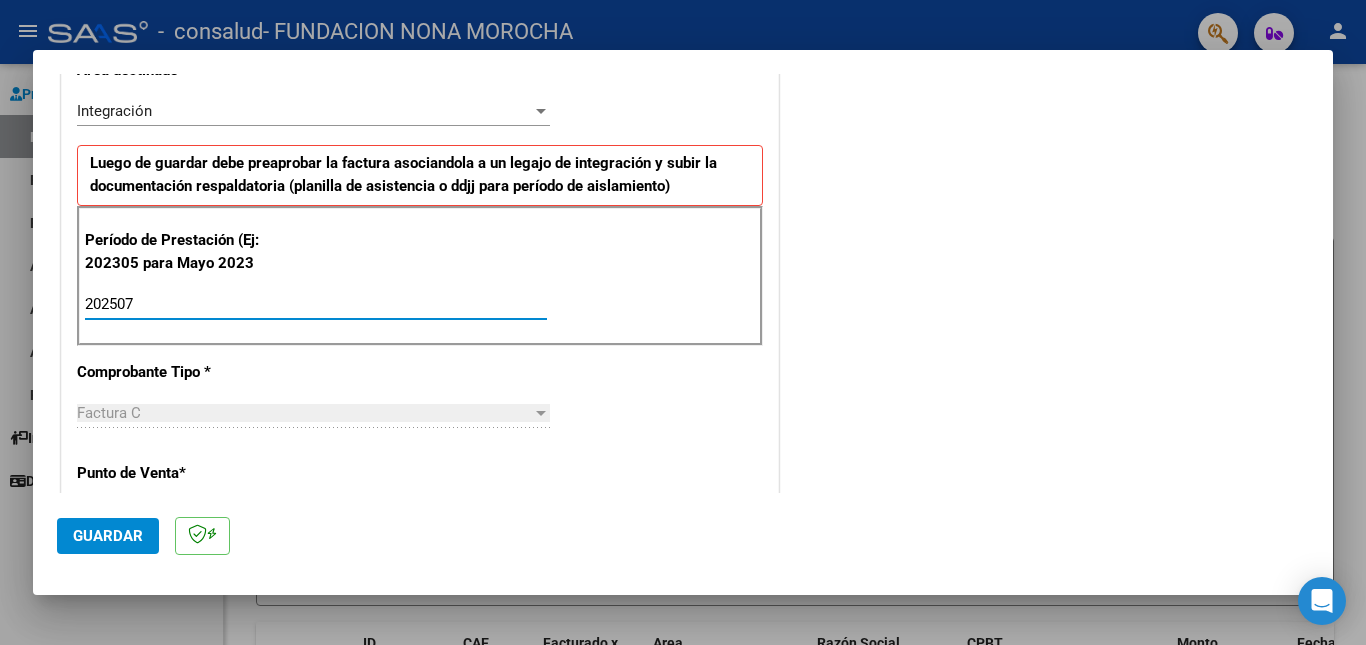type on "202507" 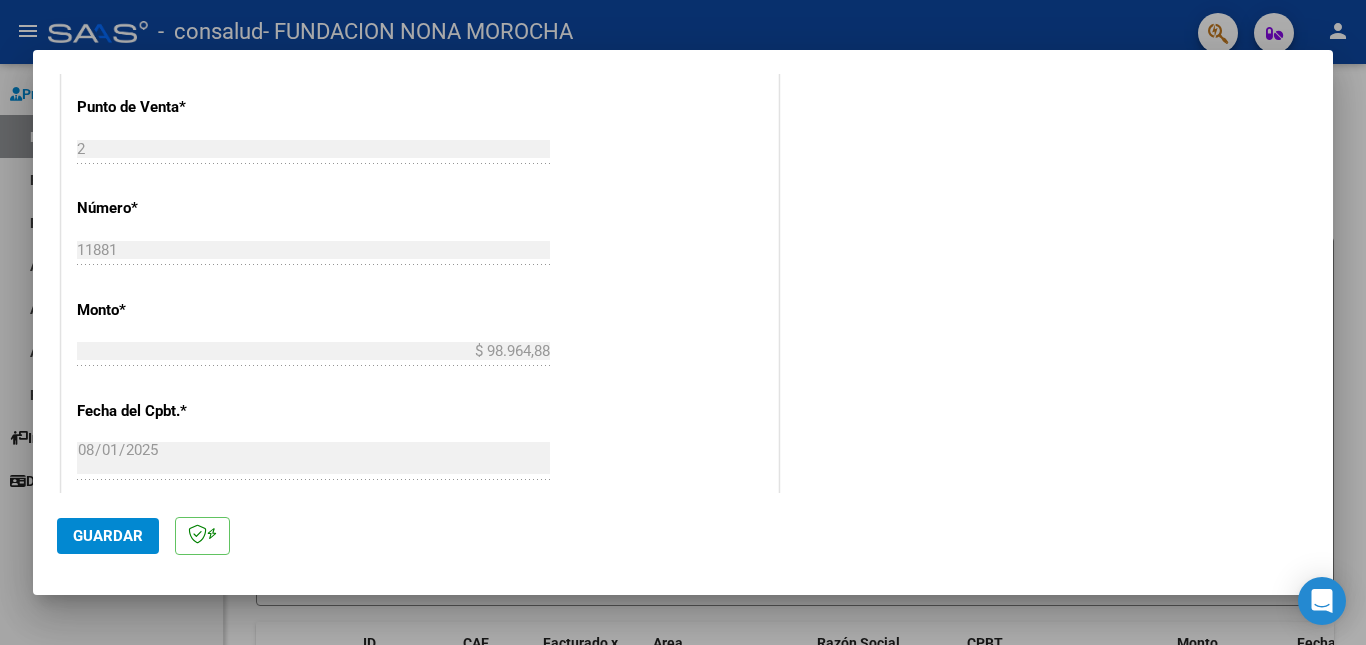 scroll, scrollTop: 1181, scrollLeft: 0, axis: vertical 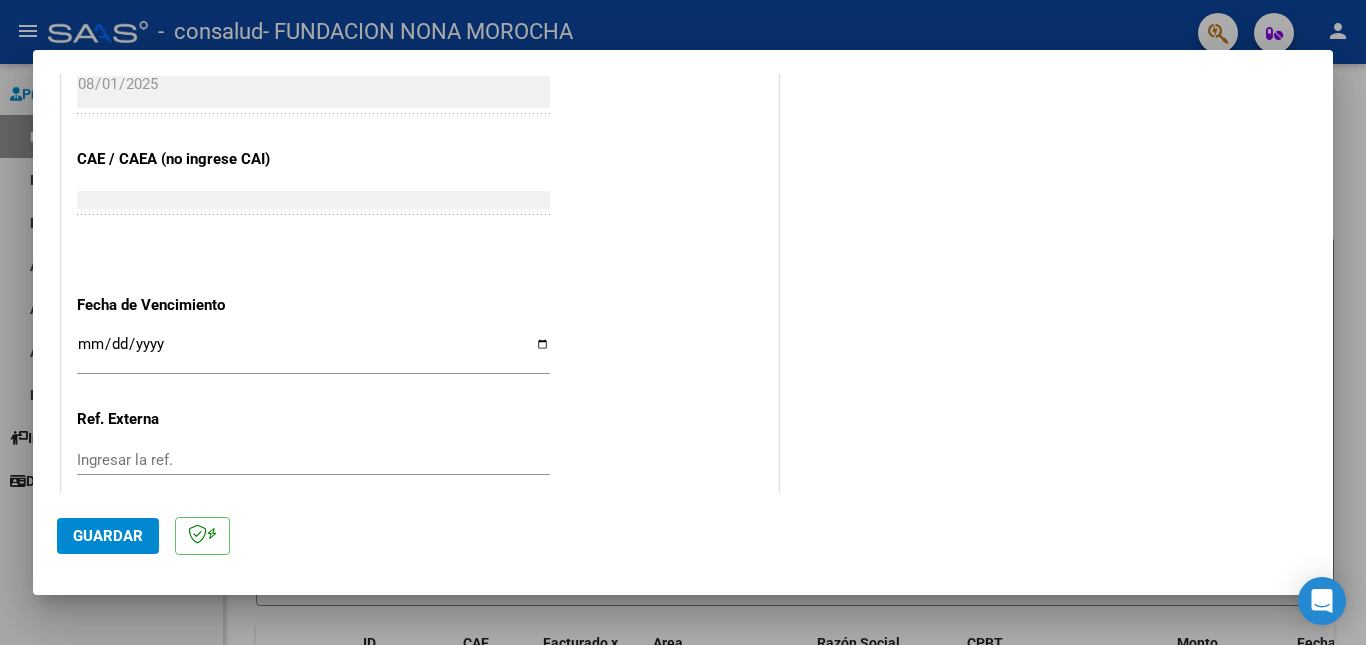 click on "Ingresar la fecha" at bounding box center (313, 352) 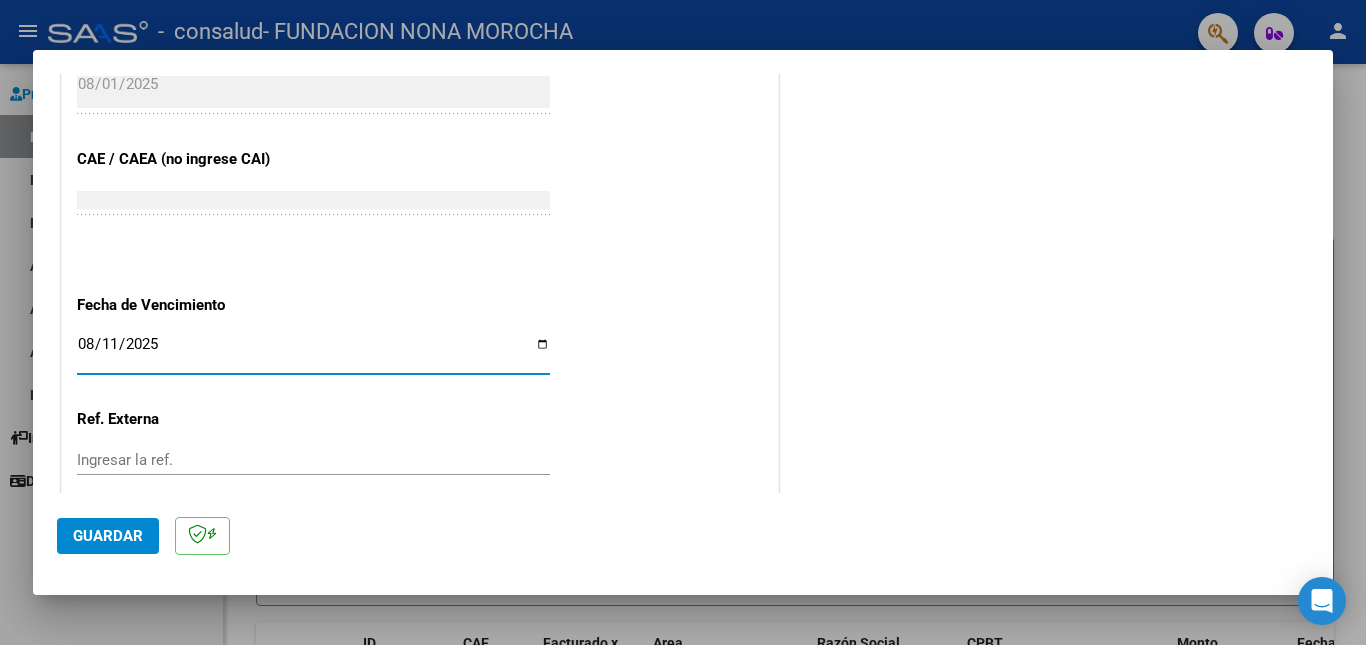 type on "2025-08-11" 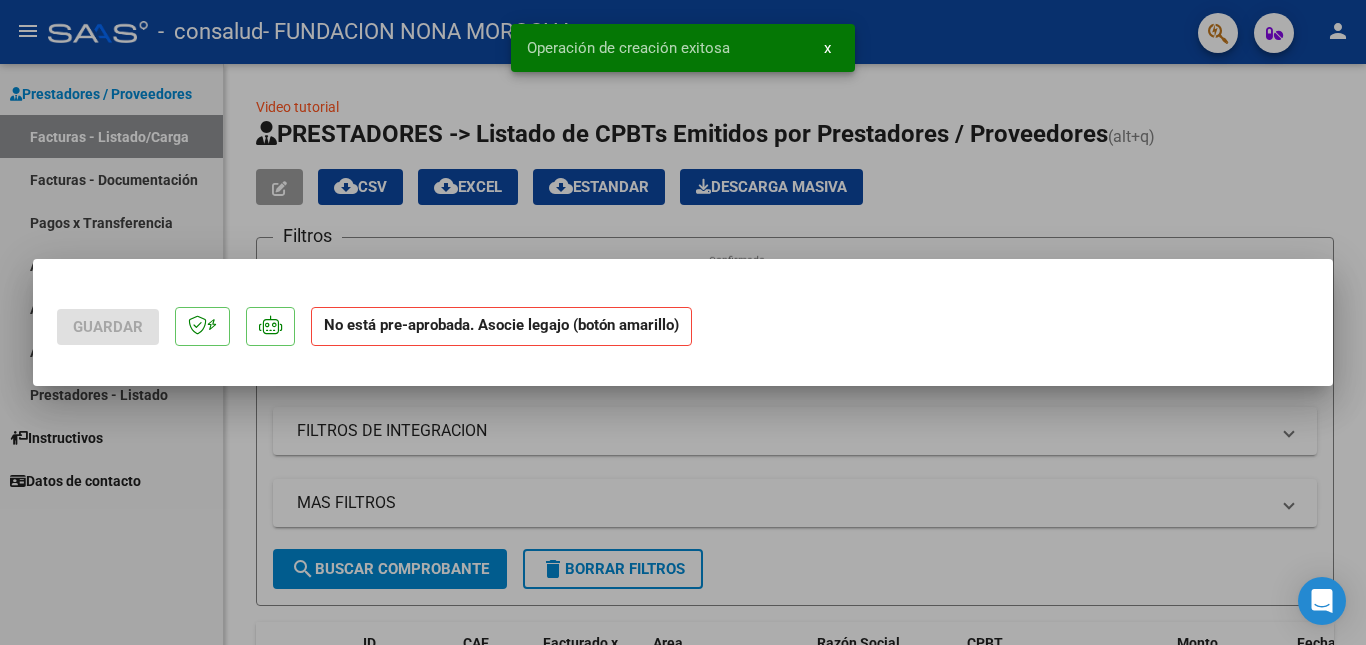 scroll, scrollTop: 0, scrollLeft: 0, axis: both 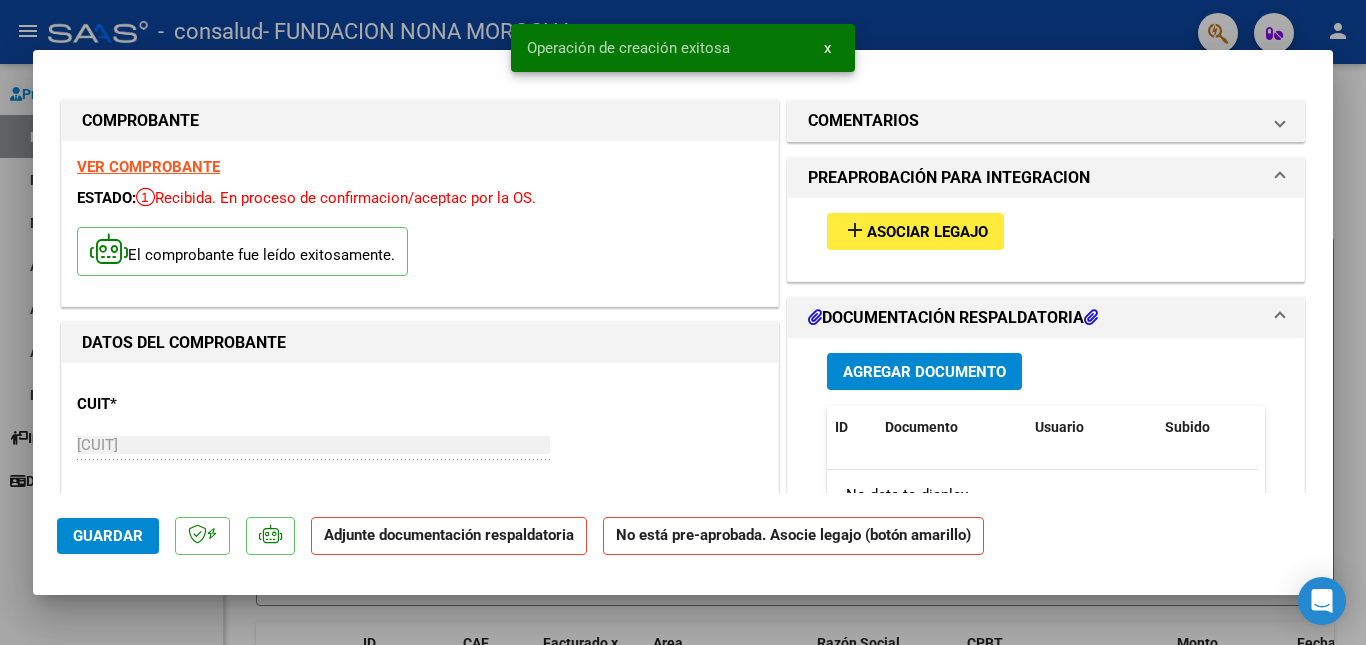 click on "Asociar Legajo" at bounding box center [927, 232] 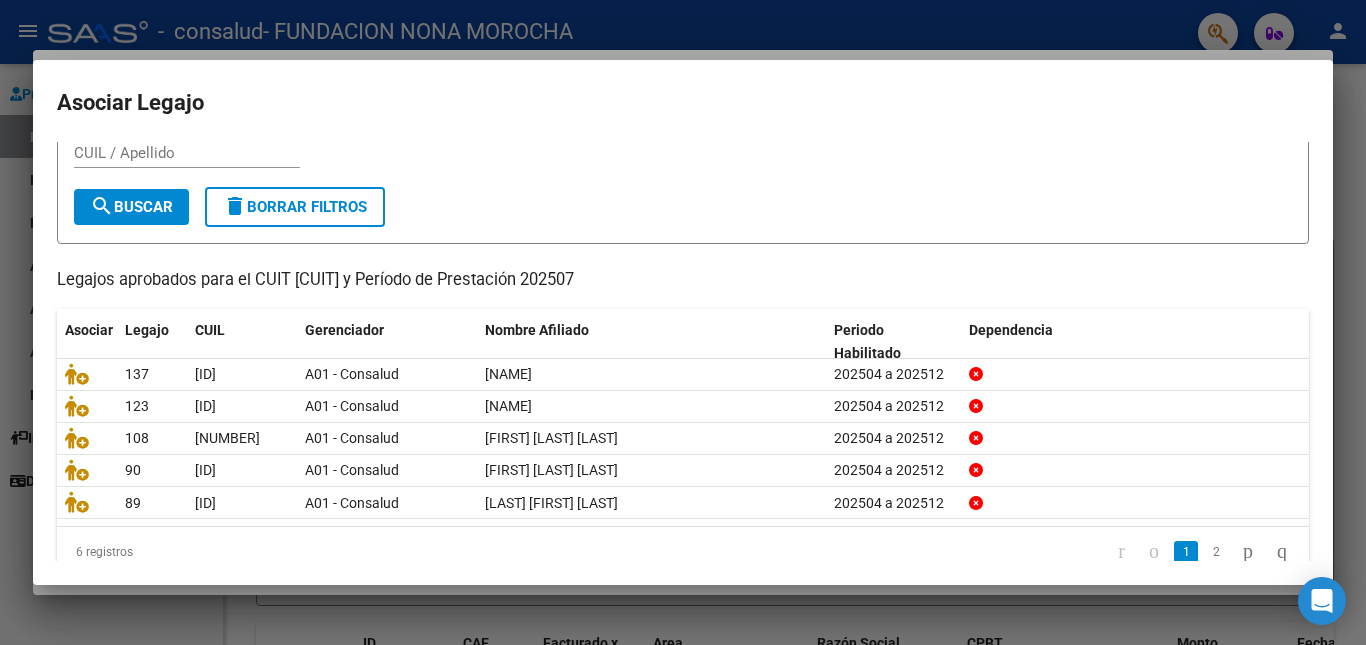 scroll, scrollTop: 107, scrollLeft: 0, axis: vertical 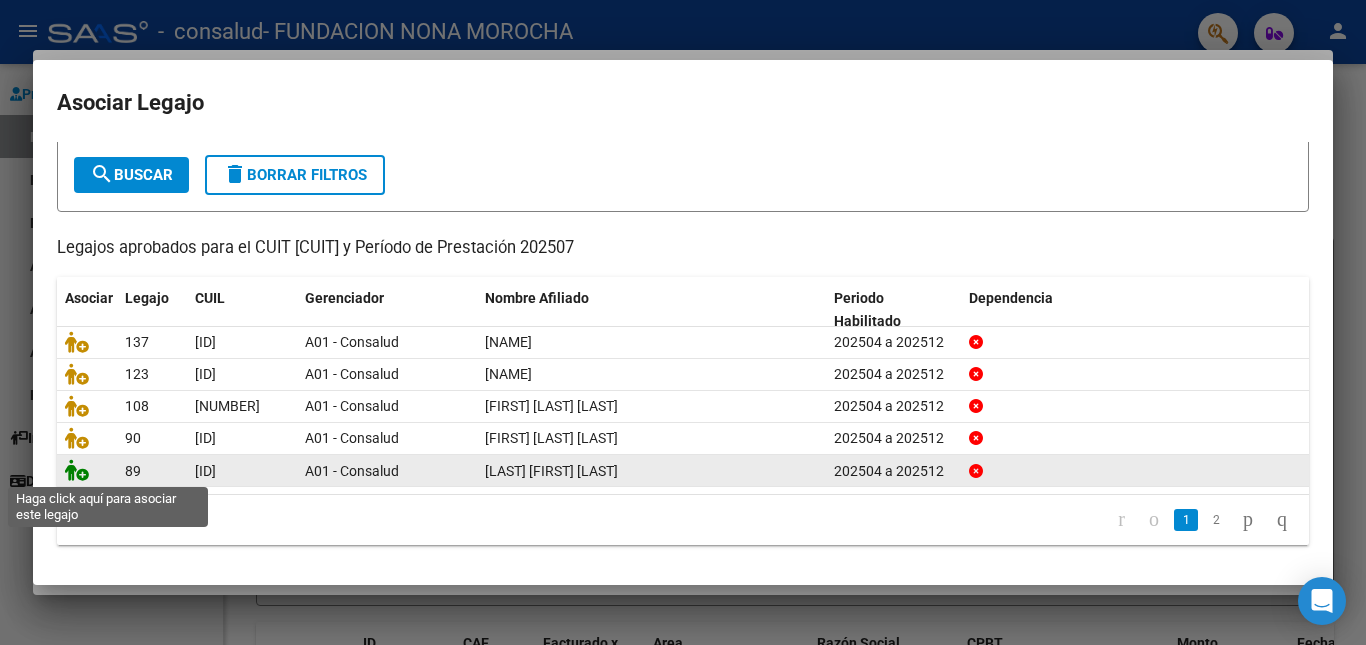 click 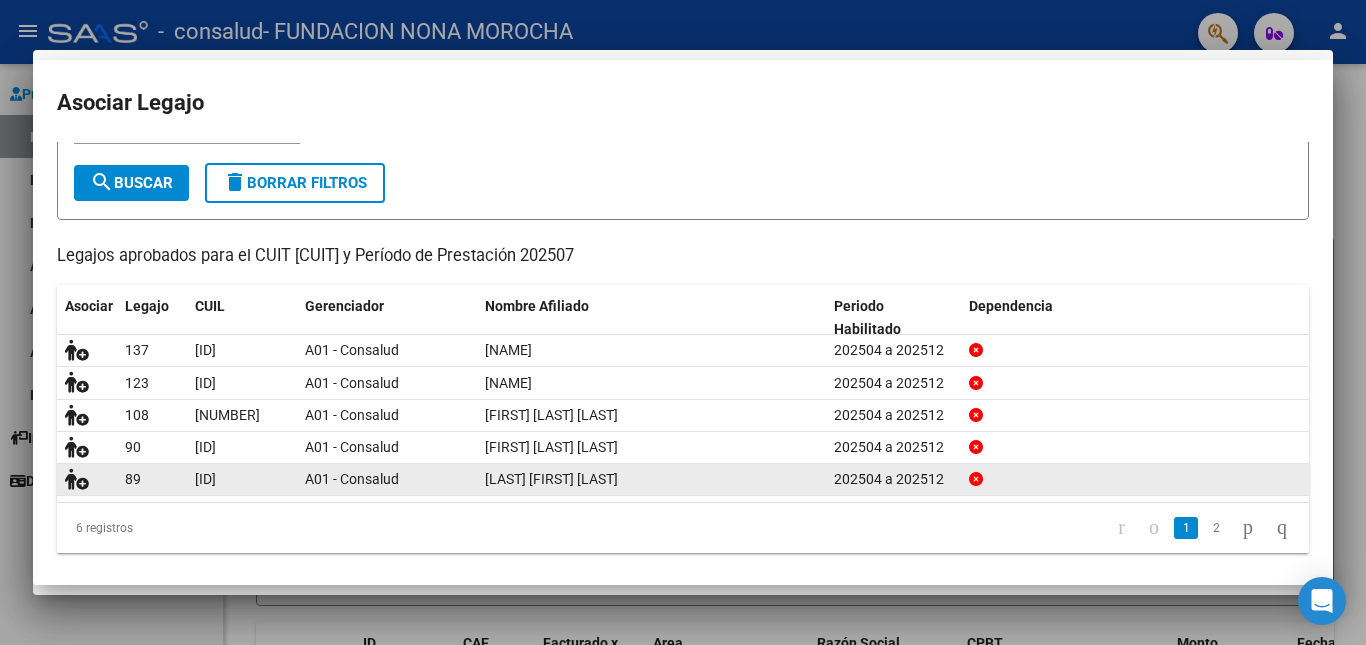scroll, scrollTop: 120, scrollLeft: 0, axis: vertical 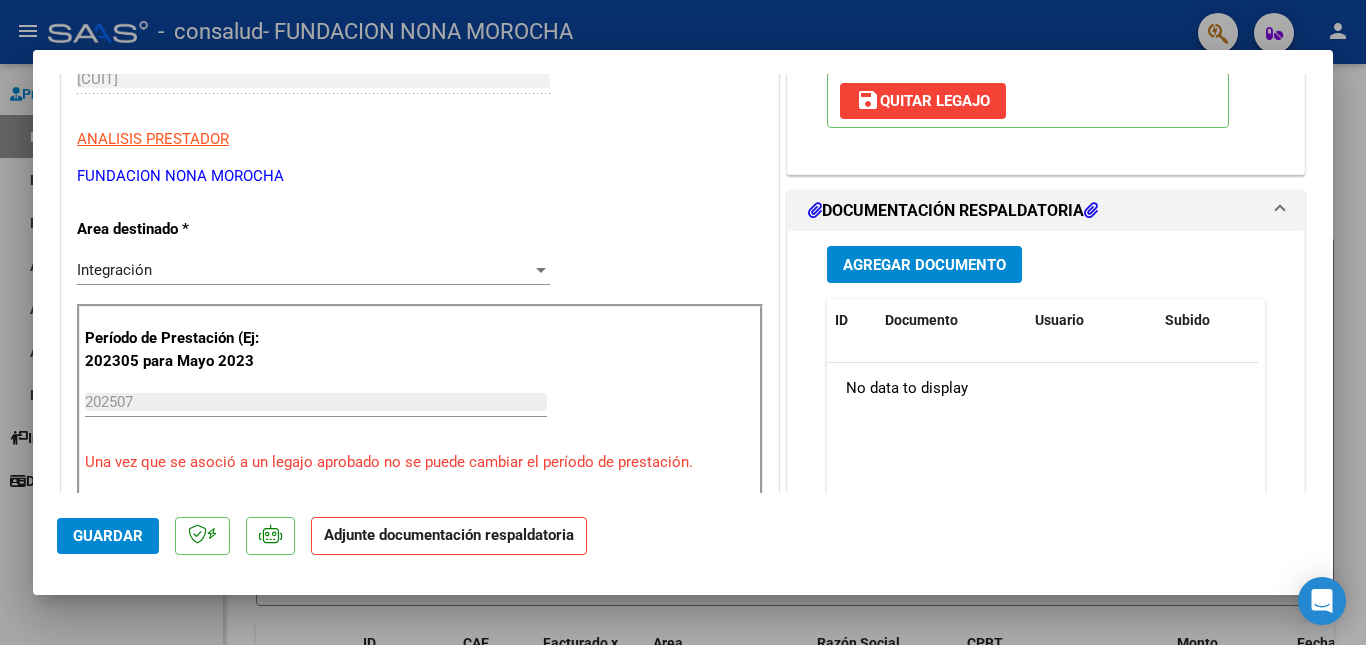 click on "Agregar Documento" at bounding box center (924, 265) 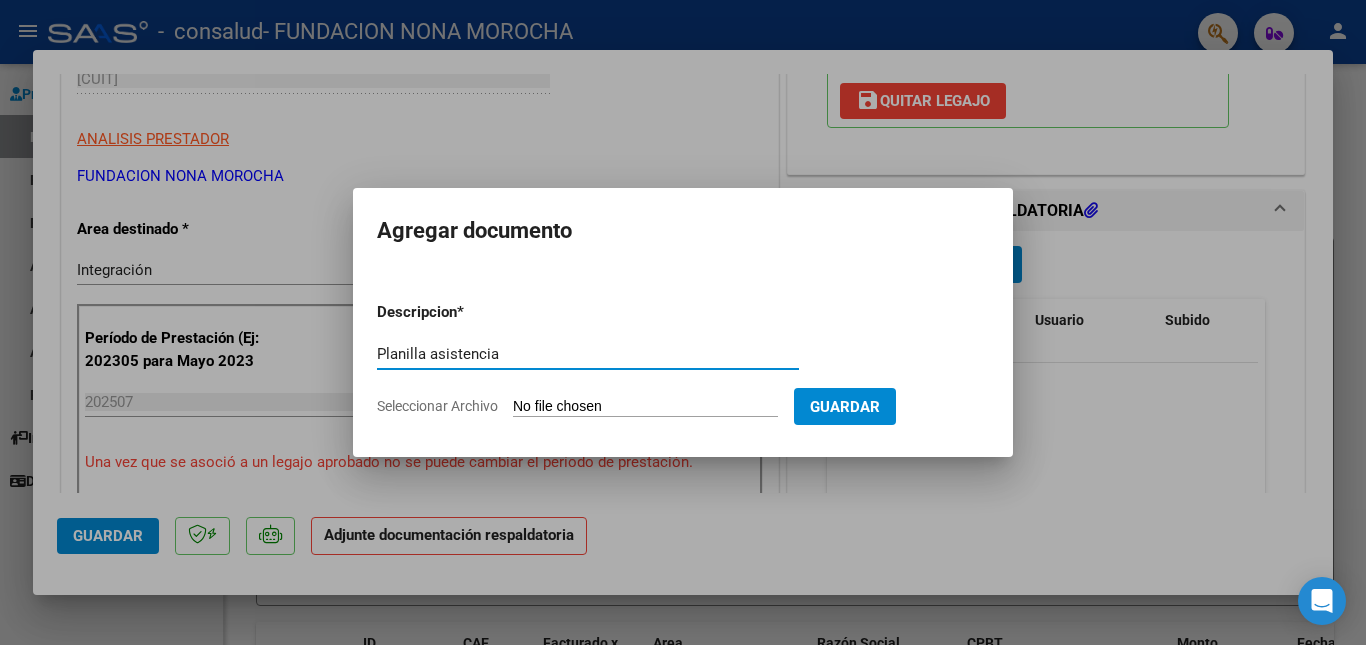 type on "Planilla asistencia" 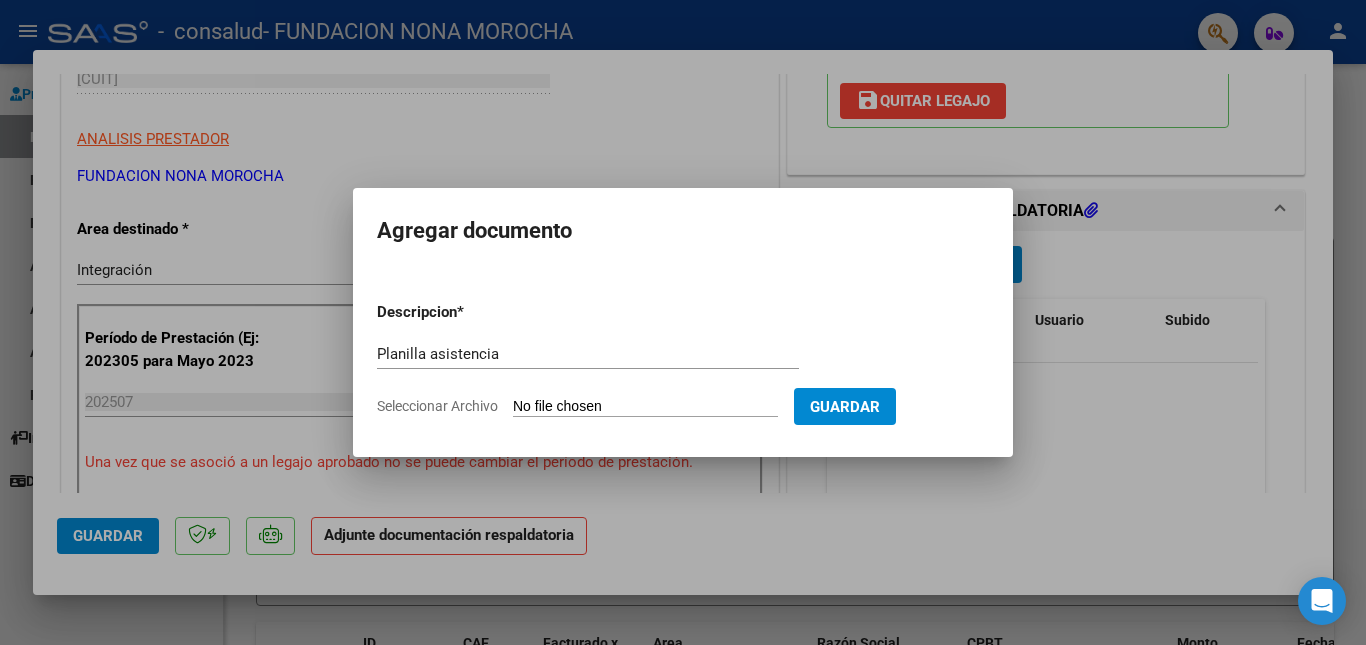 type on "C:\fakepath\[NAME].pdf" 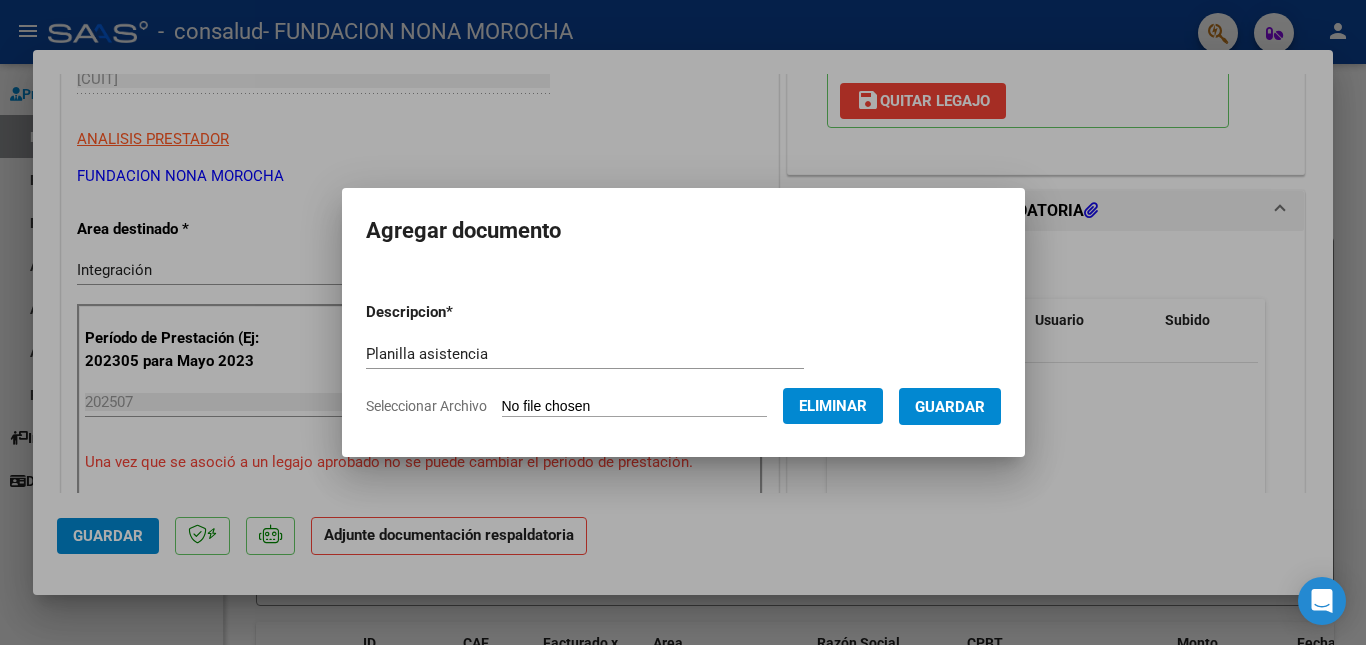 click on "Guardar" at bounding box center (950, 407) 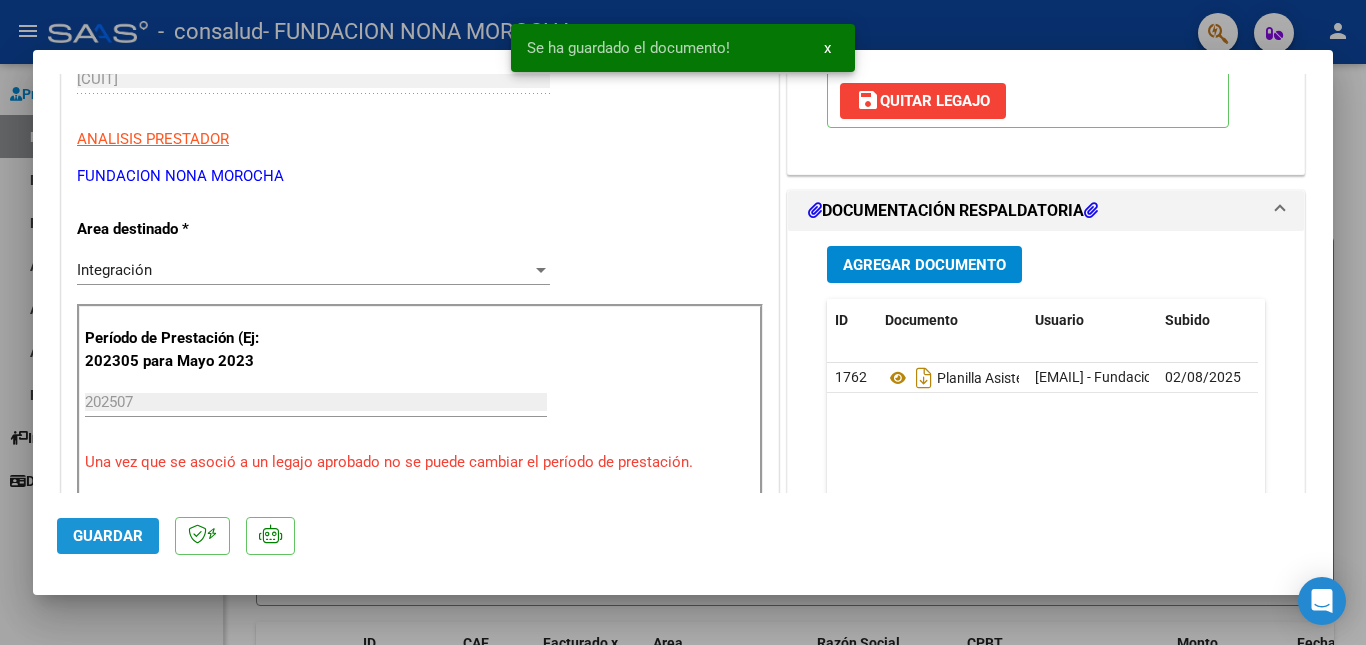 click on "Guardar" 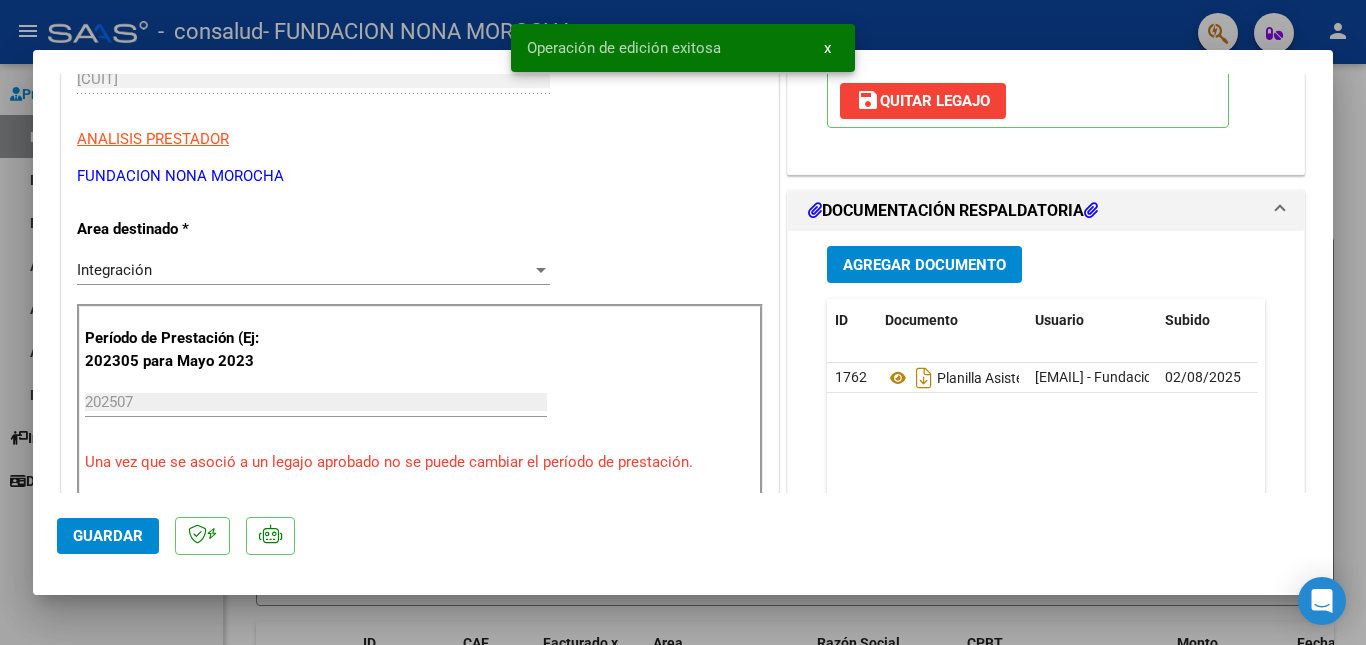 click at bounding box center [683, 322] 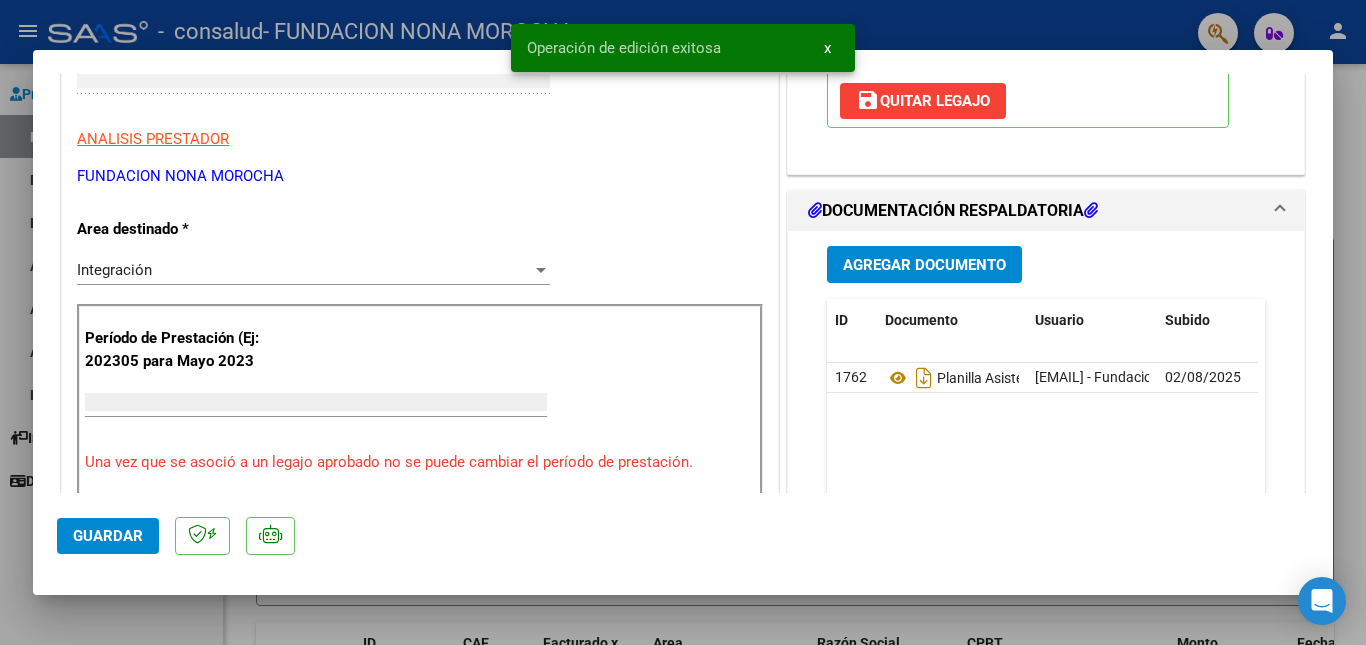 type 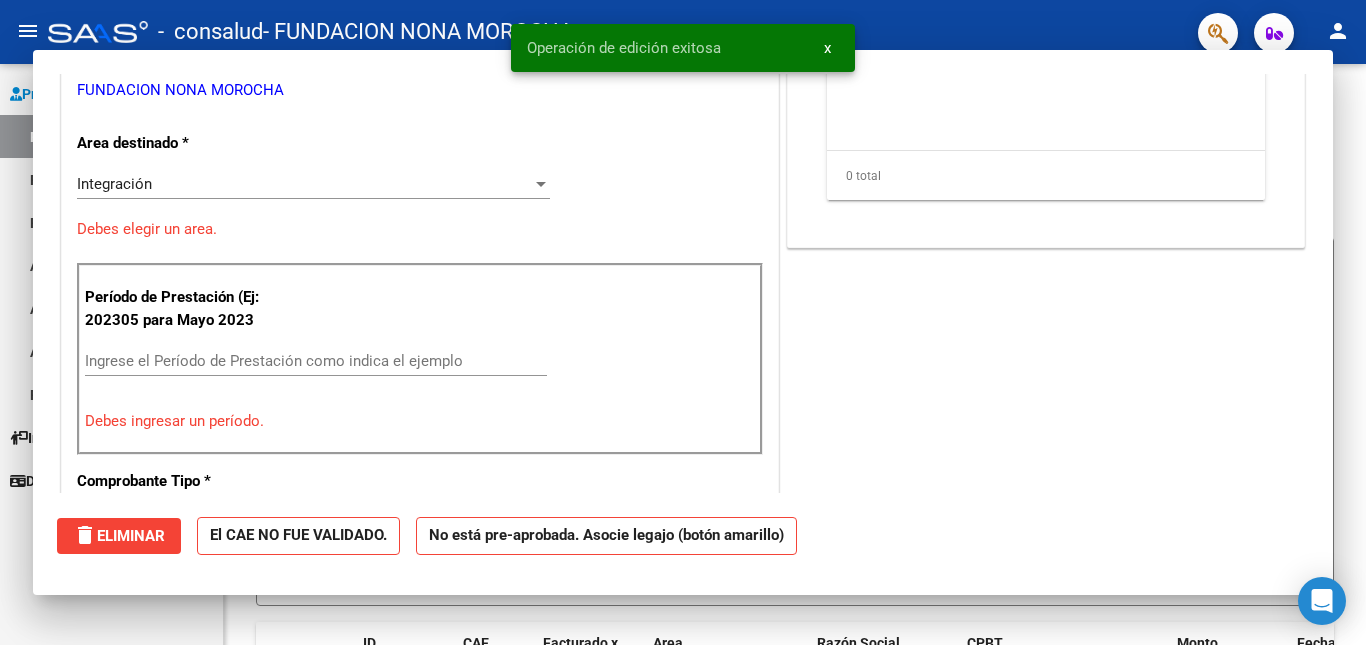scroll, scrollTop: 0, scrollLeft: 0, axis: both 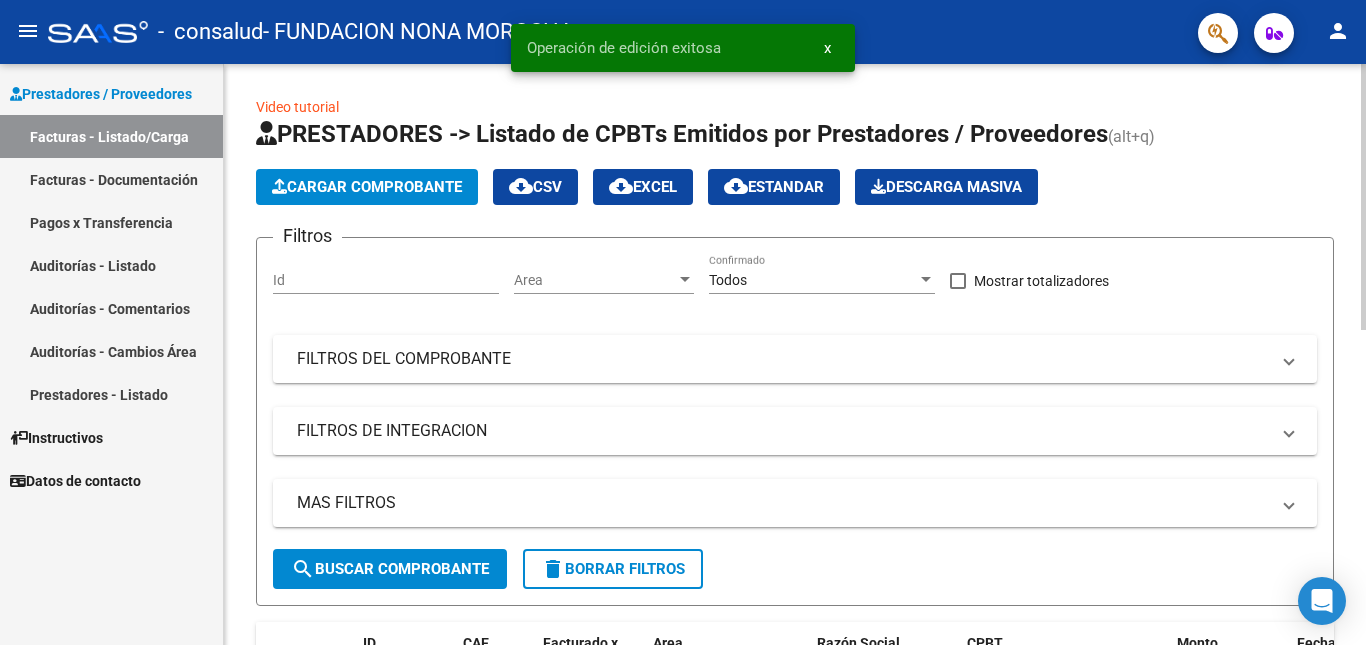 click on "Cargar Comprobante" 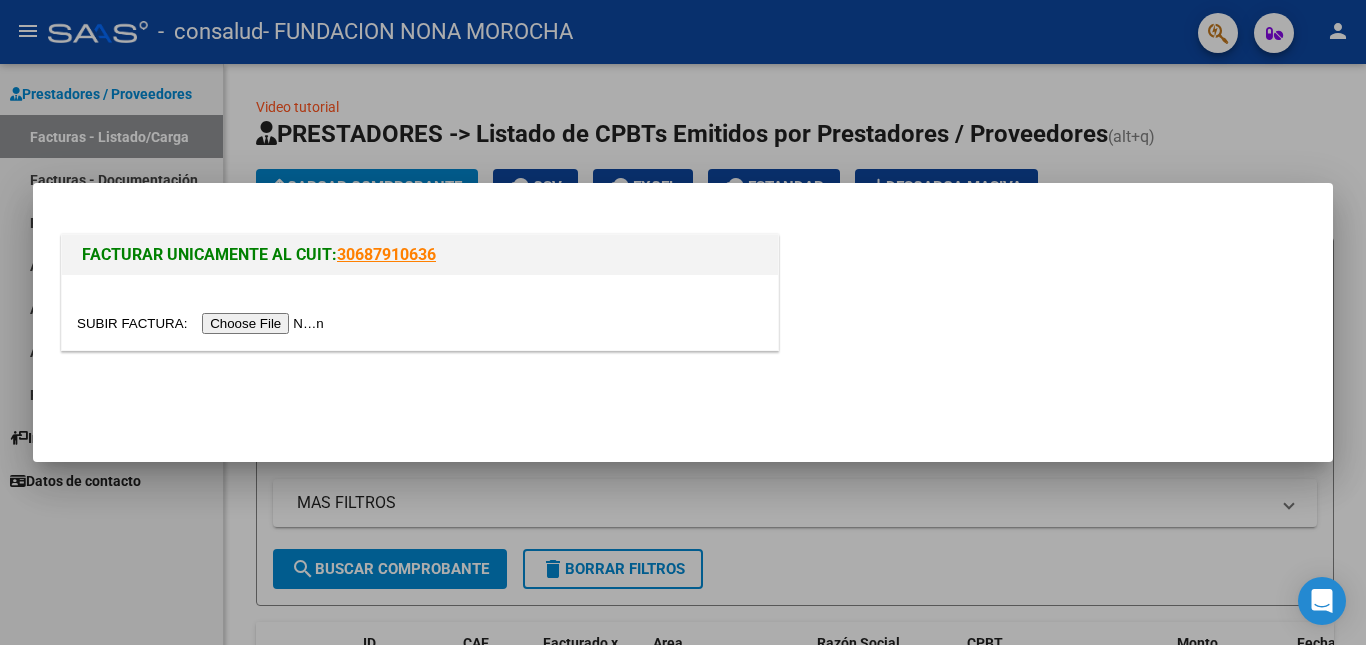 click at bounding box center [203, 323] 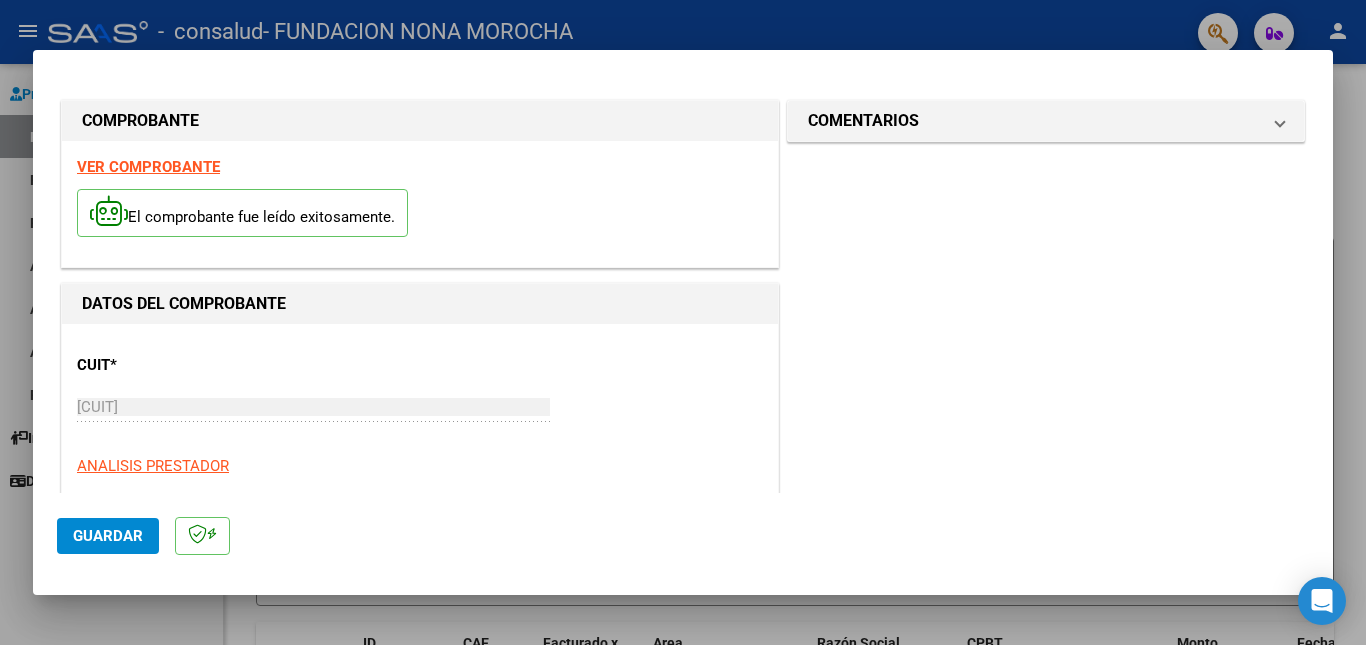 click on "Guardar" 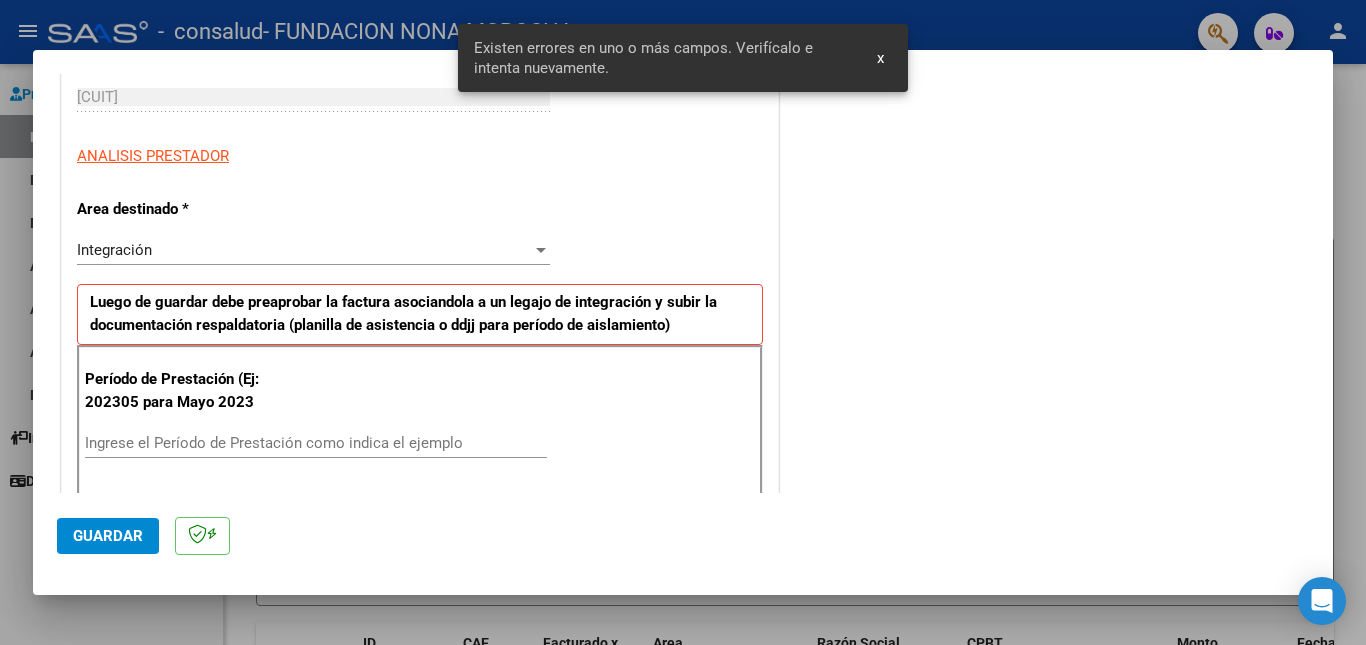 scroll, scrollTop: 449, scrollLeft: 0, axis: vertical 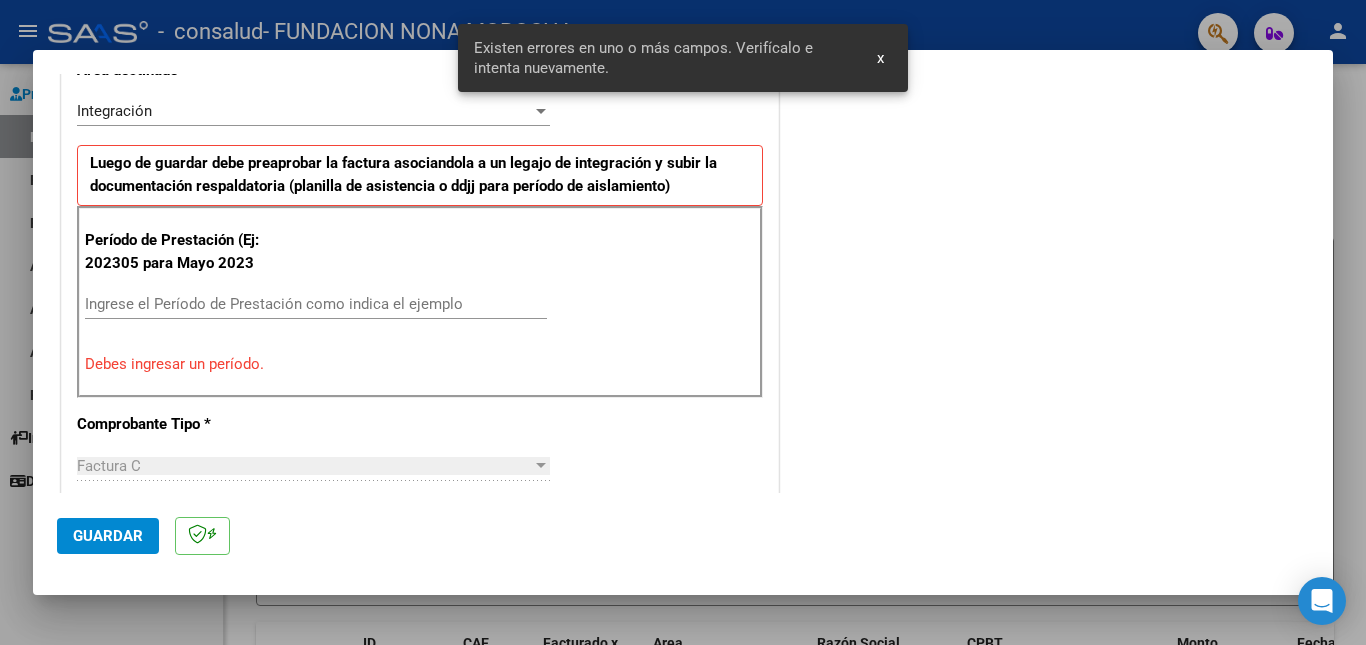 click on "Ingrese el Período de Prestación como indica el ejemplo" at bounding box center [316, 304] 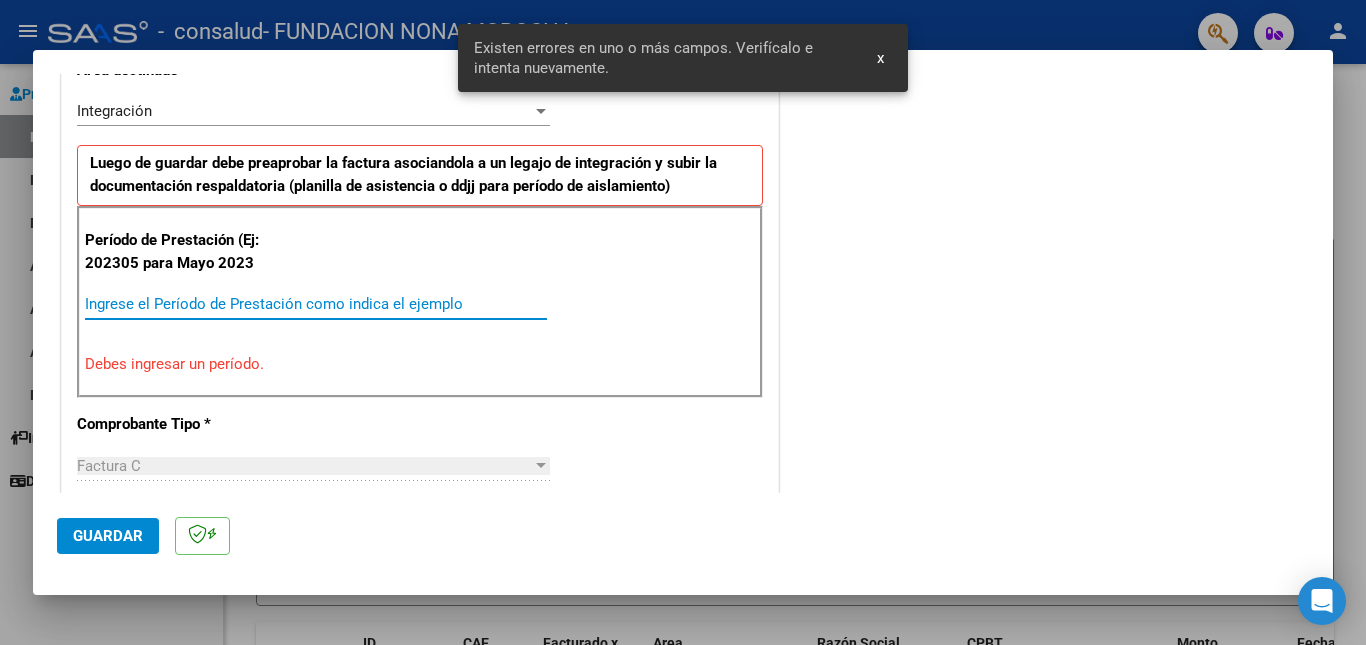 click on "Ingrese el Período de Prestación como indica el ejemplo" at bounding box center [316, 304] 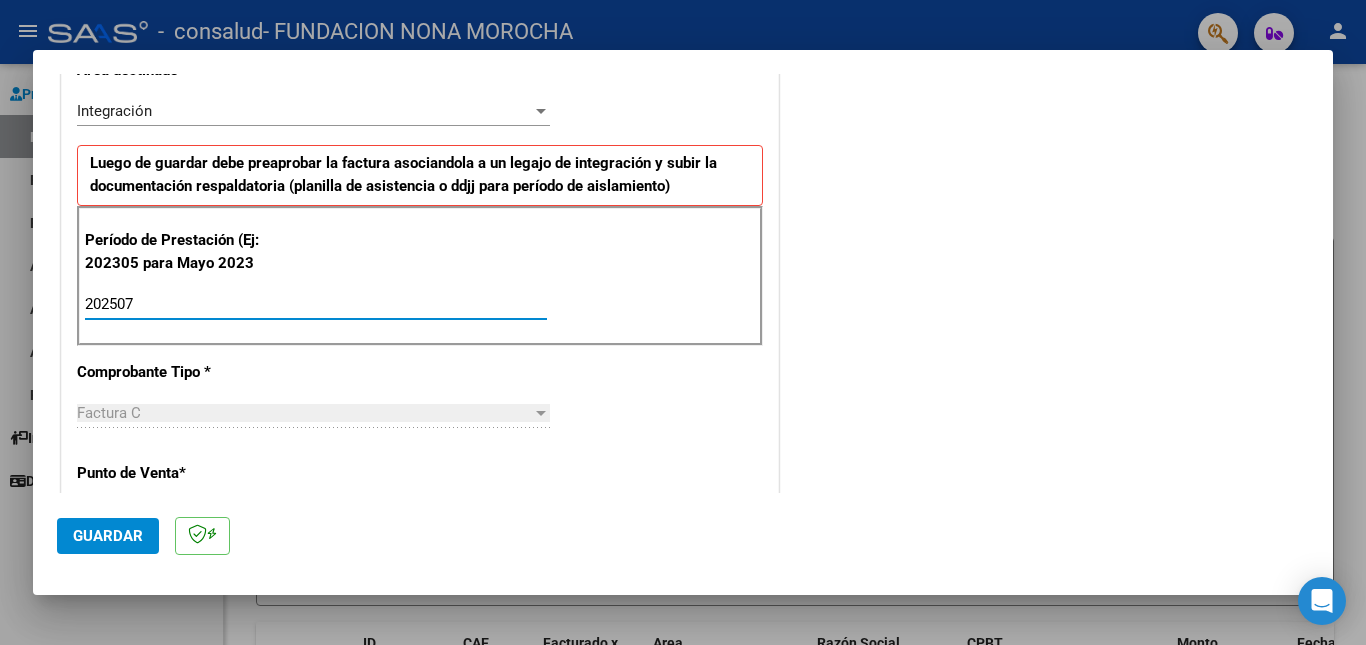 type on "202507" 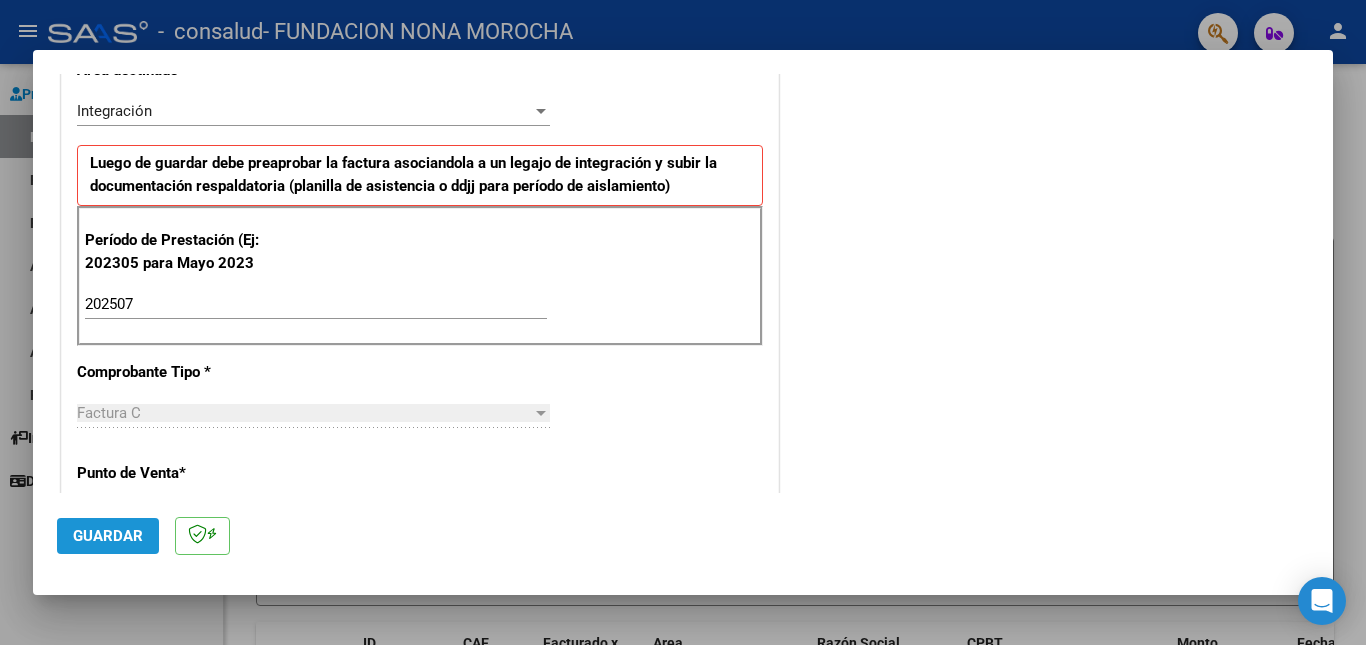 click on "Guardar" 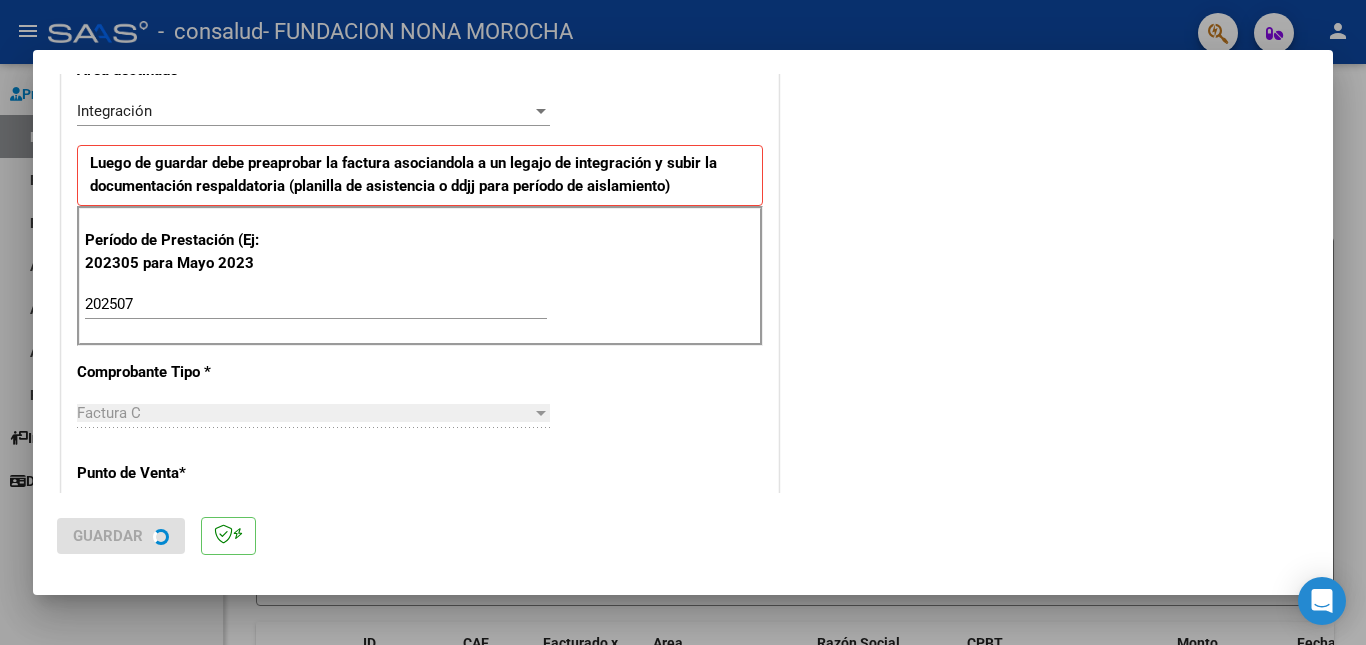 scroll, scrollTop: 0, scrollLeft: 0, axis: both 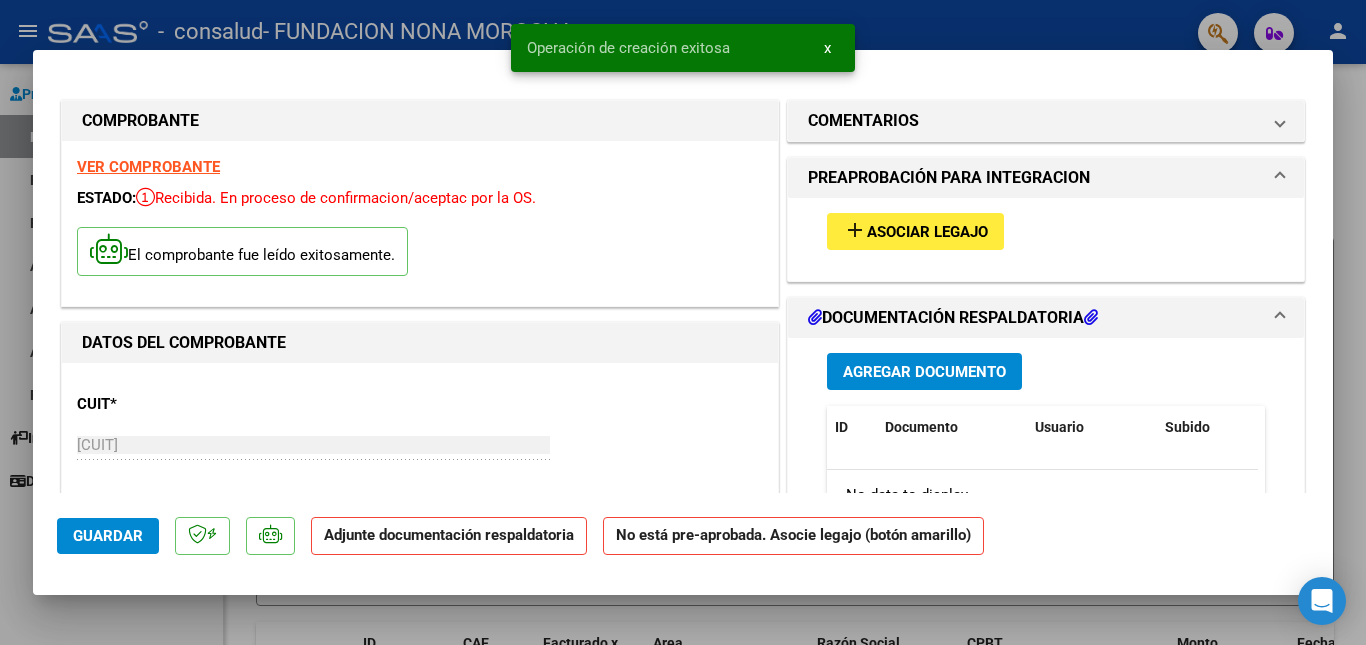click on "DATOS DEL COMPROBANTE CUIT  *   [CUIT] Ingresar CUIT  ANALISIS PRESTADOR  FUNDACION NONA MOROCHA  ARCA Padrón  Area destinado * Integración Seleccionar Area Período de Prestación (Ej: 202305 para Mayo 2023    [DATE] Ingrese el Período de Prestación como indica el ejemplo   Comprobante Tipo * Factura C Seleccionar Tipo Punto de Venta  *   2 Ingresar el Nro.  Número  *   11878 Ingresar el Nro.  Monto  *   $ 222.670,98 Ingresar el monto  Fecha del Cpbt.  *   [DATE] Ingresar la fecha  CAE / CAEA (no ingrese CAI)    [CAE] Ingresar el CAE o CAEA (no ingrese CAI)  Fecha de Vencimiento    Ingresar la fecha  Ref. Externa    Ingresar la ref.  N° Liquidación    Ingresar el N° Liquidación" at bounding box center [420, 1065] 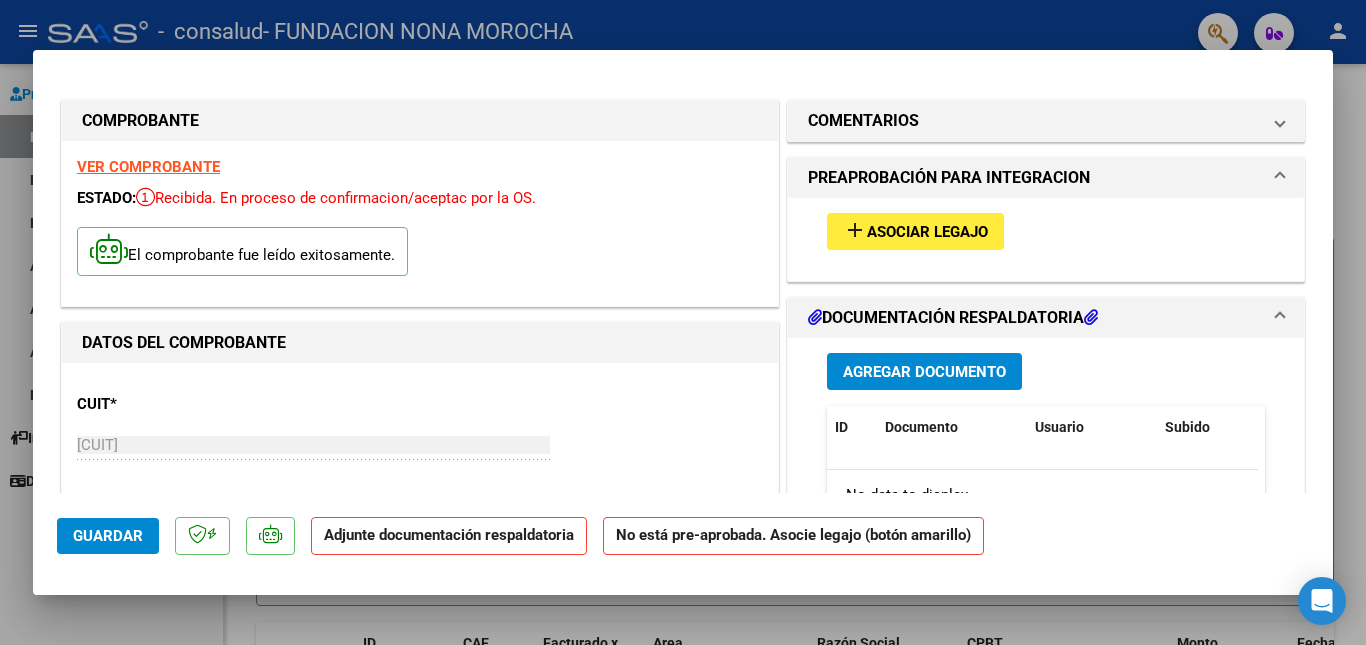 scroll, scrollTop: 366, scrollLeft: 0, axis: vertical 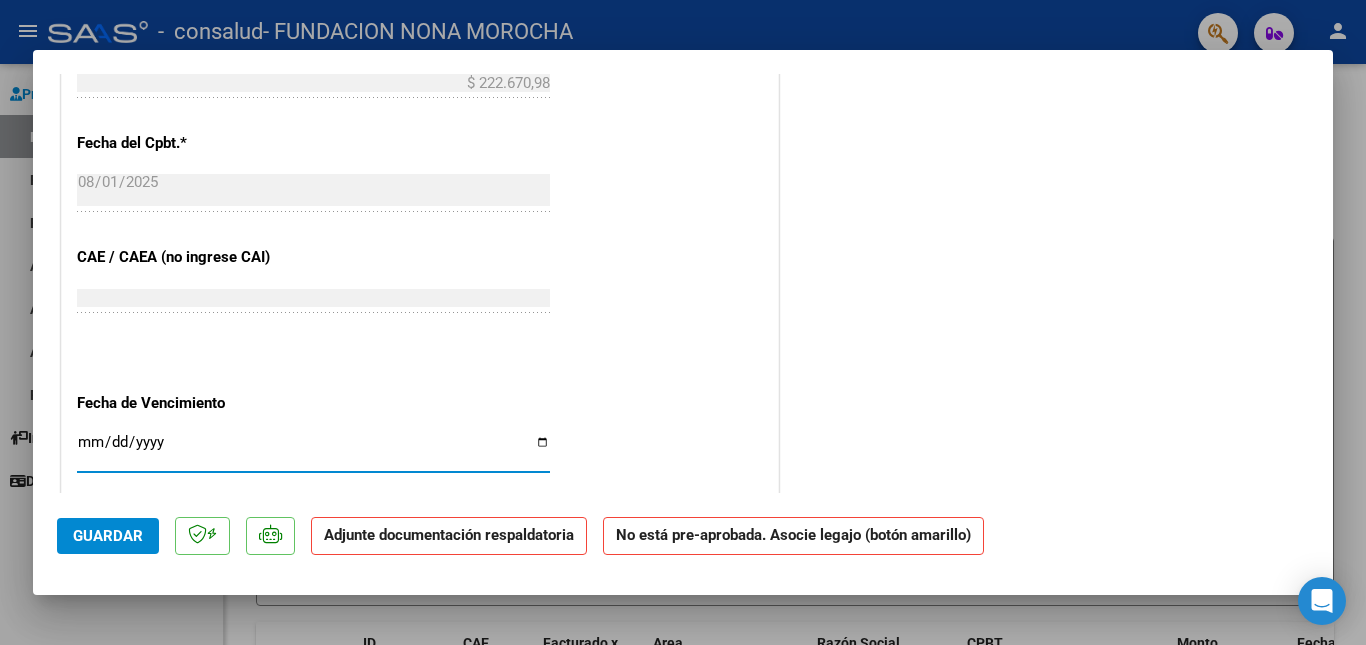click on "Ingresar la fecha" at bounding box center (313, 450) 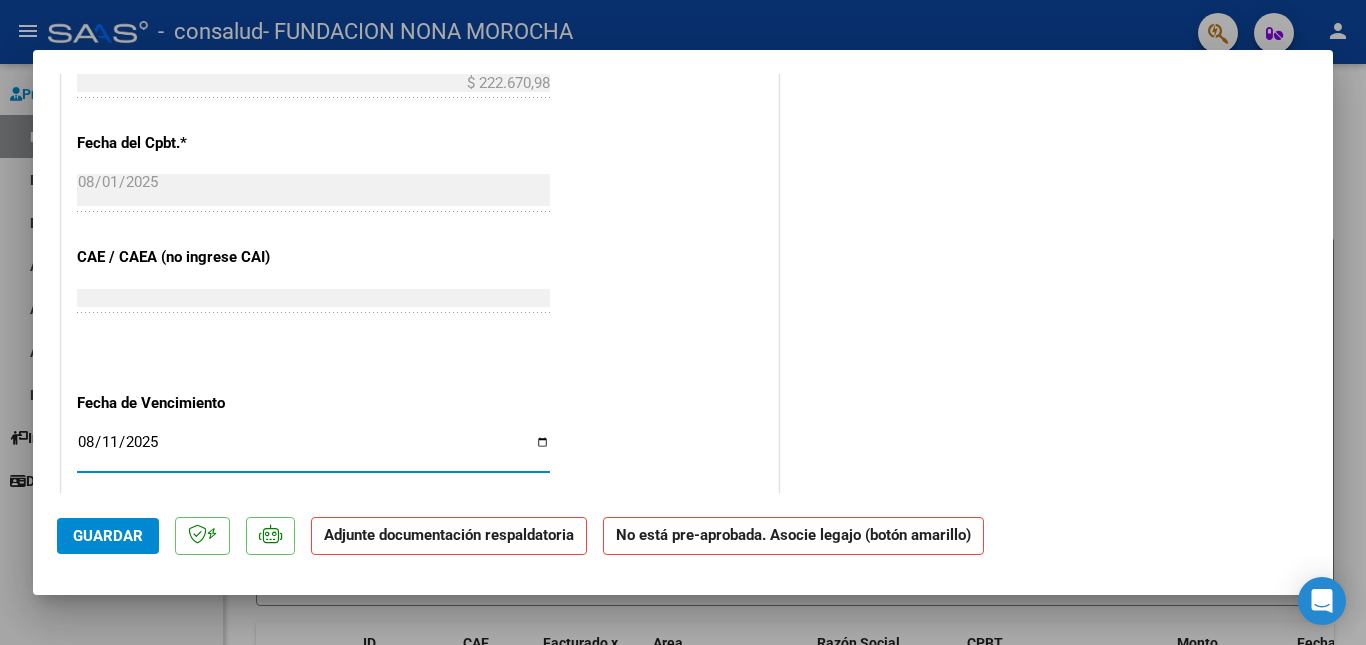 type on "2025-08-11" 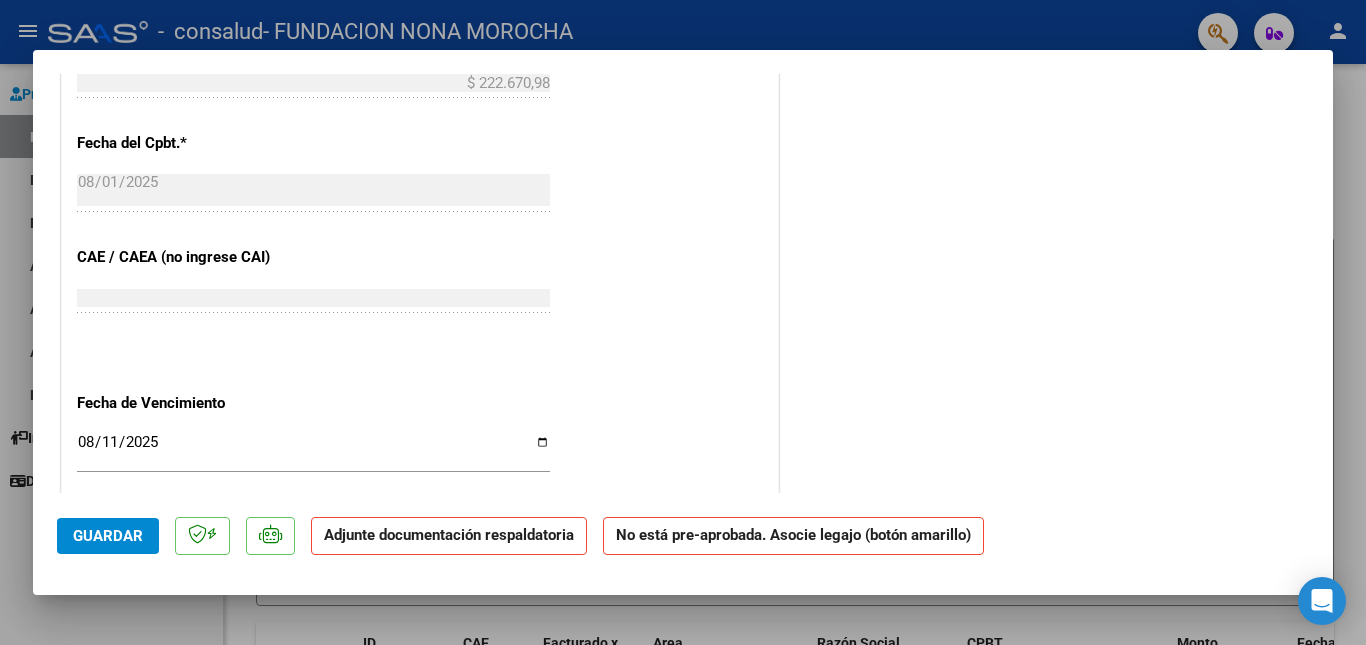 click on "COMENTARIOS Comentarios del Prestador / Gerenciador:  PREAPROBACIÓN PARA INTEGRACION add Asociar Legajo  DOCUMENTACIÓN RESPALDATORIA  Agregar Documento ID Documento Usuario Subido Acción No data to display  0 total   1" at bounding box center [1046, -145] 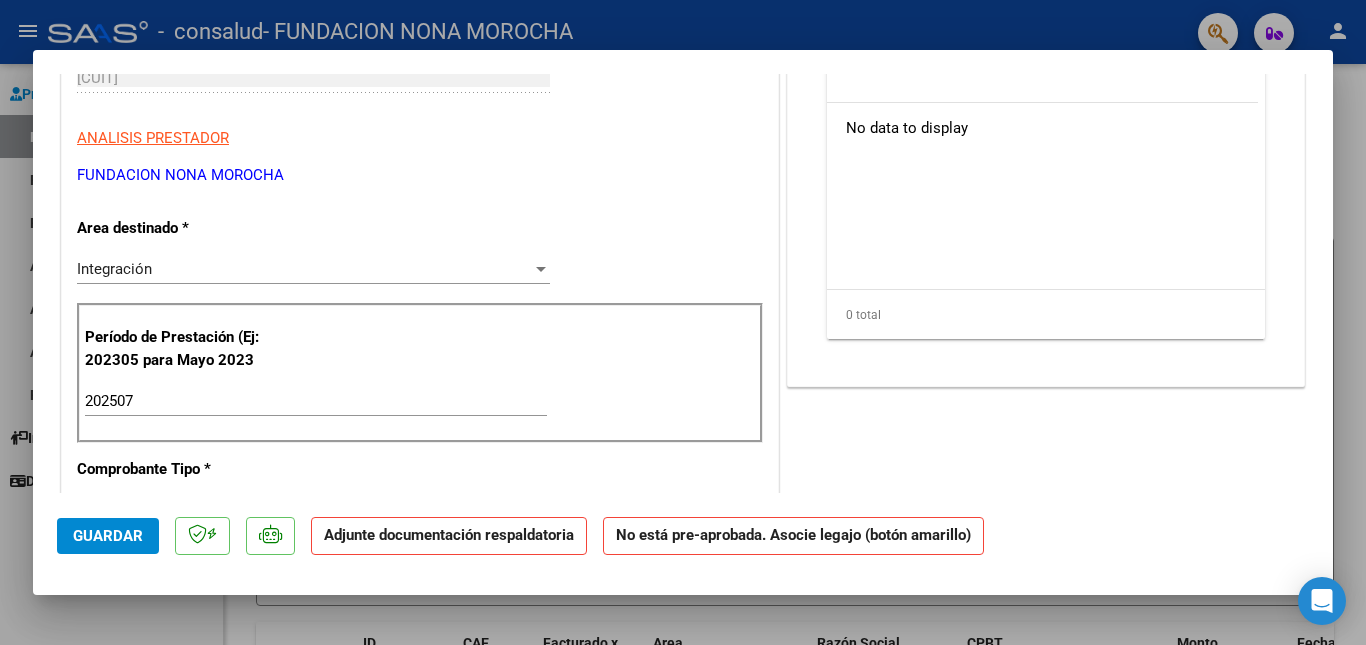 scroll, scrollTop: 0, scrollLeft: 0, axis: both 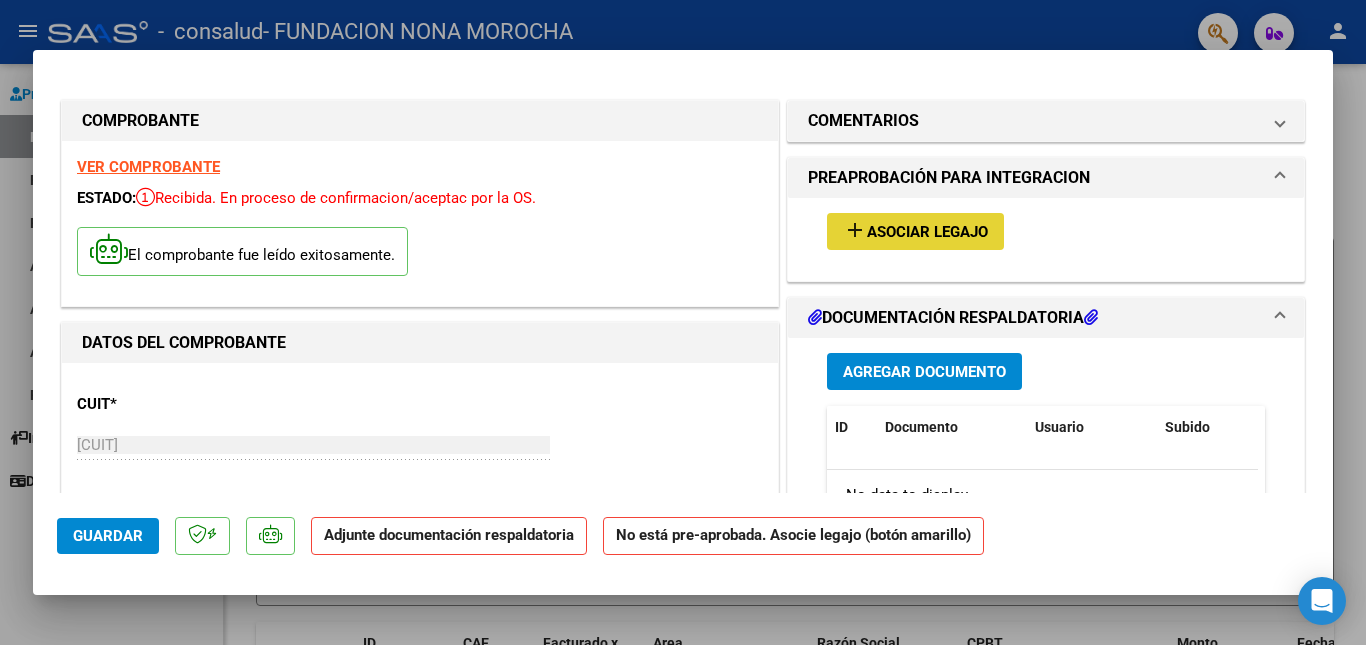 click on "Asociar Legajo" at bounding box center [927, 232] 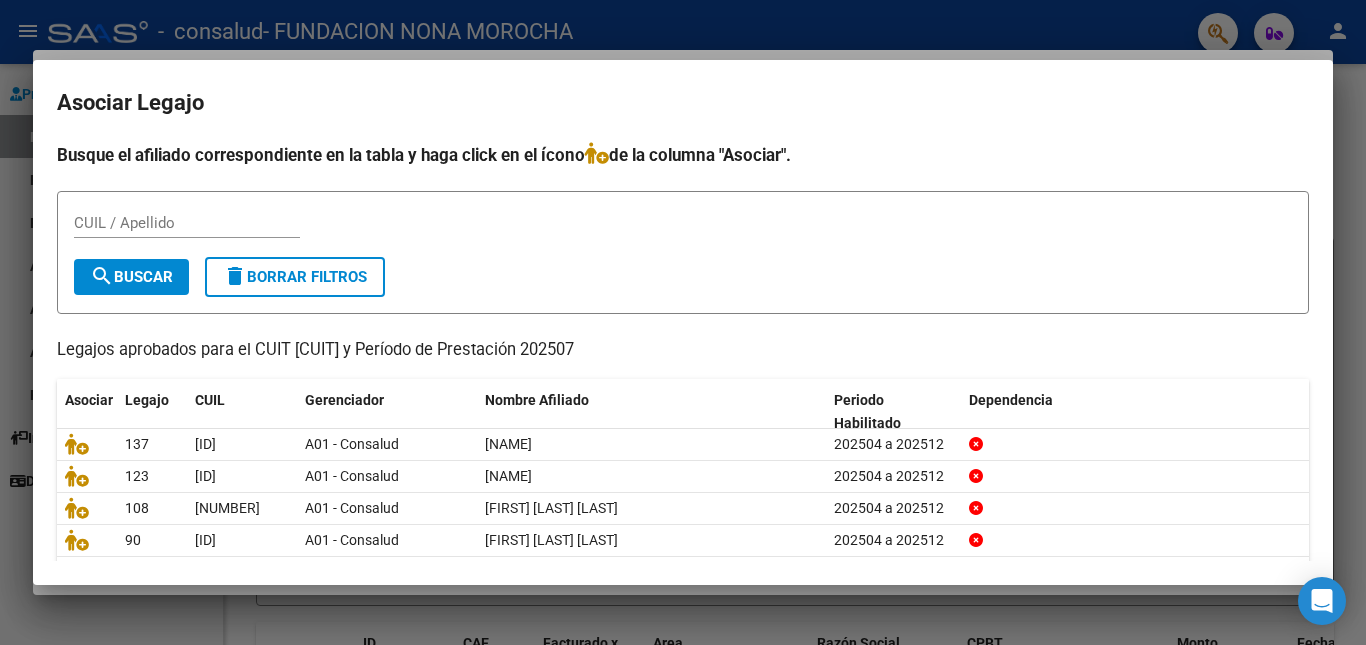 scroll, scrollTop: 107, scrollLeft: 0, axis: vertical 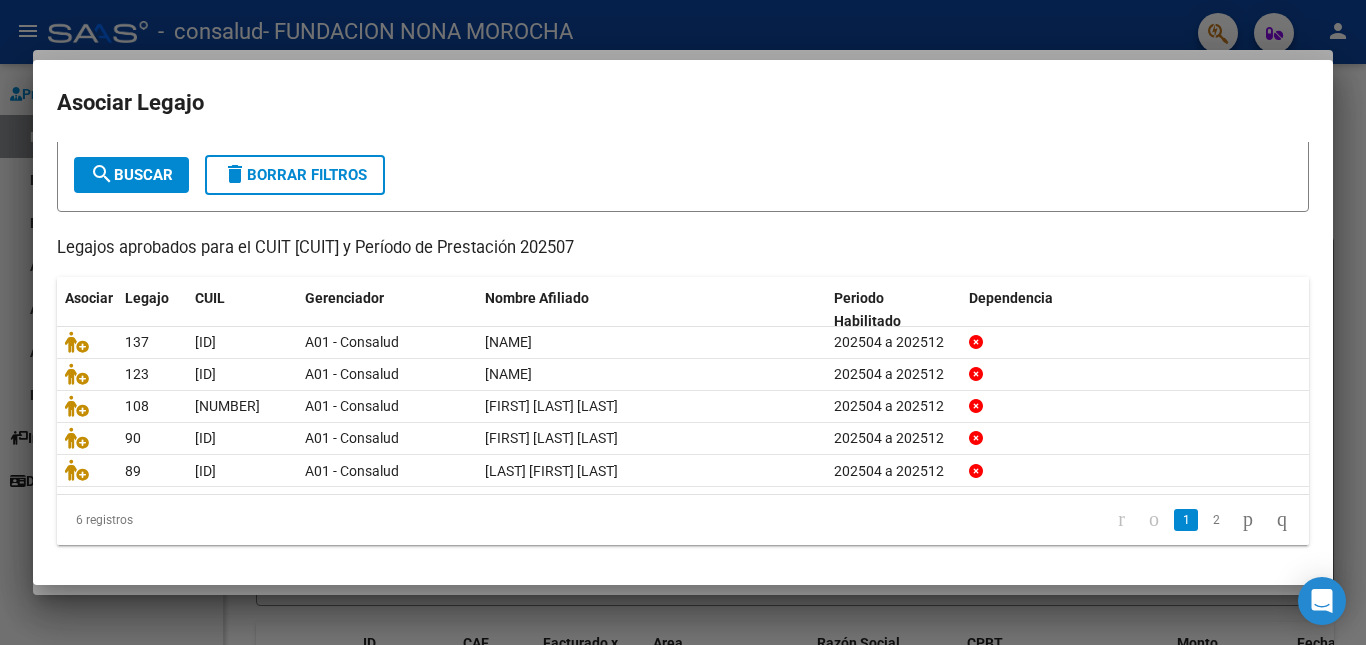 click at bounding box center [683, 322] 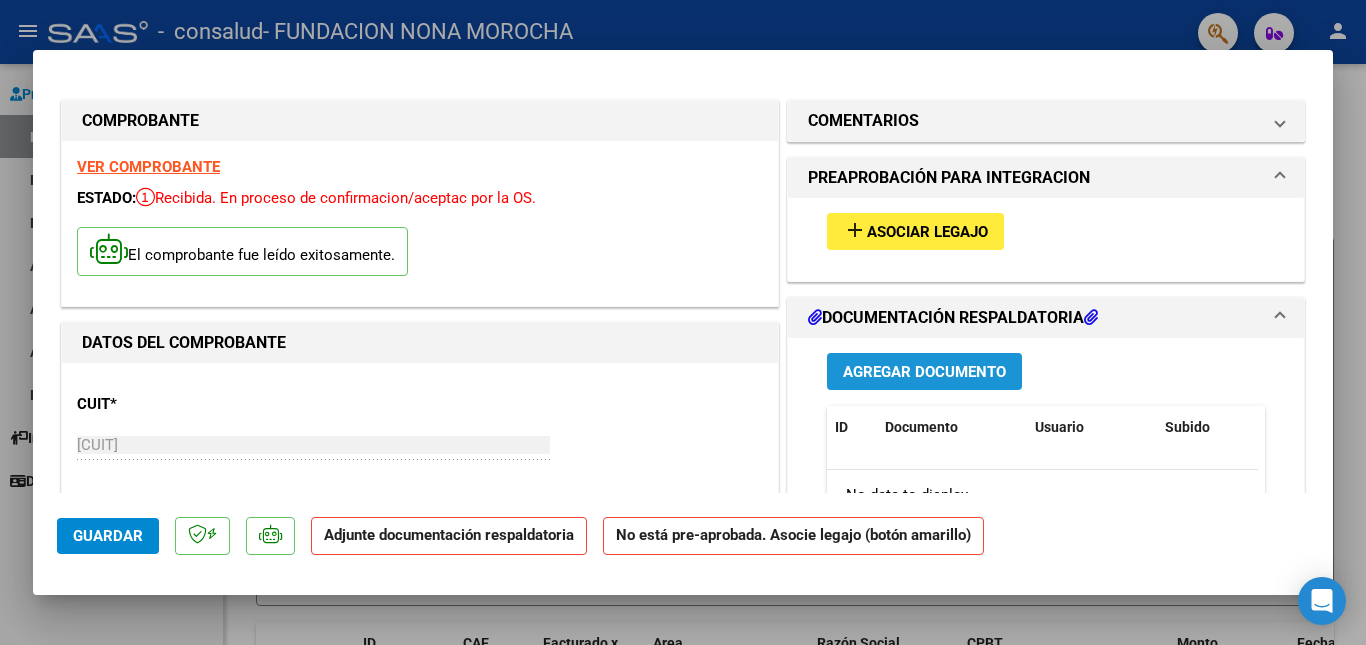 click on "Agregar Documento" at bounding box center [924, 372] 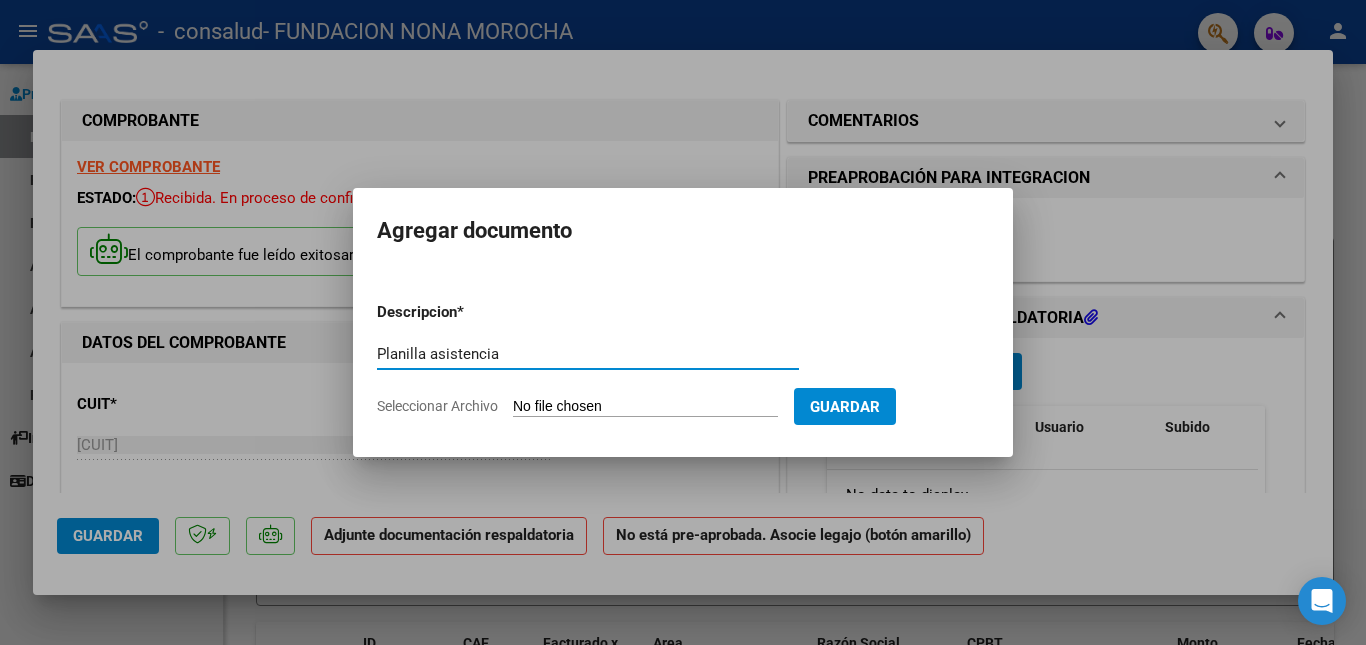 type on "Planilla asistencia" 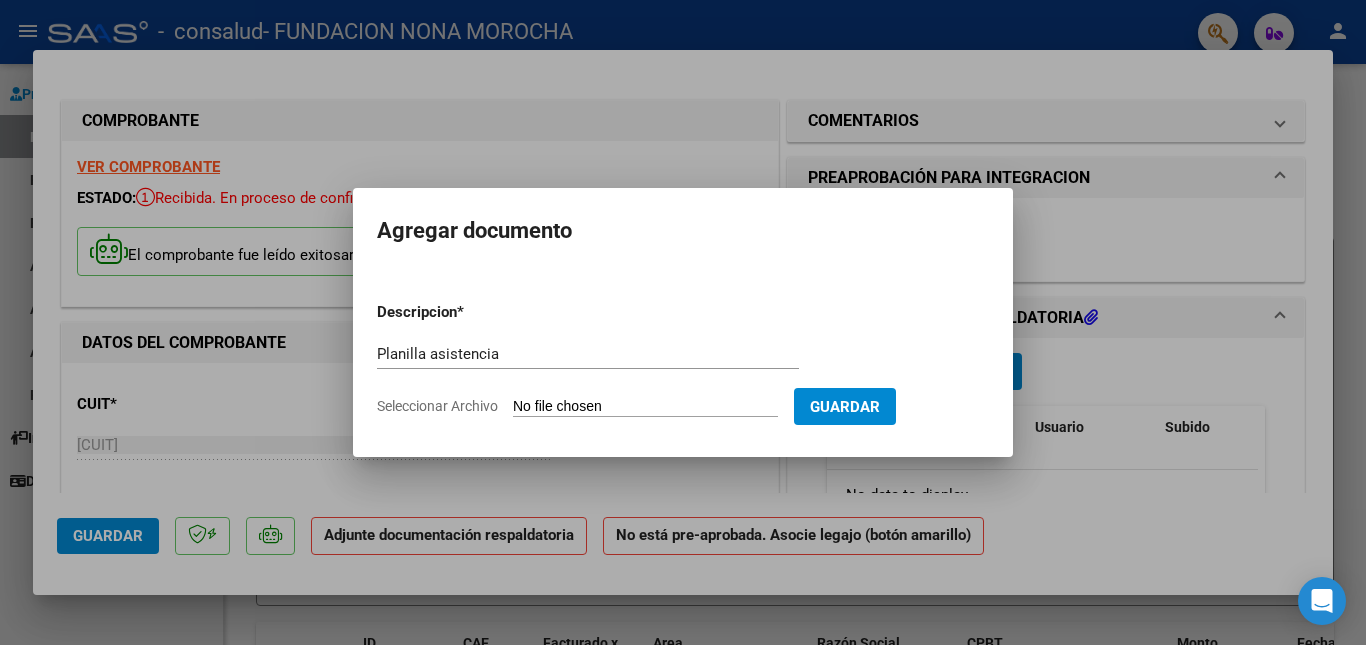 type on "C:\fakepath\[NAME].pdf" 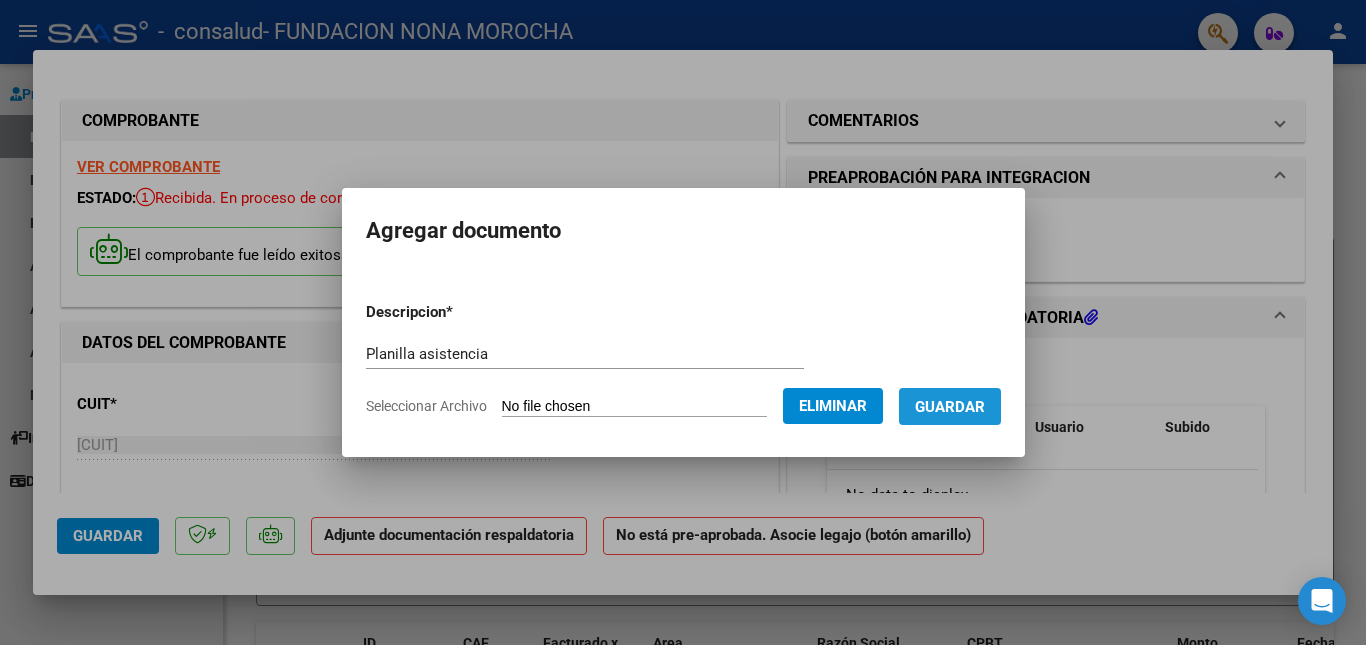 click on "Guardar" at bounding box center (950, 406) 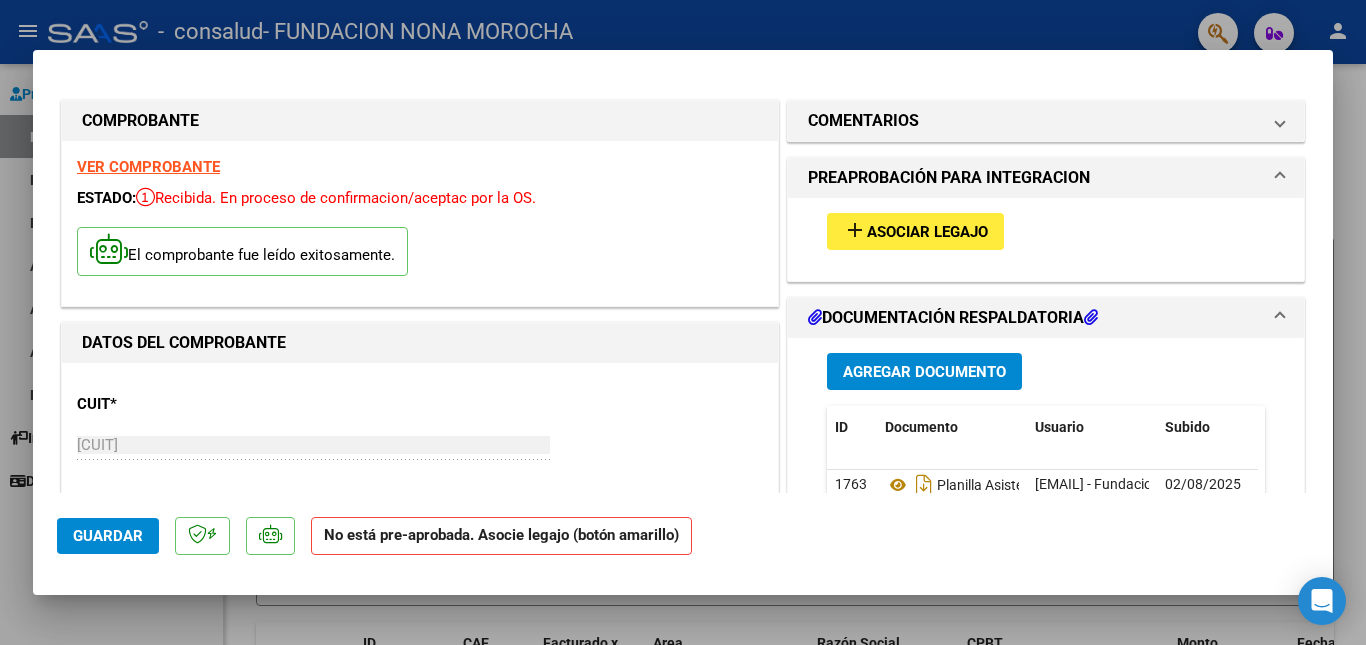 click at bounding box center (683, 322) 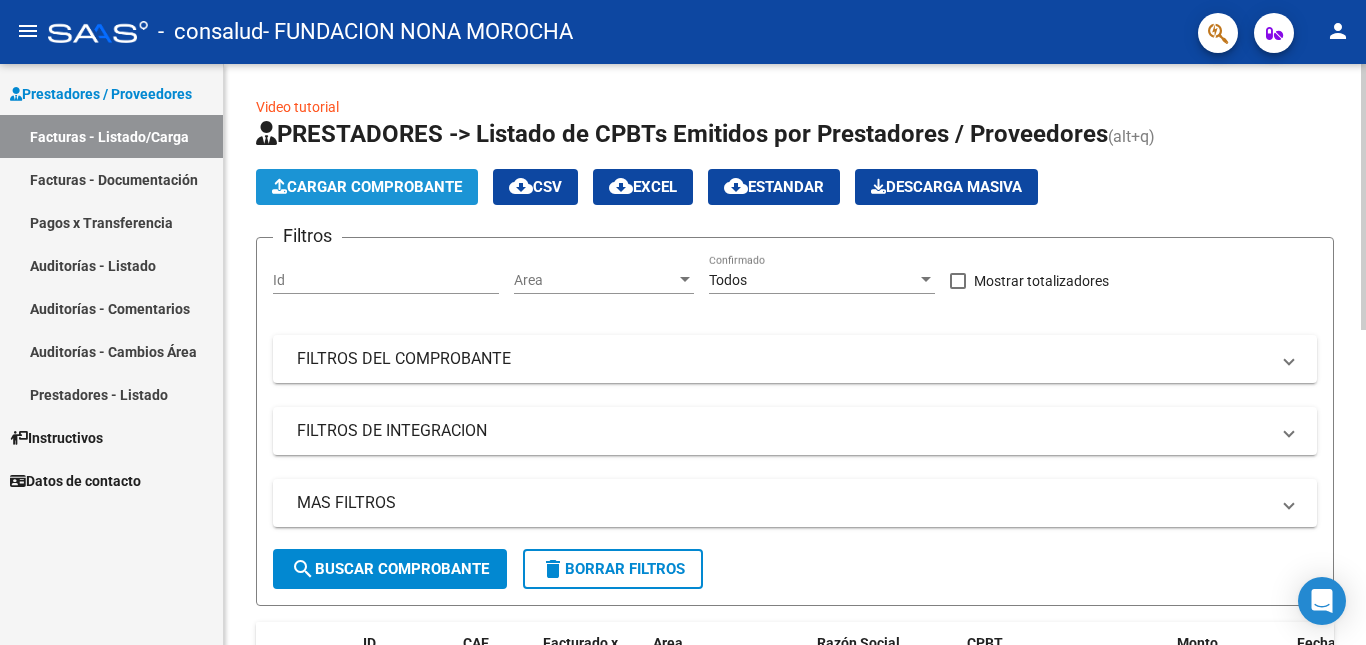 click on "Cargar Comprobante" 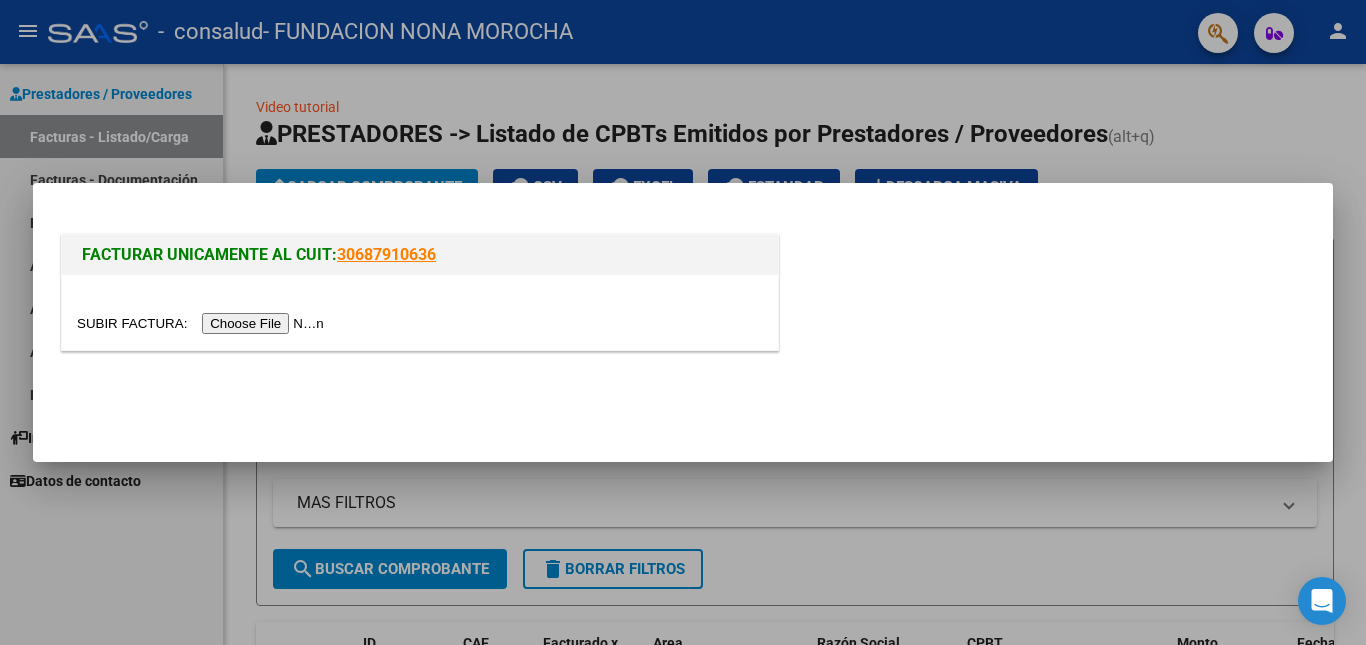 click at bounding box center (203, 323) 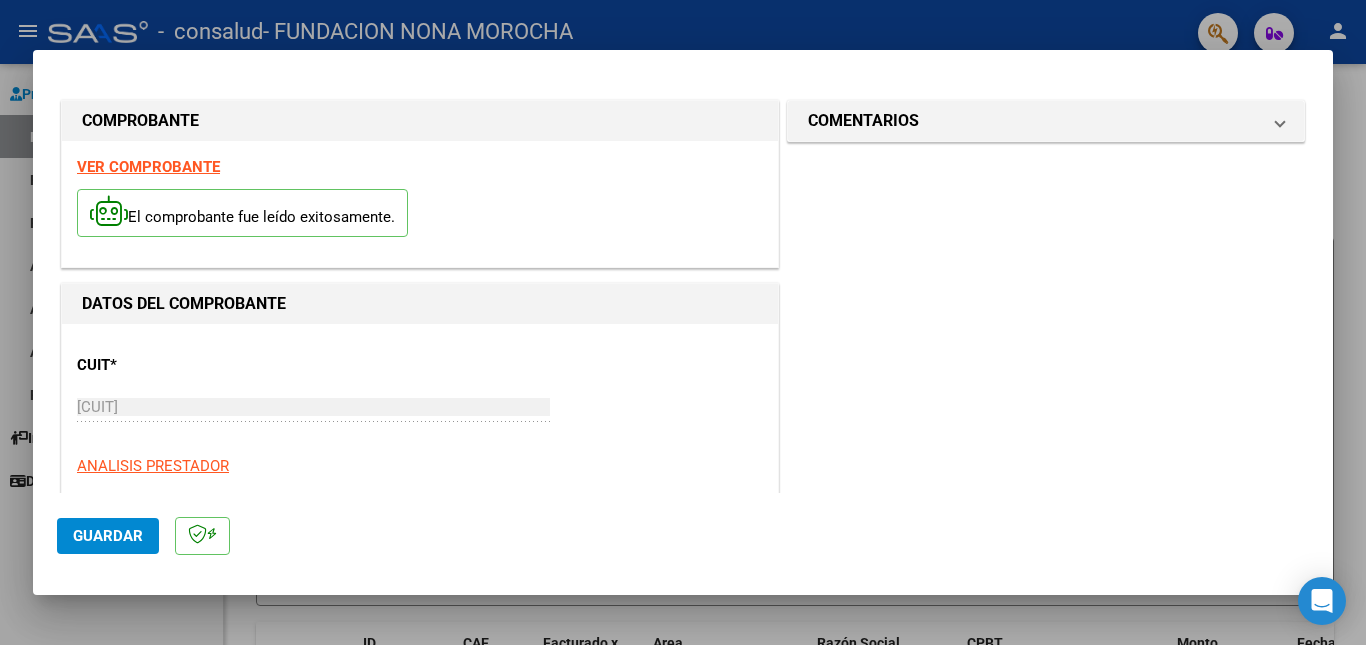 click on "Guardar" 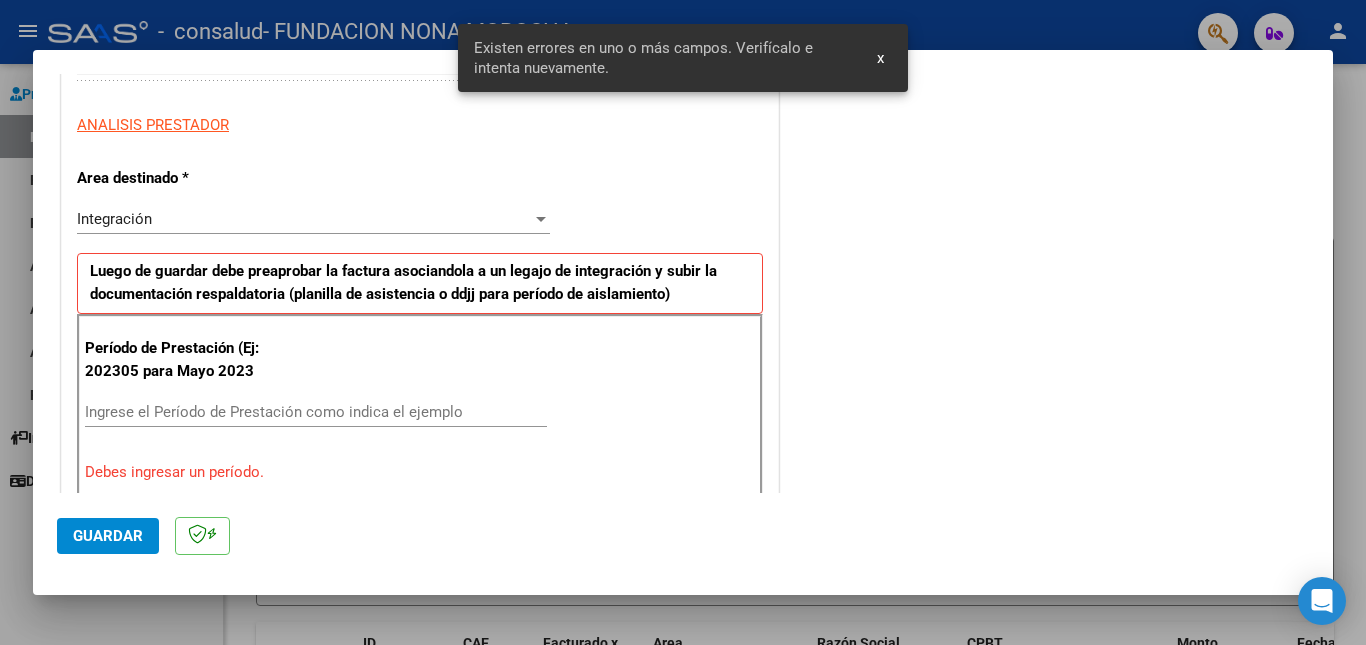 scroll, scrollTop: 449, scrollLeft: 0, axis: vertical 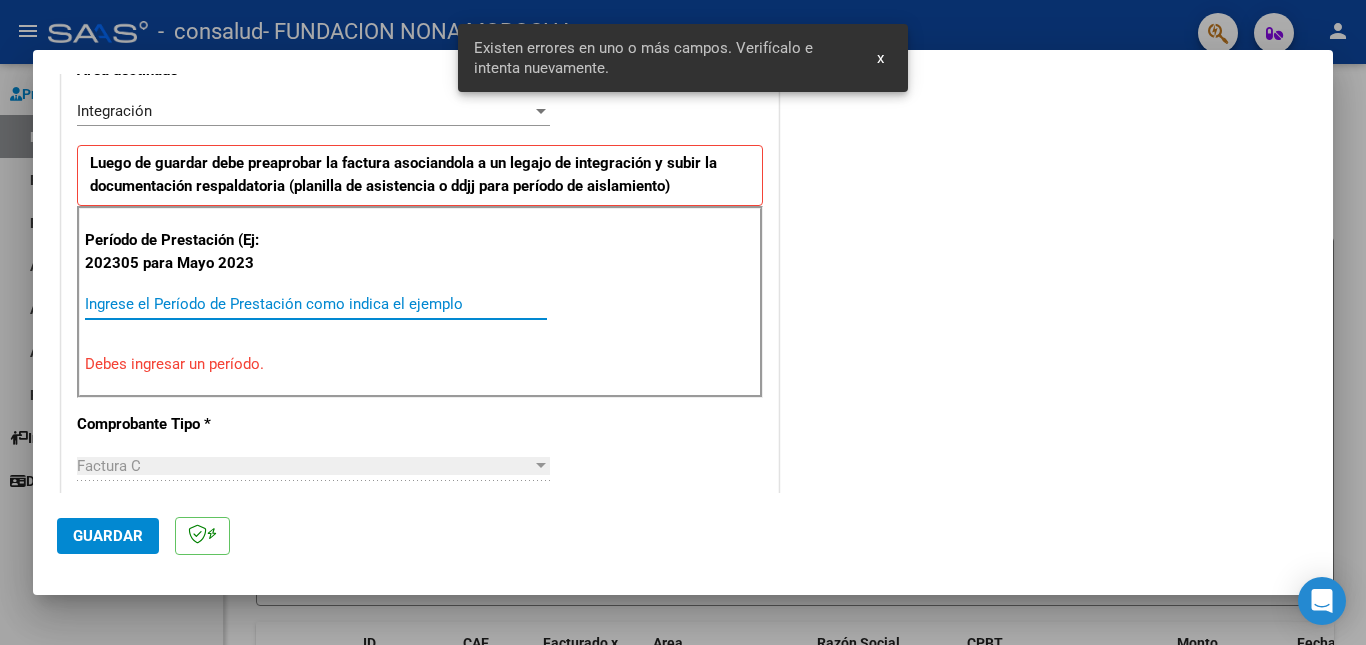 click on "Ingrese el Período de Prestación como indica el ejemplo" at bounding box center [316, 304] 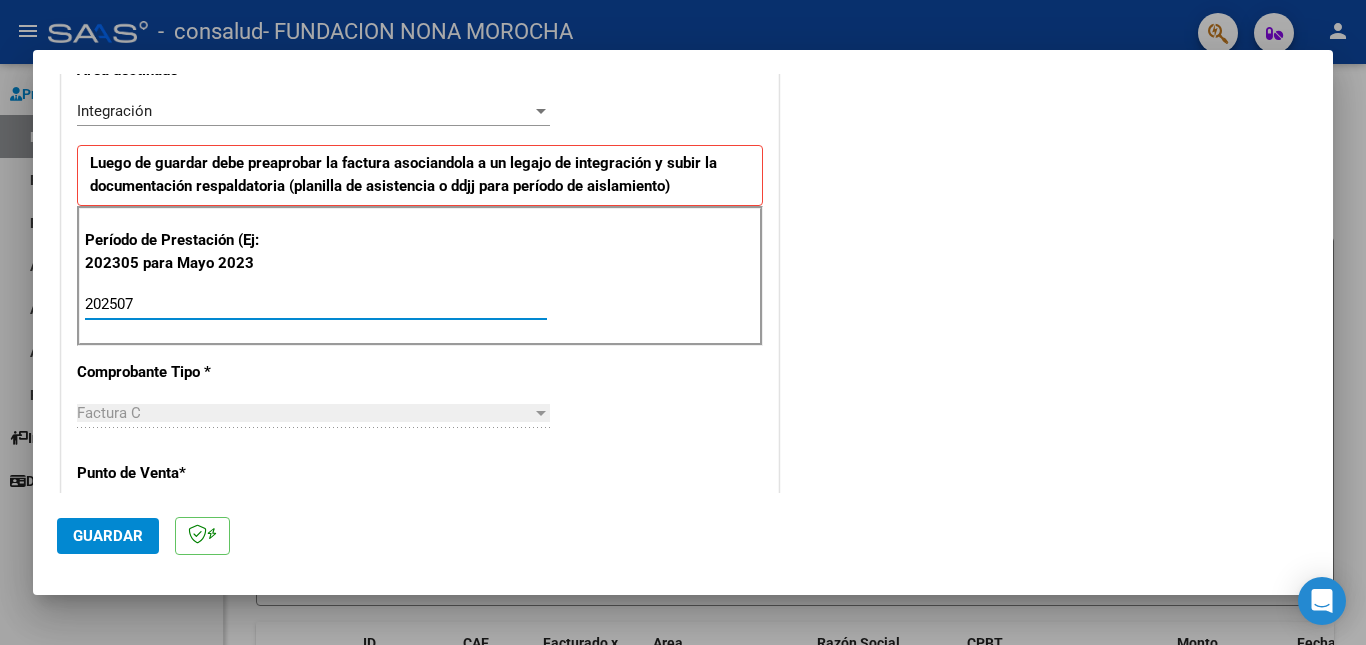 type on "202507" 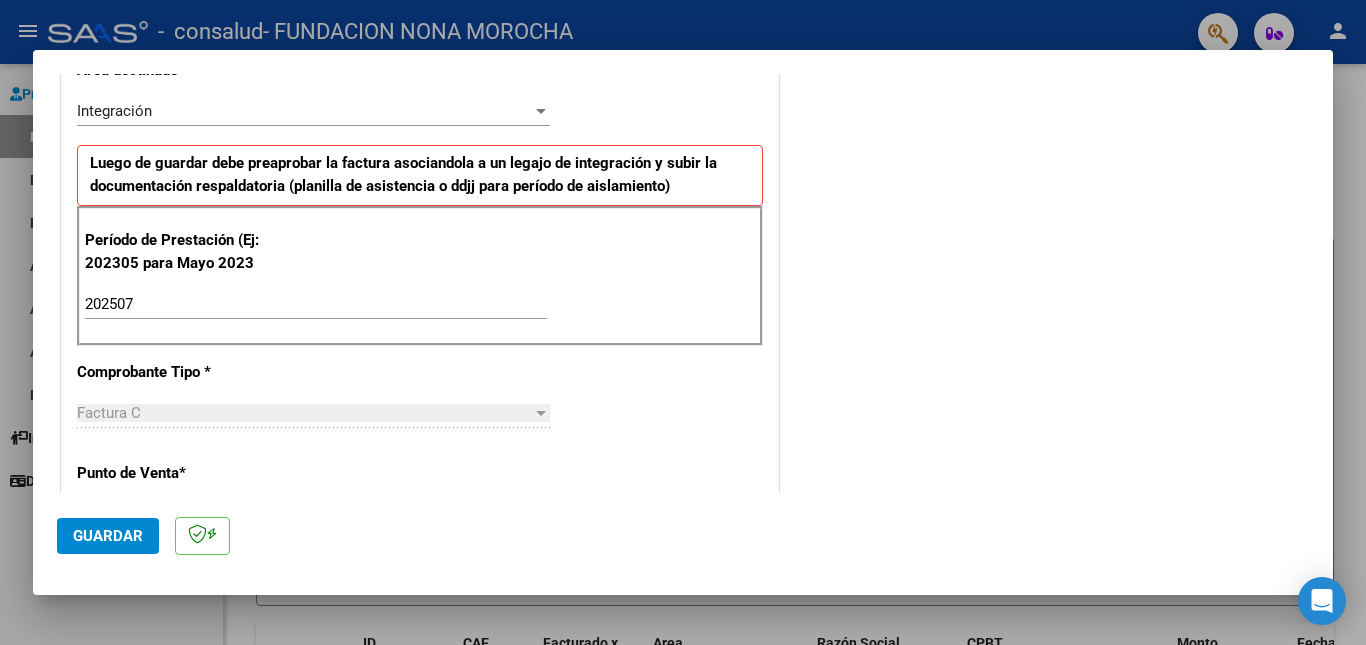 scroll, scrollTop: 815, scrollLeft: 0, axis: vertical 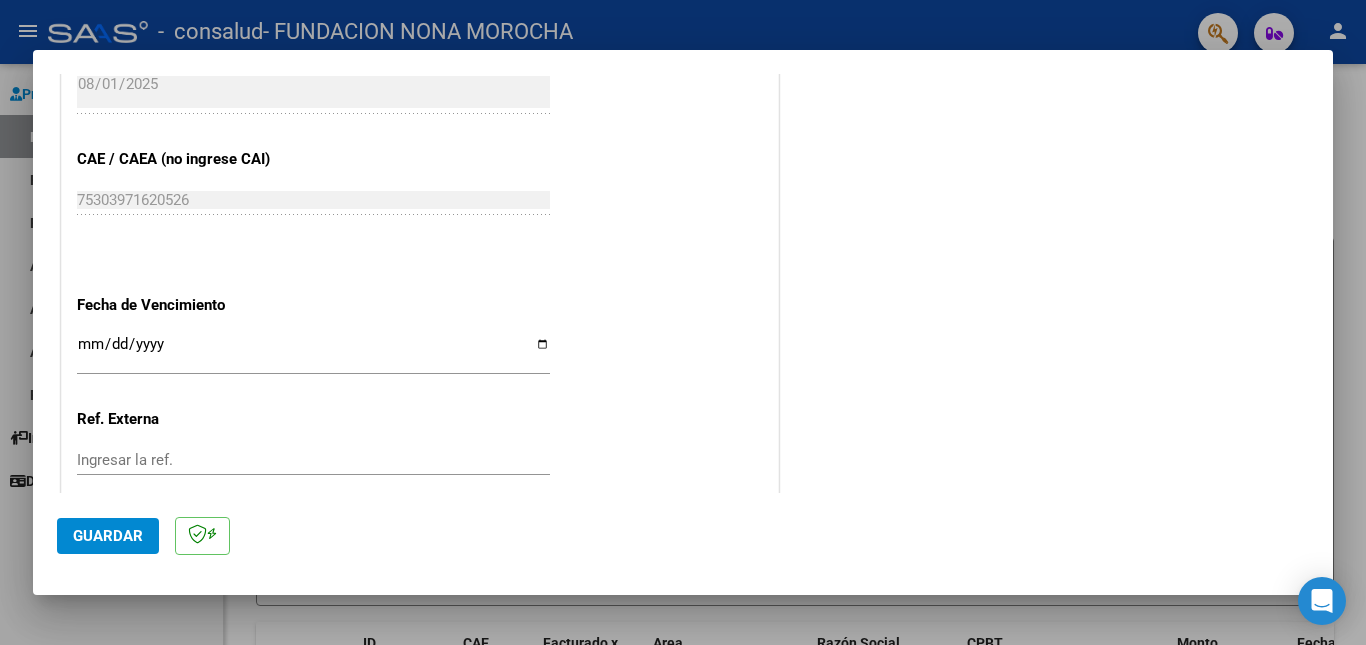 click on "Ingresar la fecha" at bounding box center [313, 352] 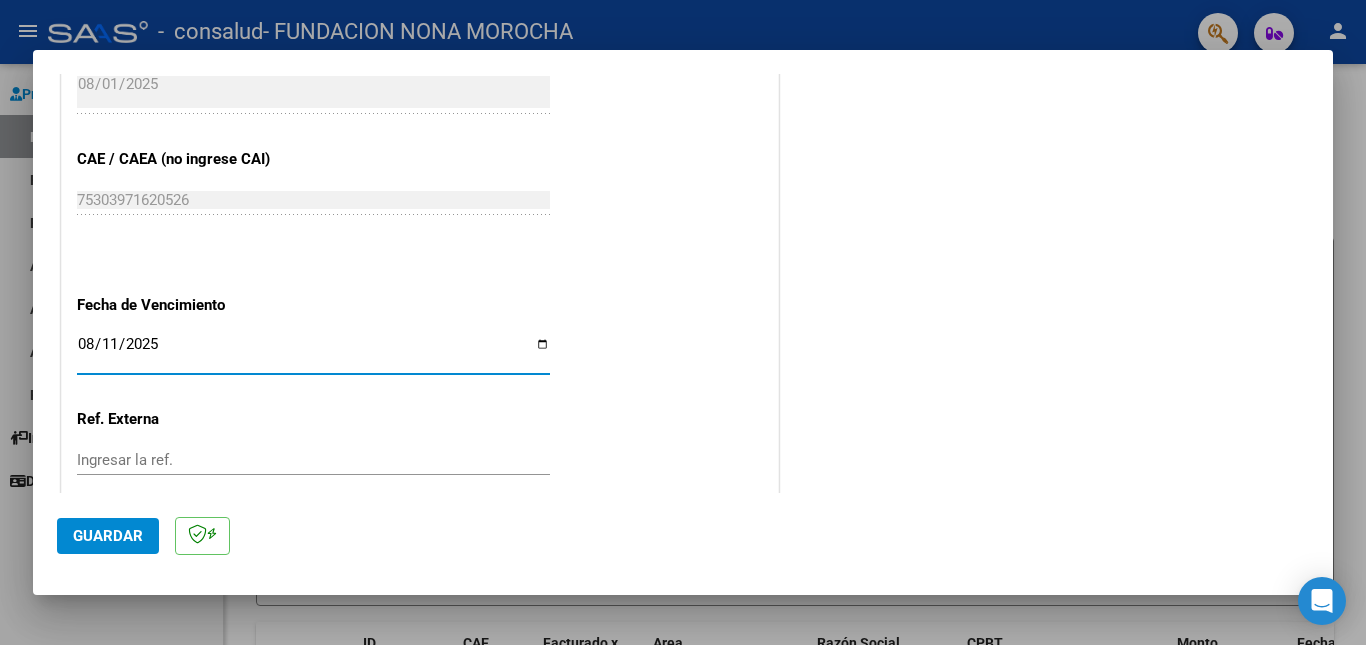 type on "2025-08-11" 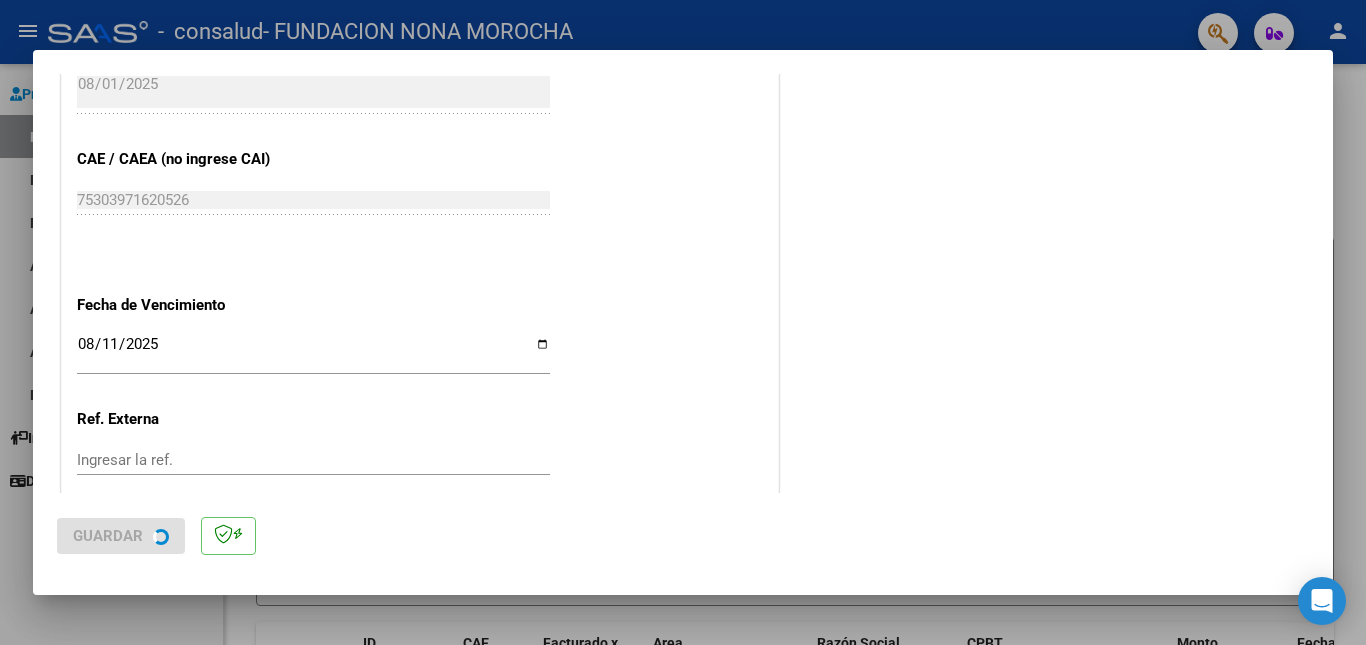 scroll, scrollTop: 0, scrollLeft: 0, axis: both 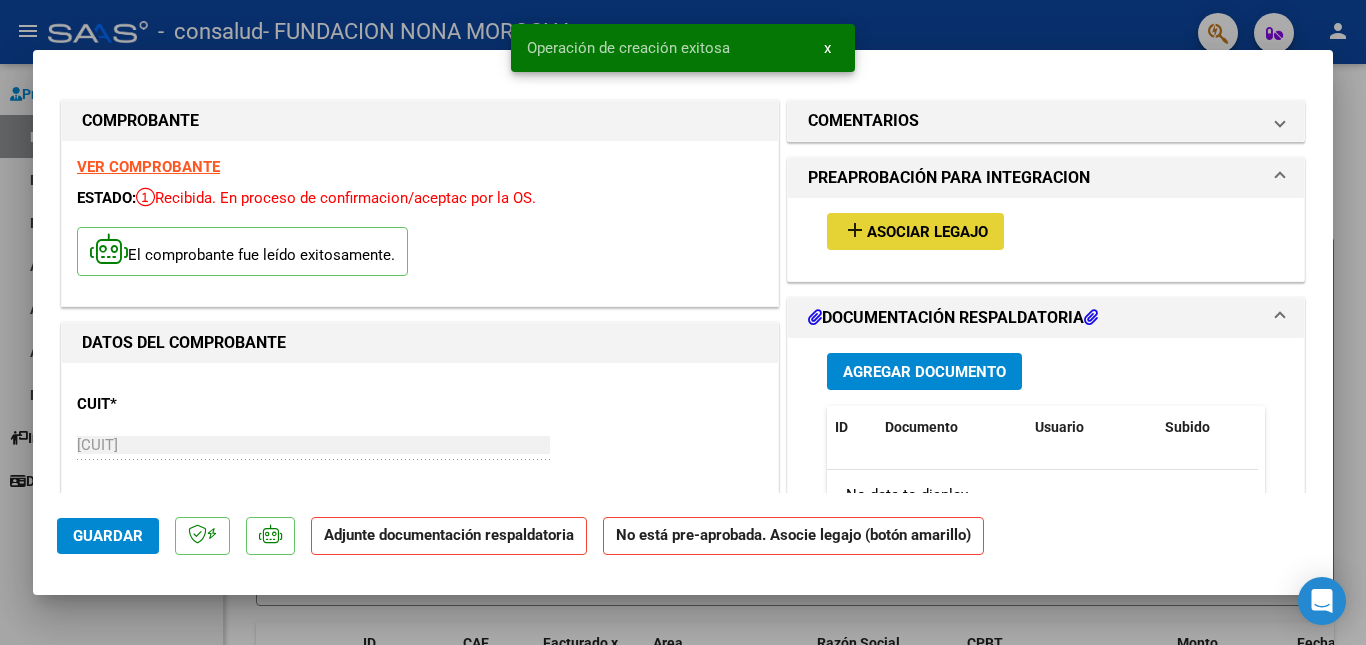 click on "Asociar Legajo" at bounding box center (927, 232) 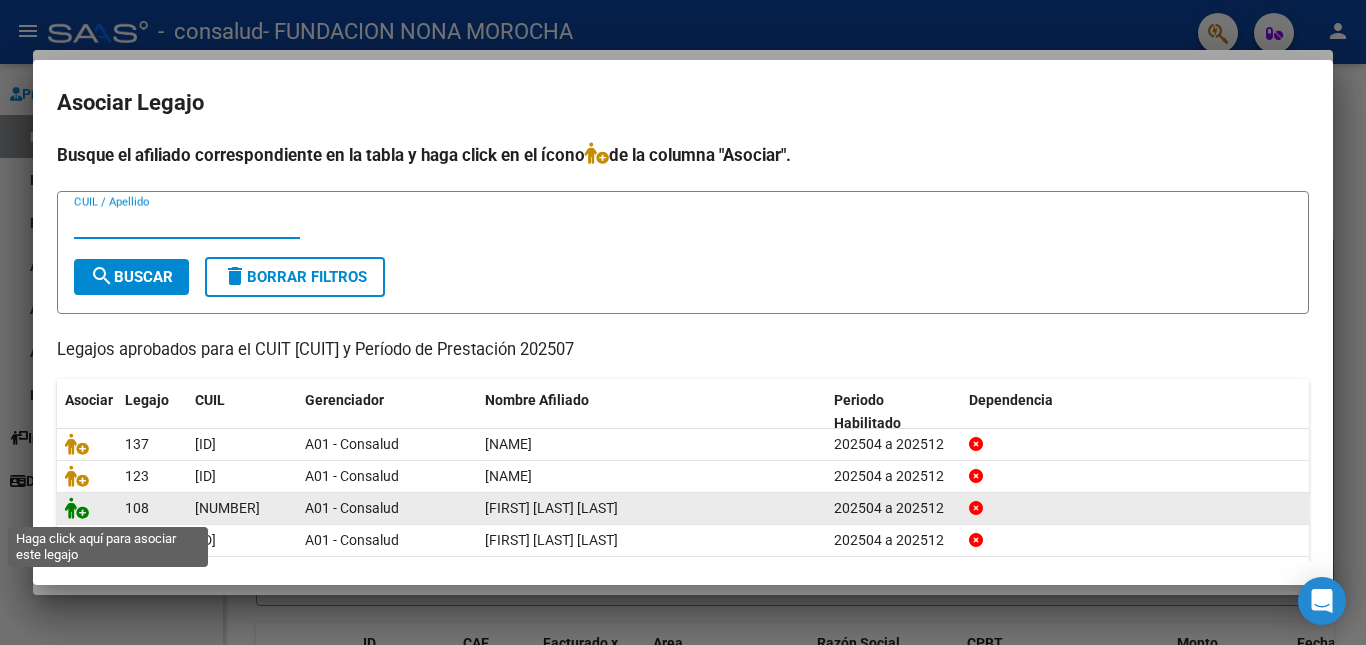 click 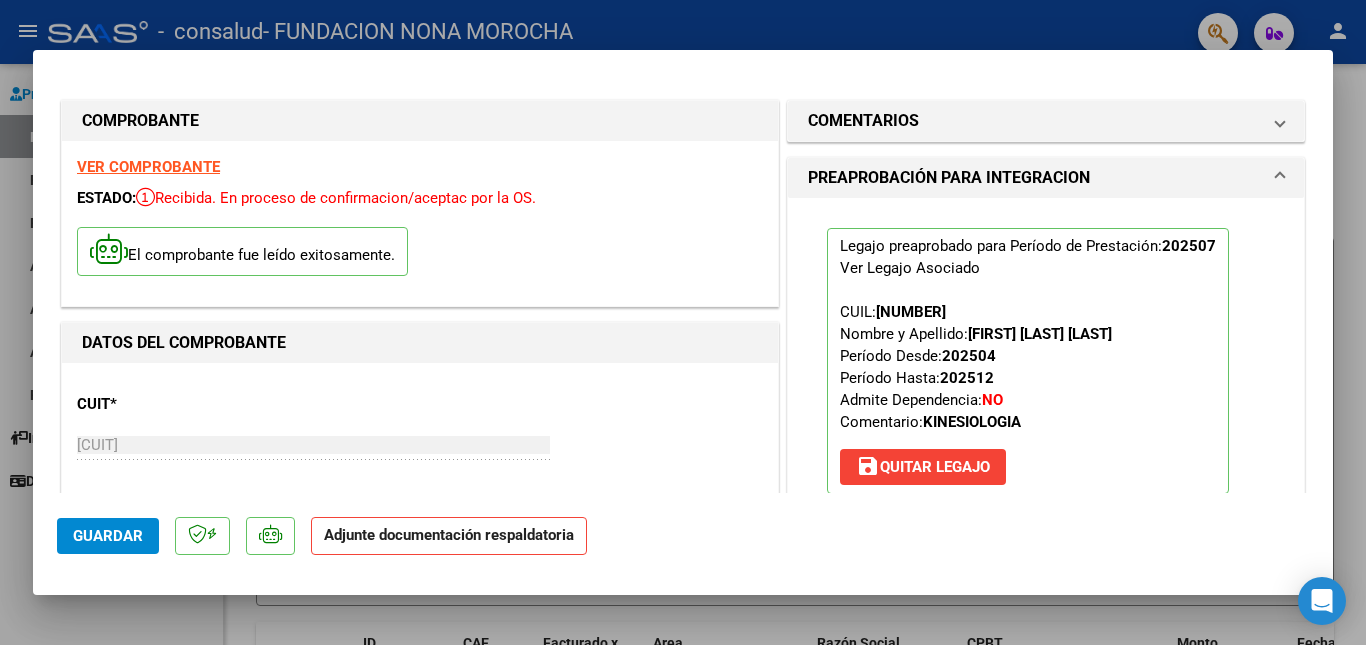scroll, scrollTop: 366, scrollLeft: 0, axis: vertical 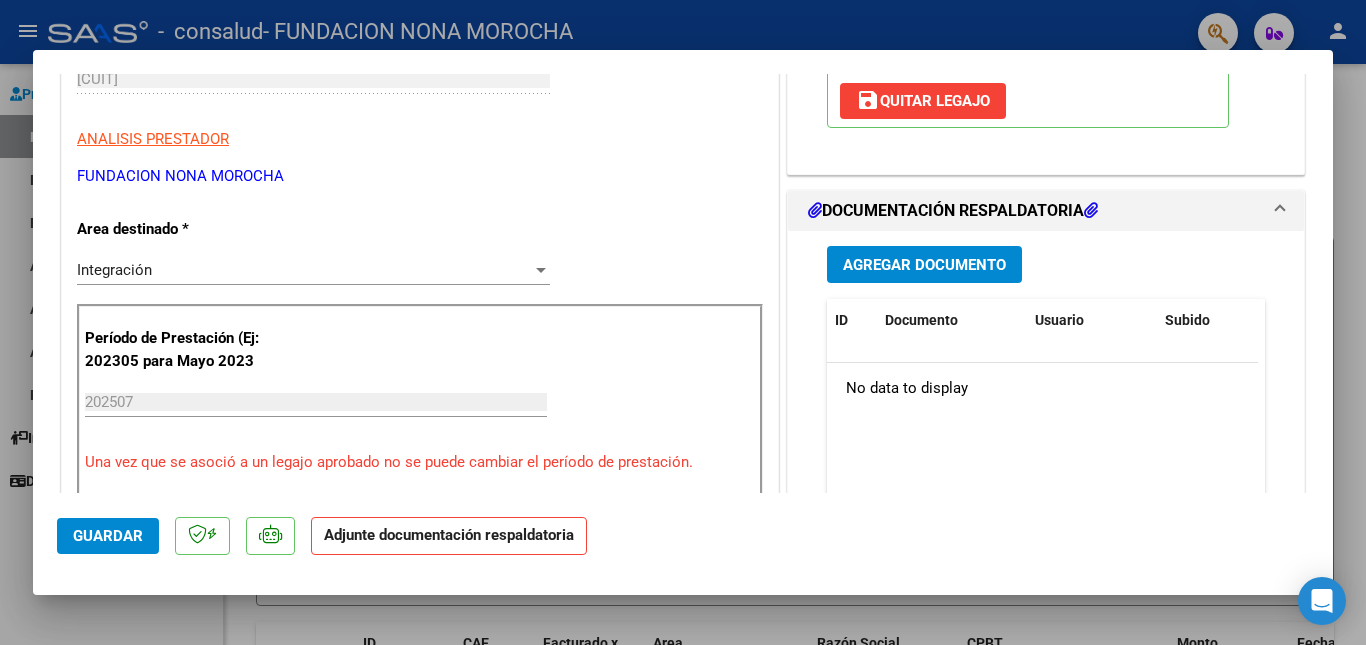 click on "Agregar Documento" at bounding box center [924, 265] 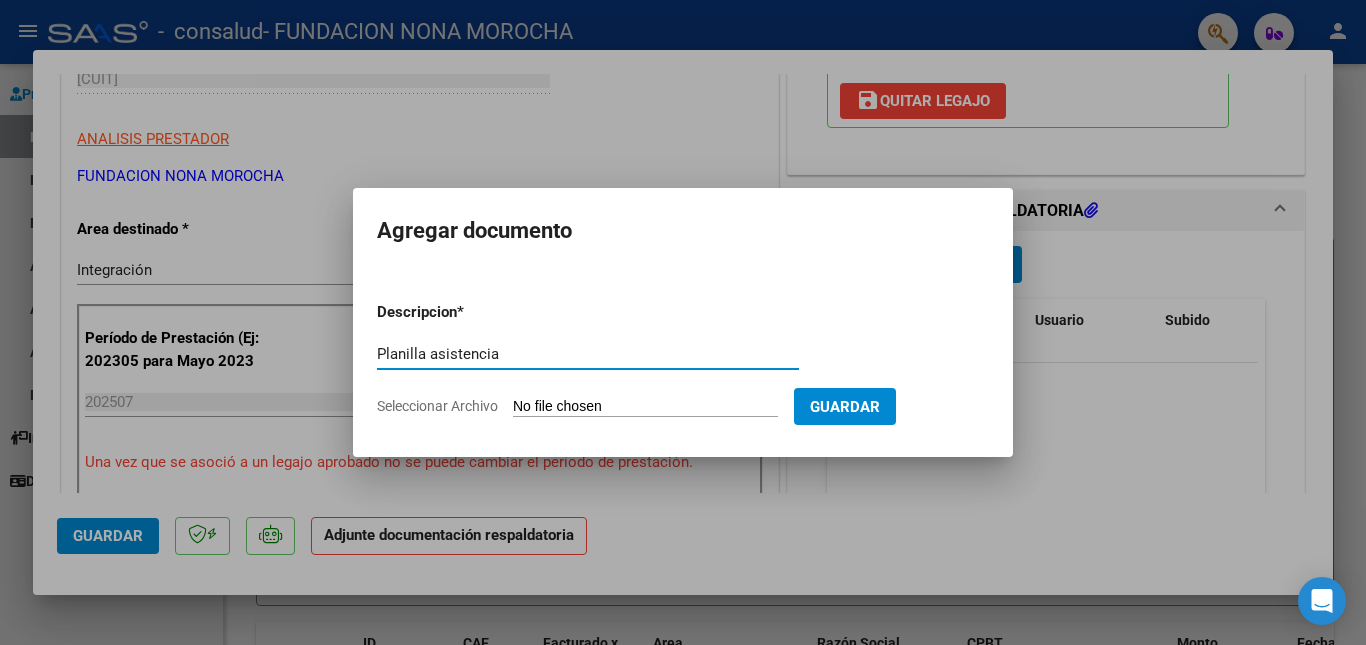 type on "Planilla asistencia" 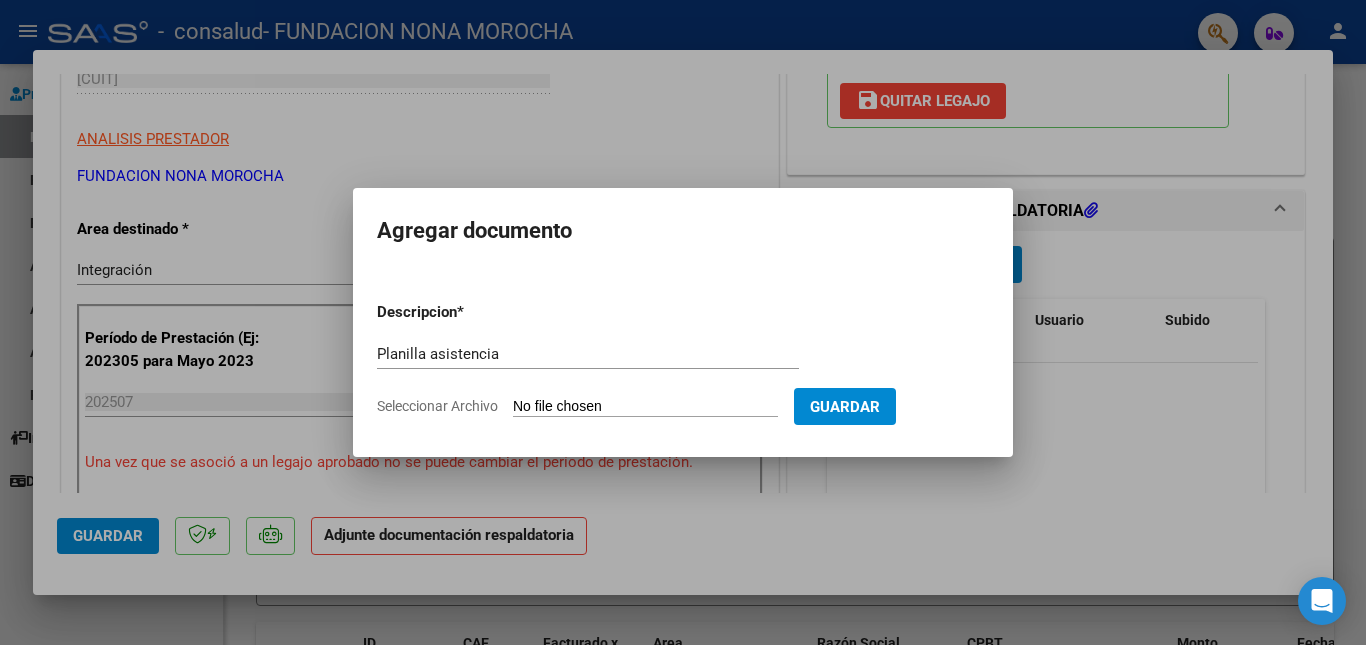 type on "C:\fakepath\[NAME].pdf" 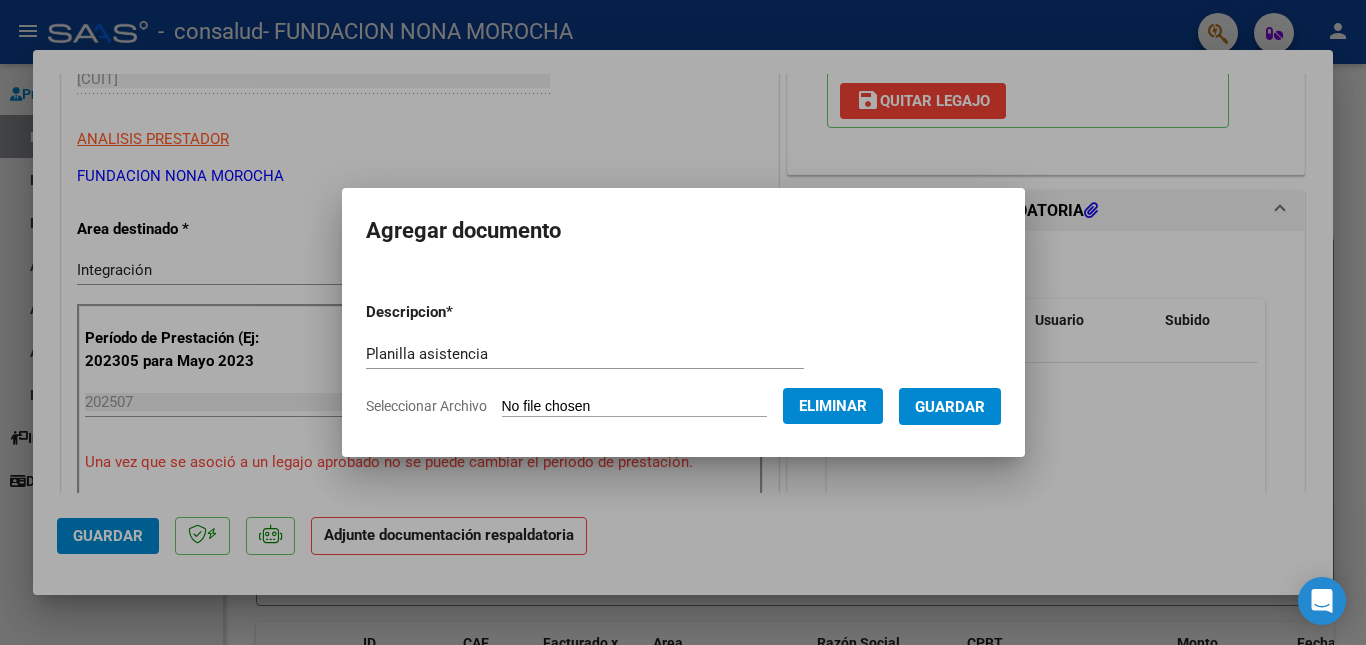 click on "Guardar" at bounding box center [950, 407] 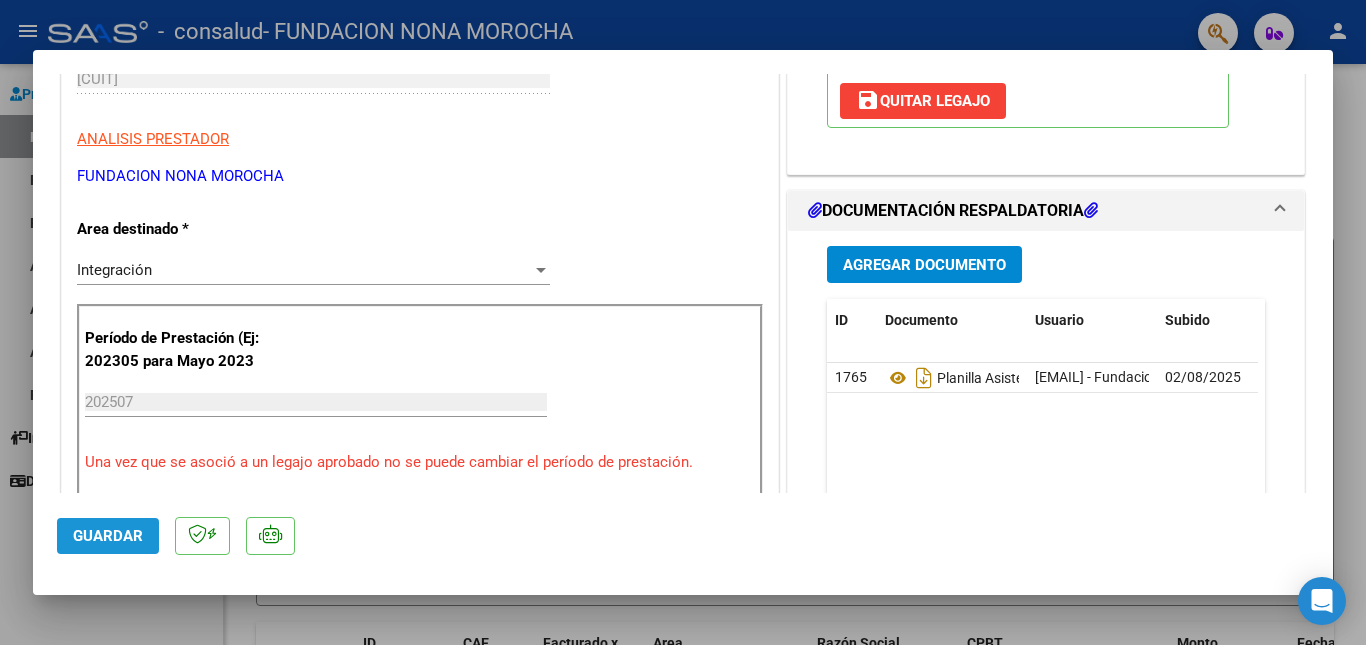 click on "Guardar" 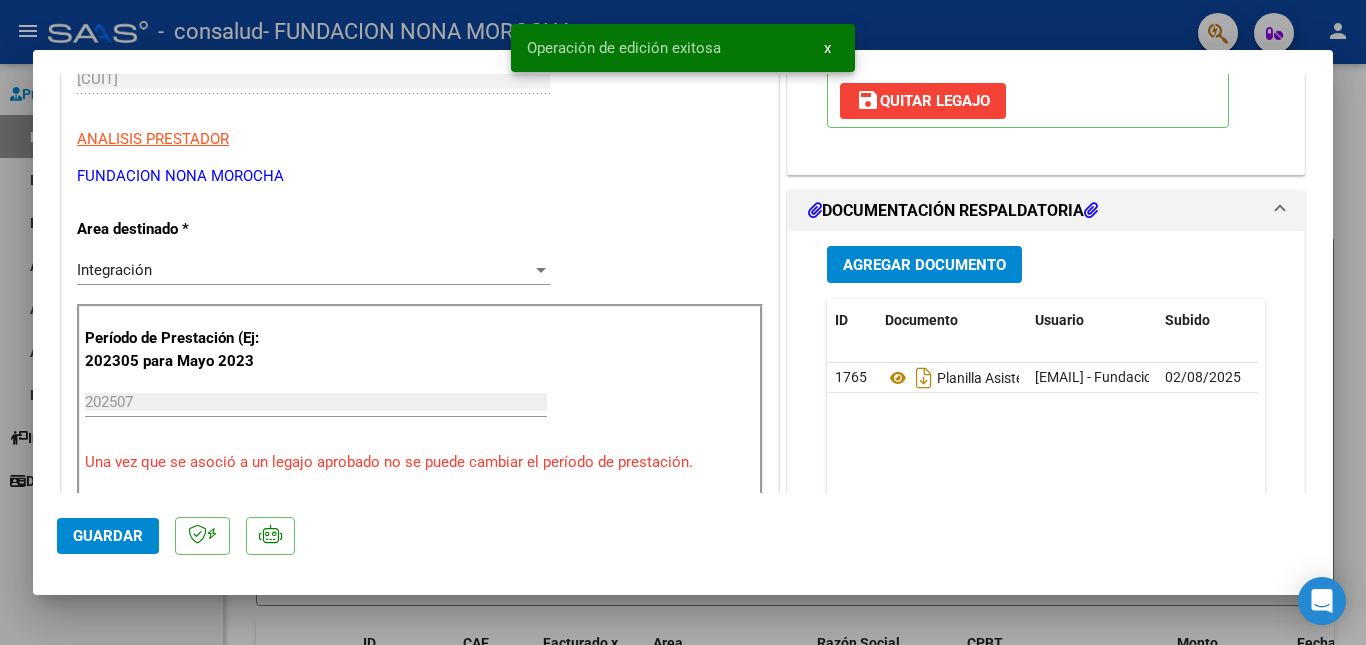 click at bounding box center [683, 322] 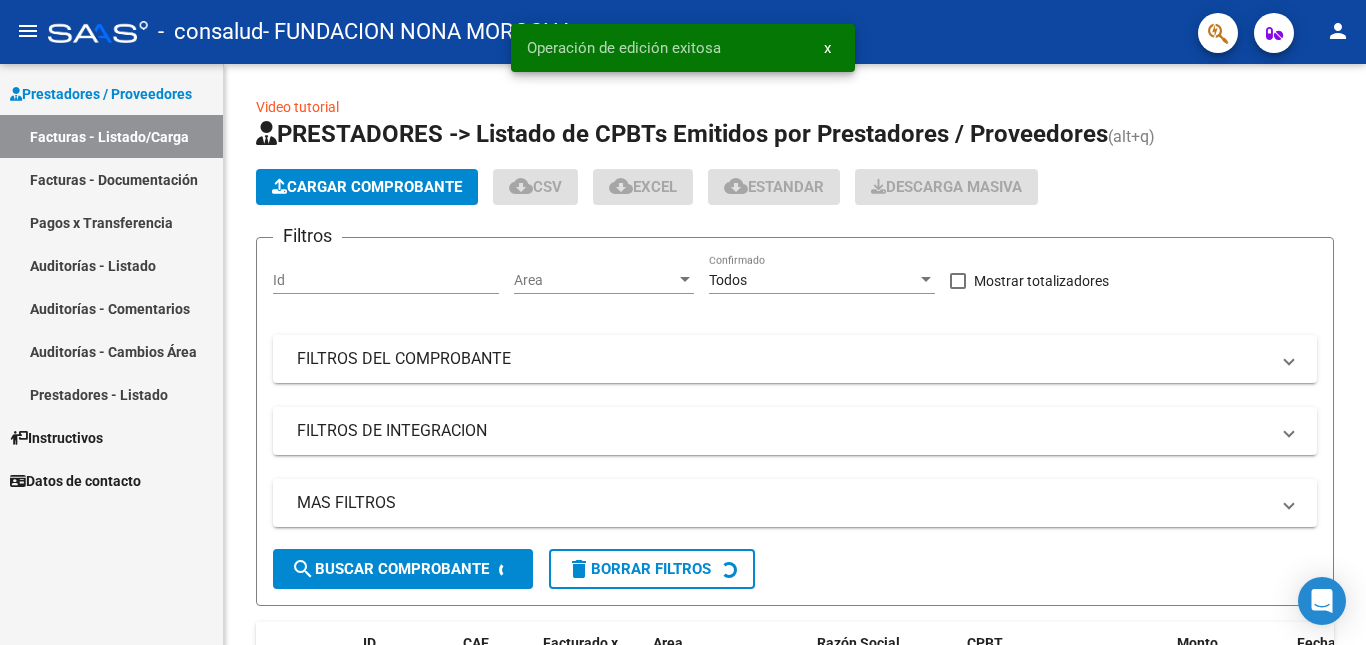 click 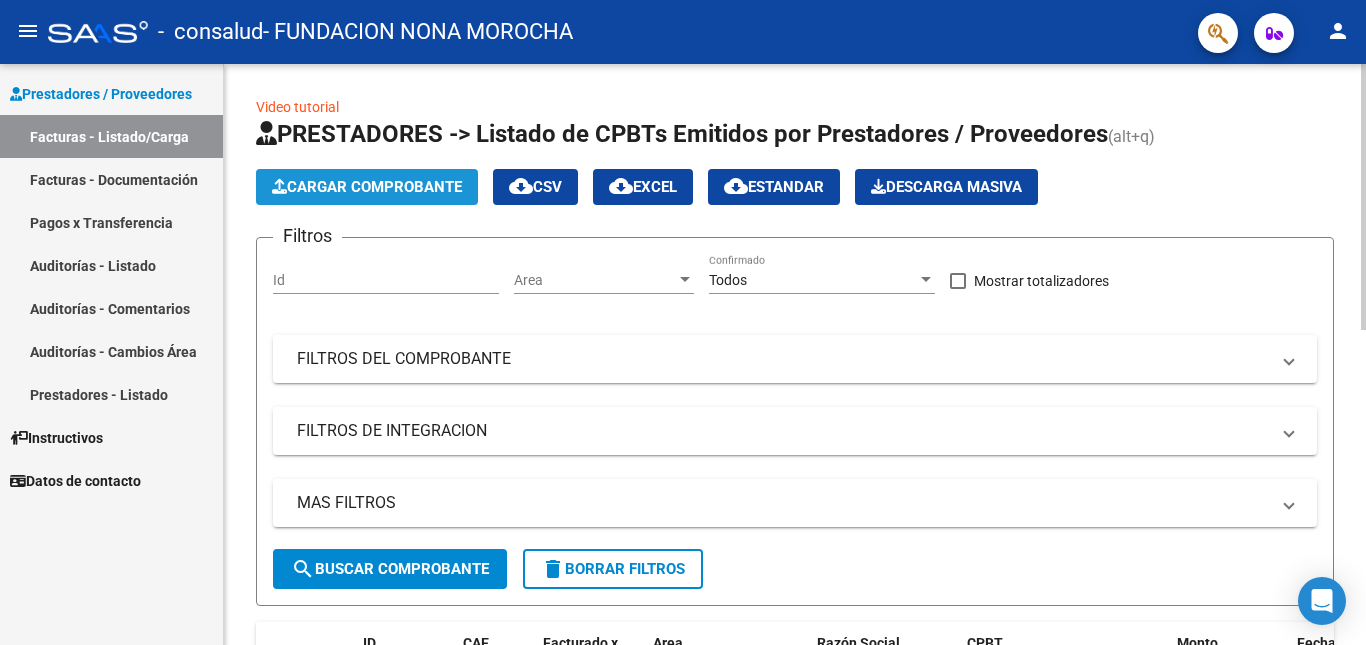 click on "Cargar Comprobante" 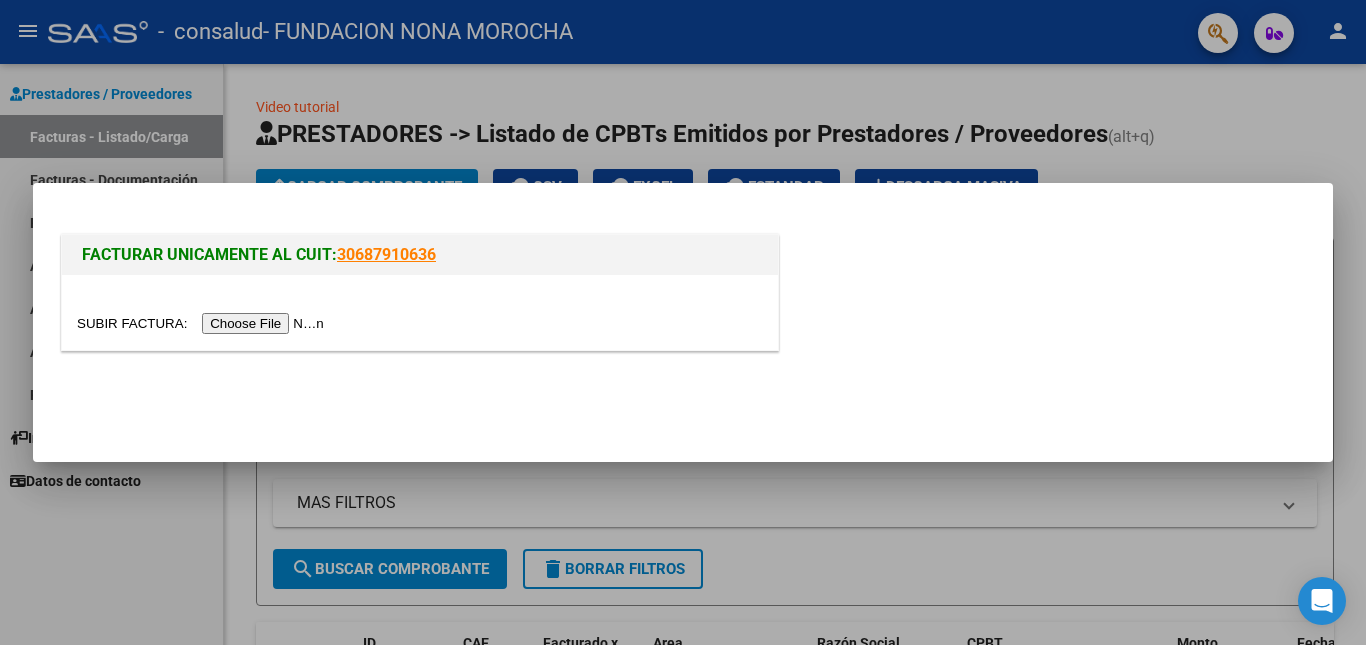 click at bounding box center (203, 323) 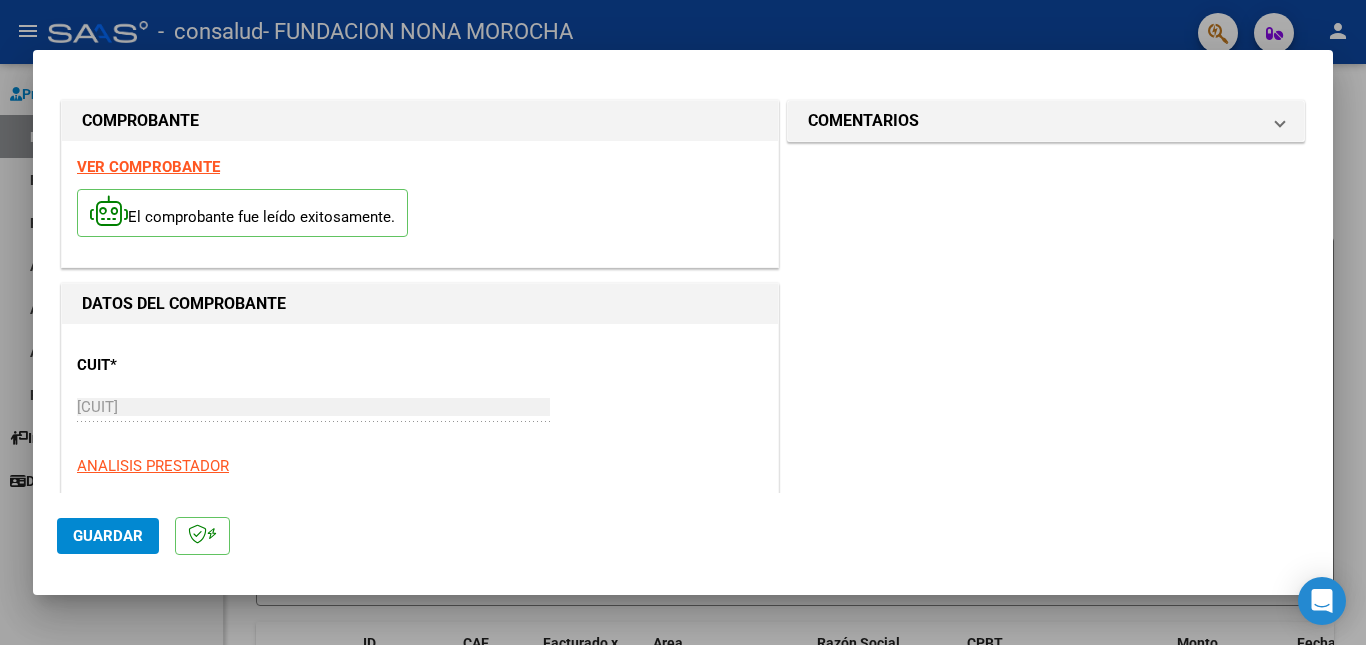click on "Guardar" 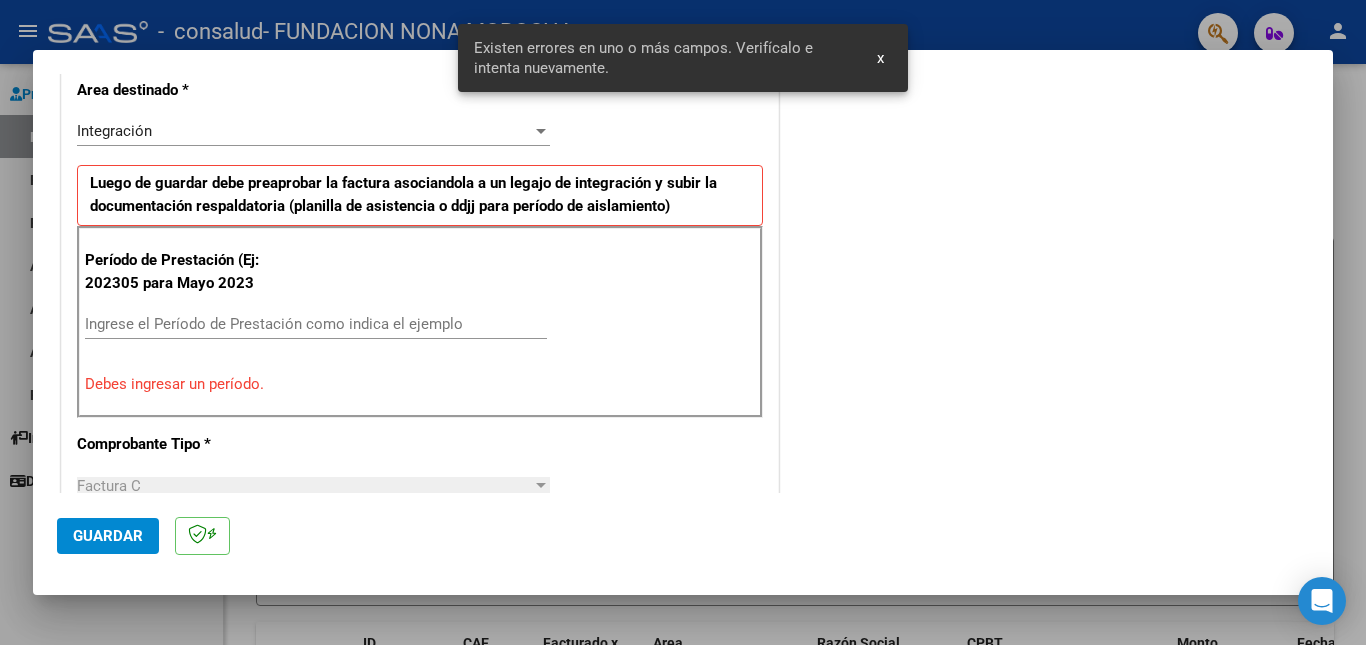 scroll, scrollTop: 449, scrollLeft: 0, axis: vertical 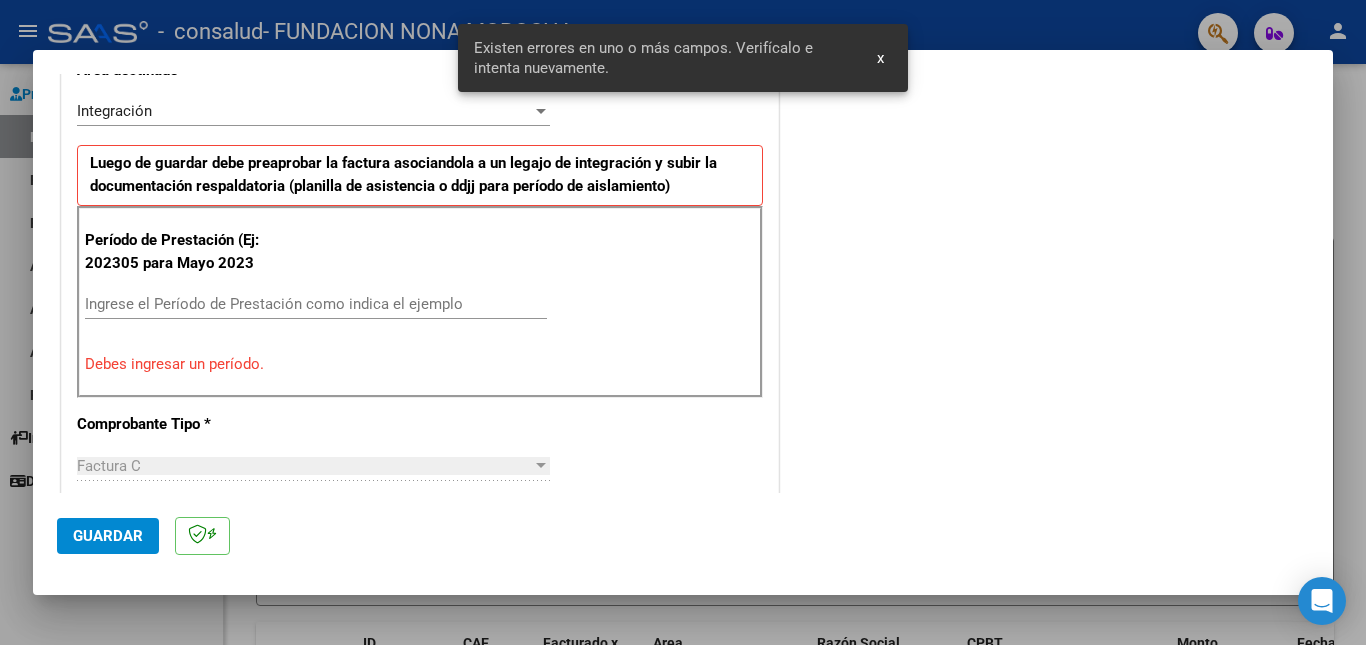 click on "Ingrese el Período de Prestación como indica el ejemplo" at bounding box center [316, 304] 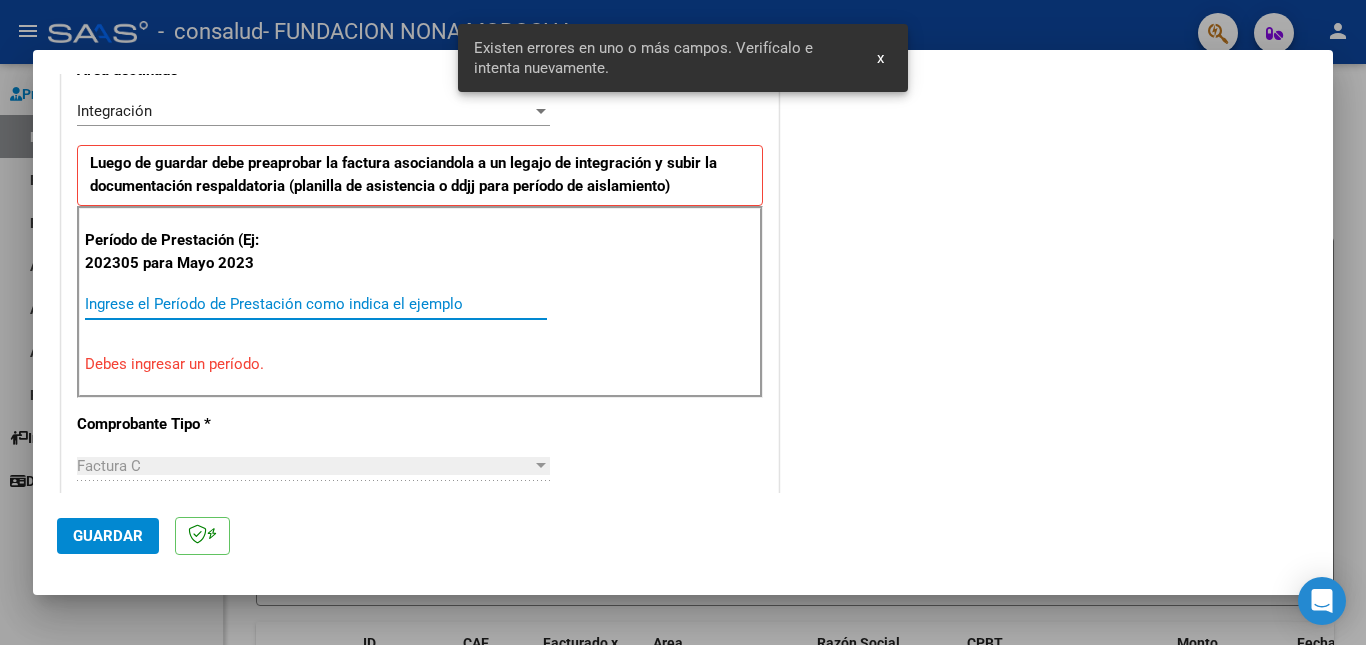 click on "Ingrese el Período de Prestación como indica el ejemplo" at bounding box center (316, 304) 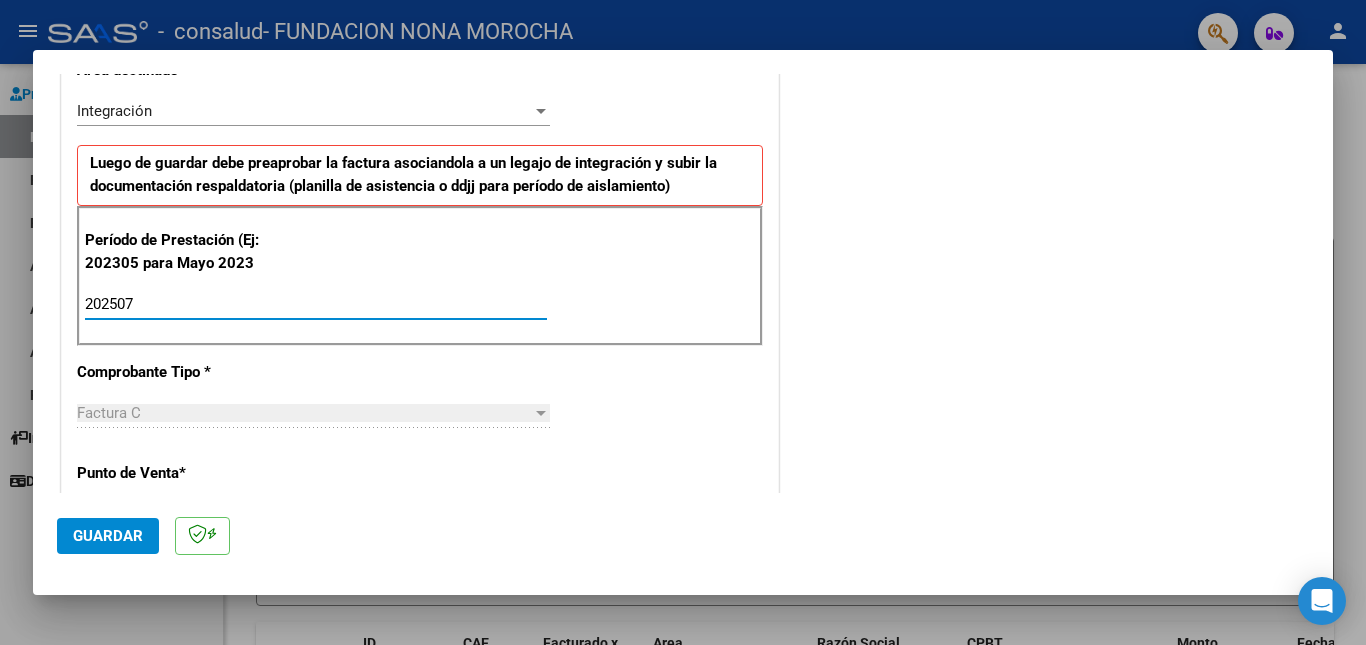 type on "202507" 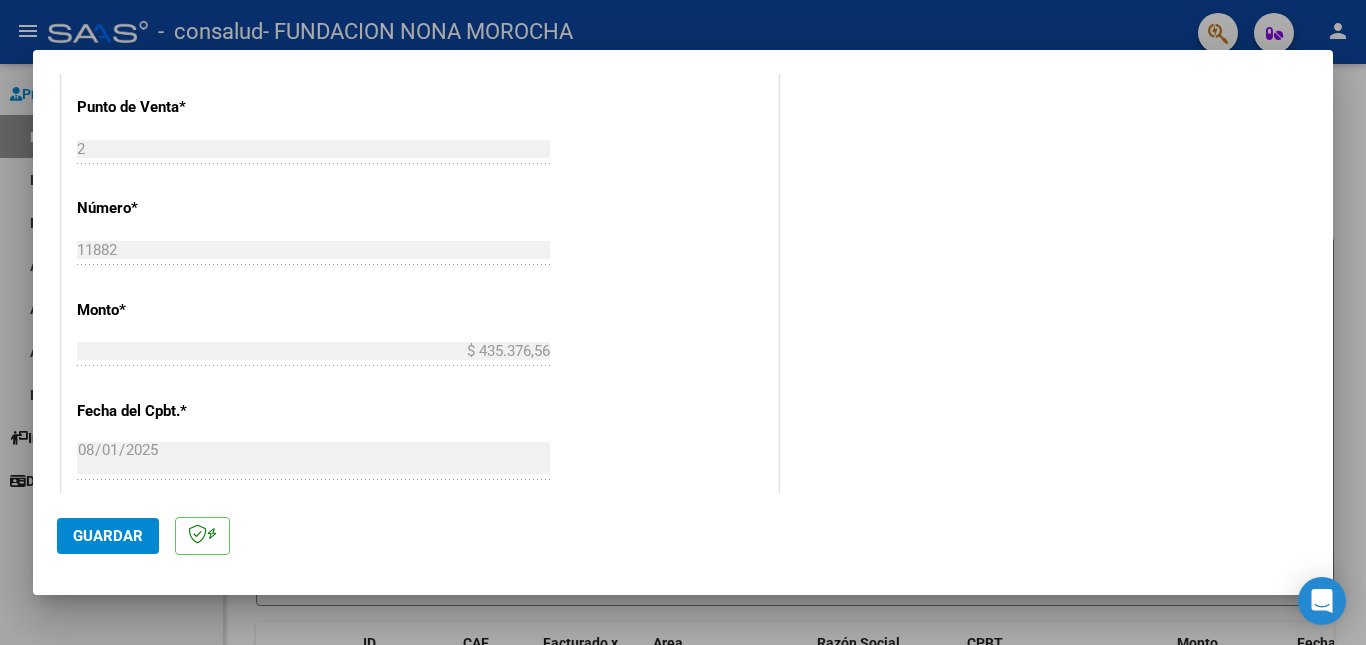 scroll, scrollTop: 1181, scrollLeft: 0, axis: vertical 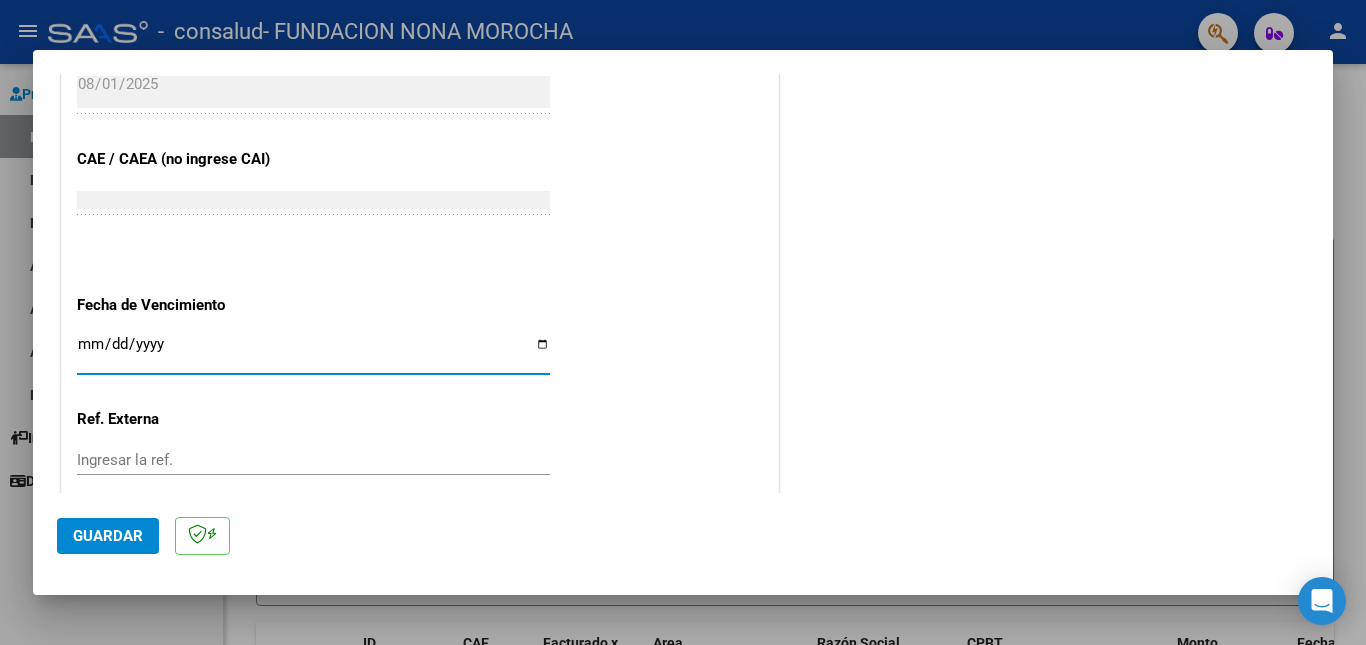 click on "Ingresar la fecha" at bounding box center (313, 352) 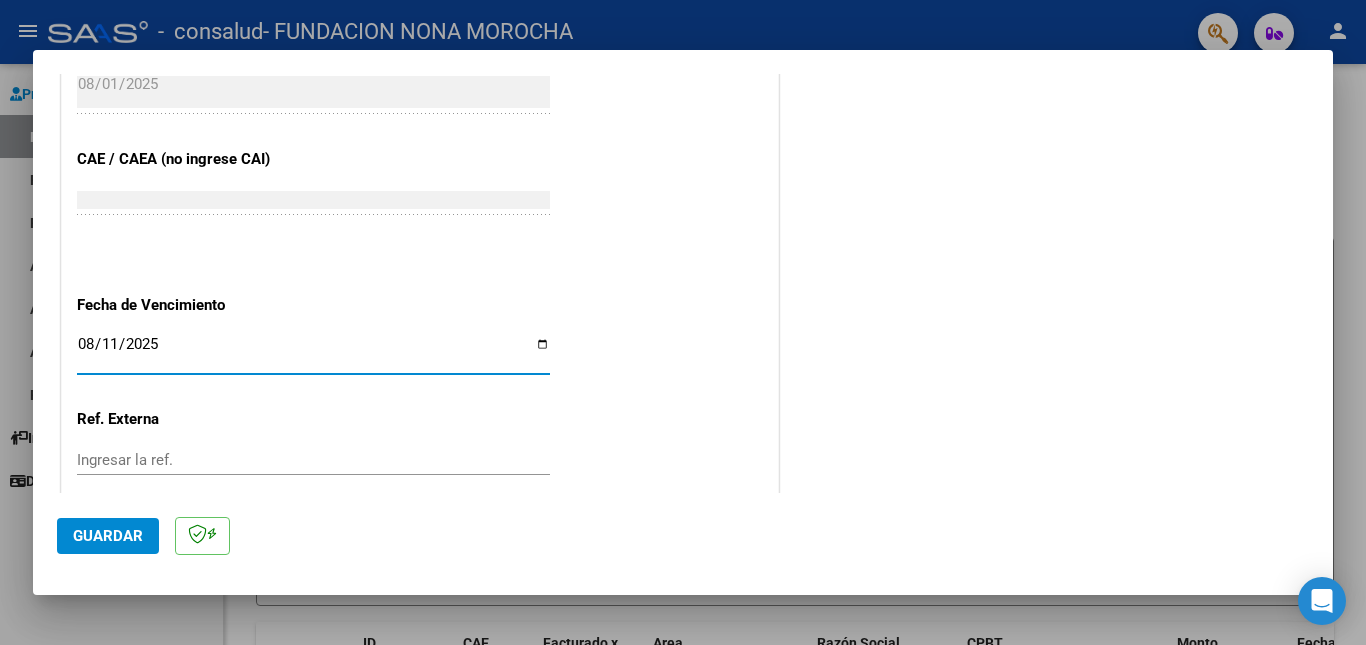 type on "2025-08-11" 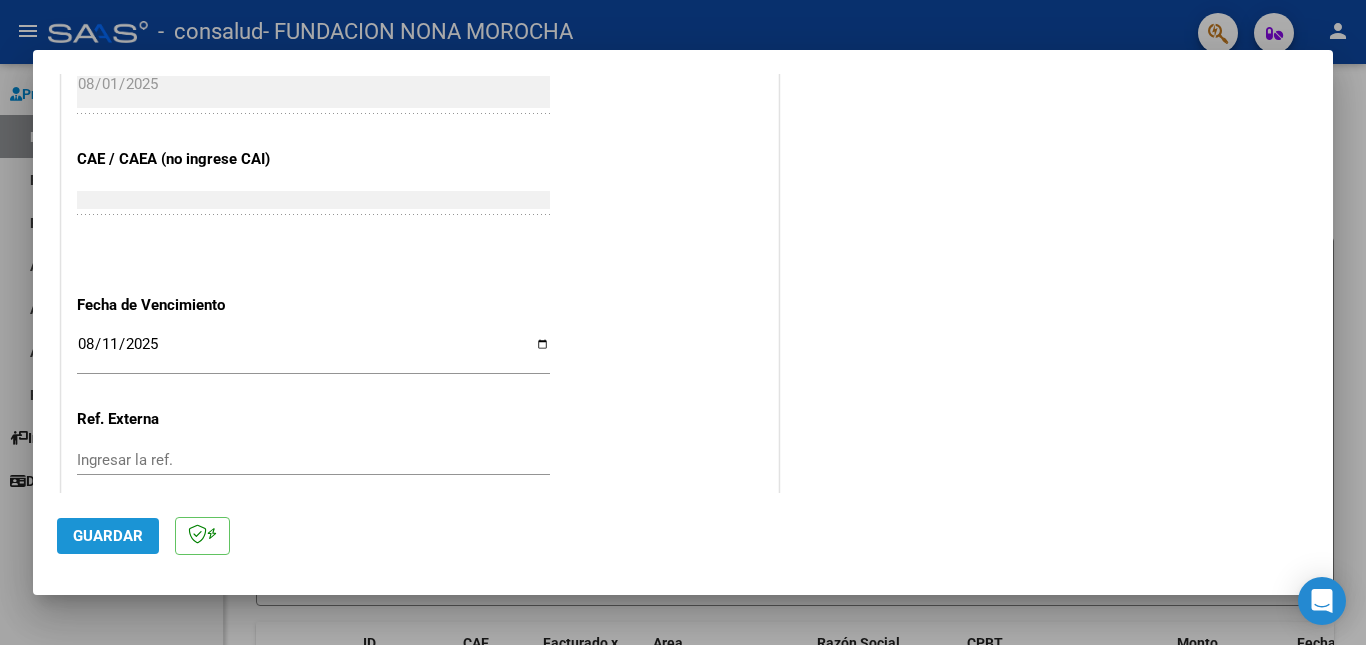 click on "Guardar" 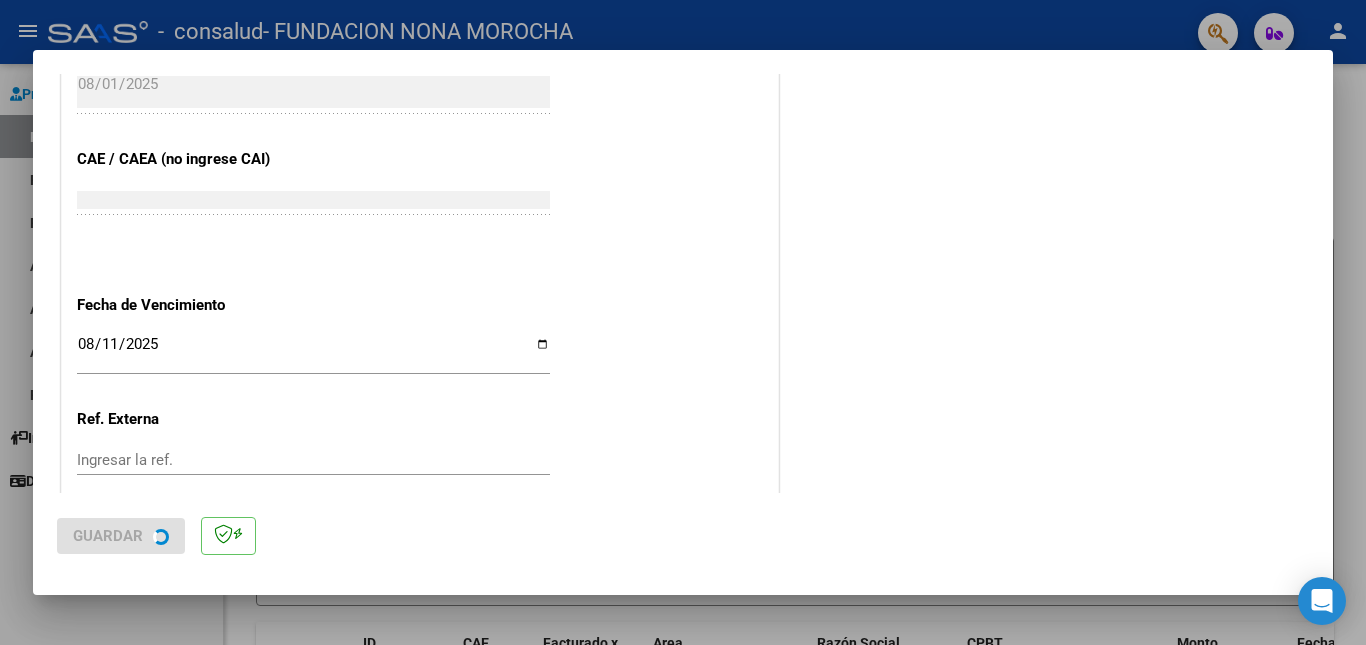 scroll, scrollTop: 0, scrollLeft: 0, axis: both 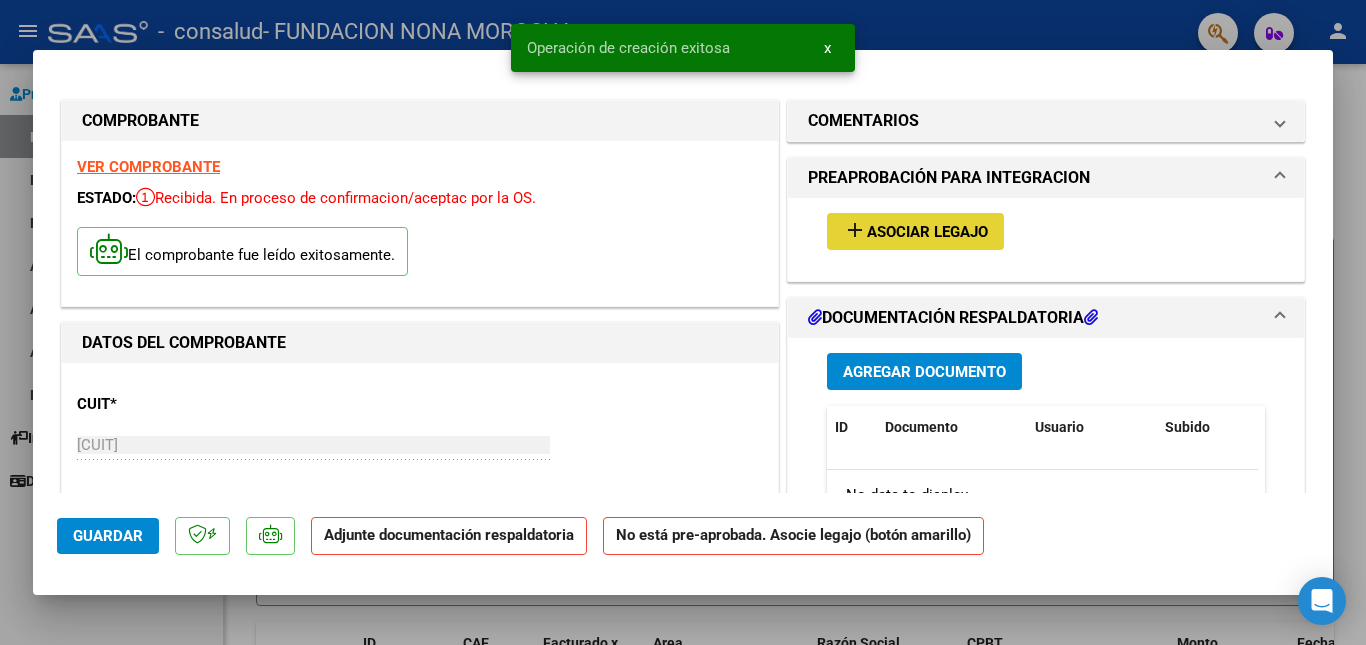 click on "Asociar Legajo" at bounding box center (927, 232) 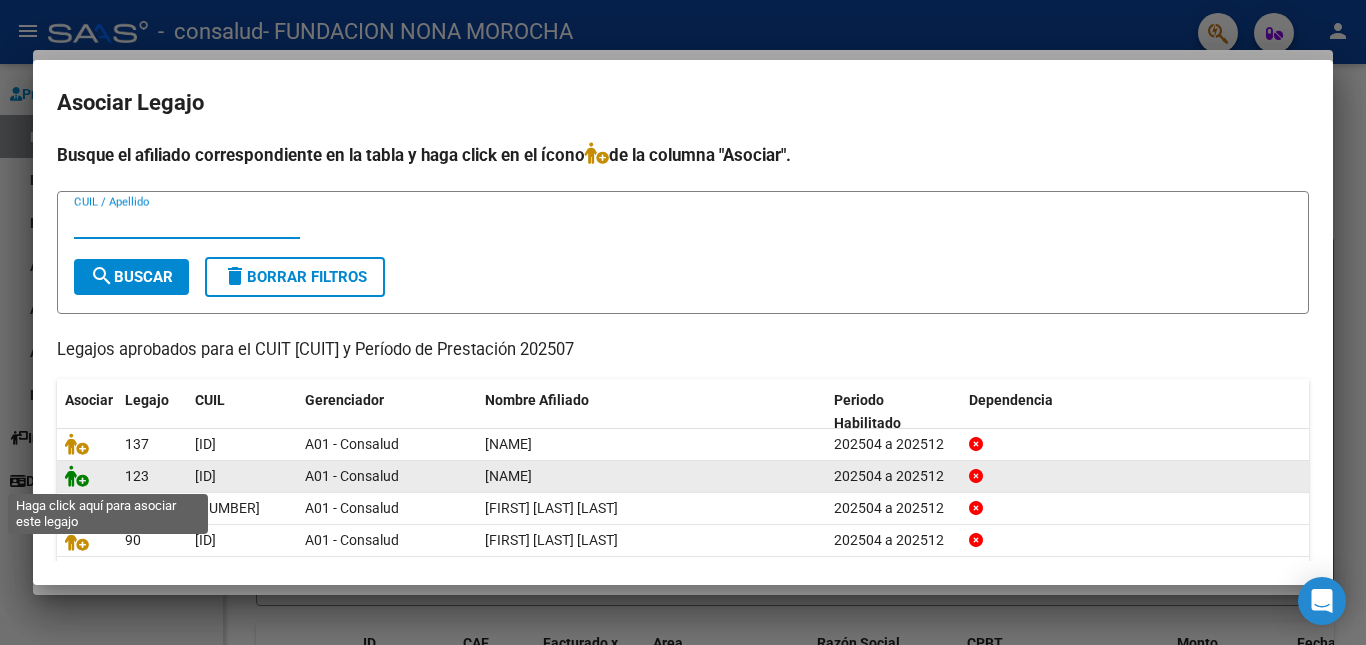 click 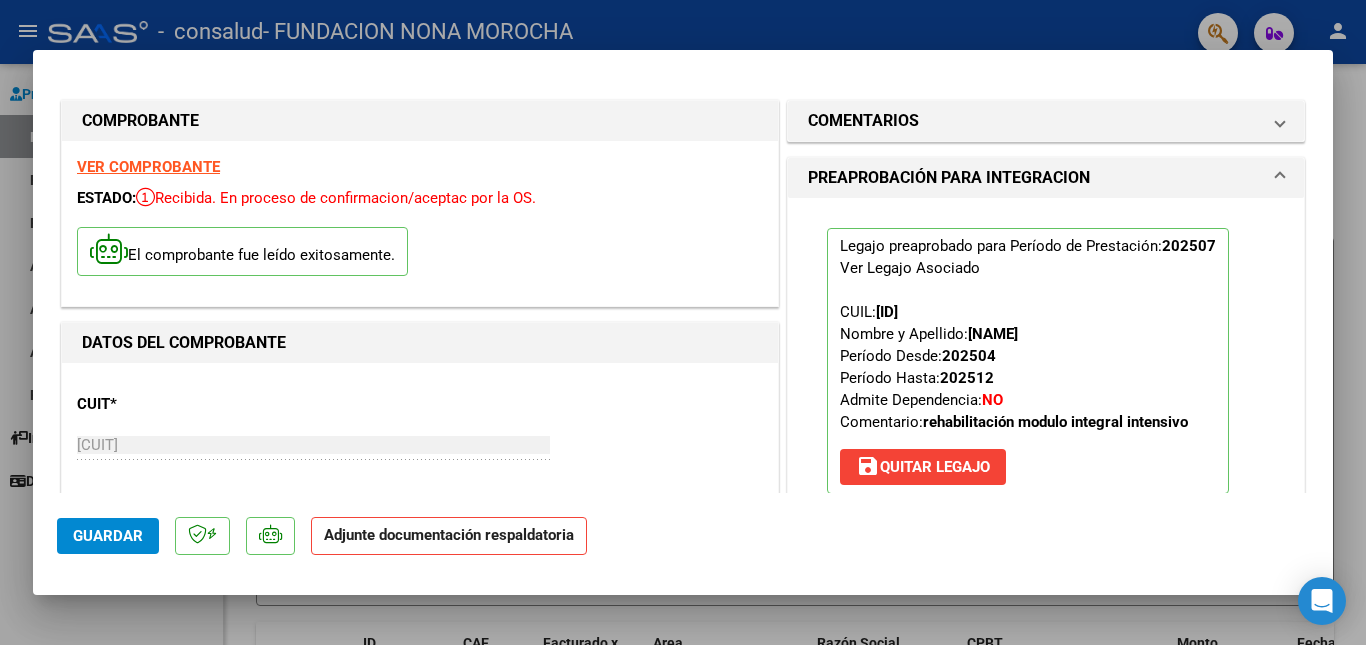 scroll, scrollTop: 366, scrollLeft: 0, axis: vertical 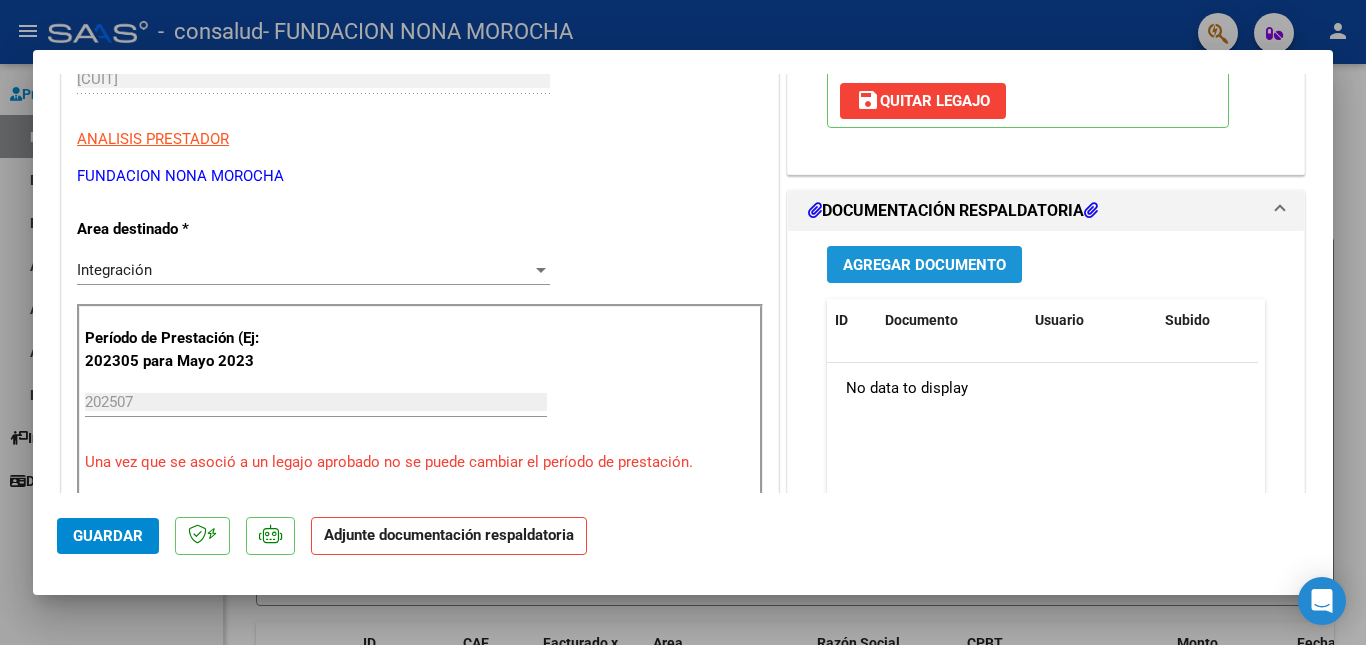 click on "Agregar Documento" at bounding box center [924, 265] 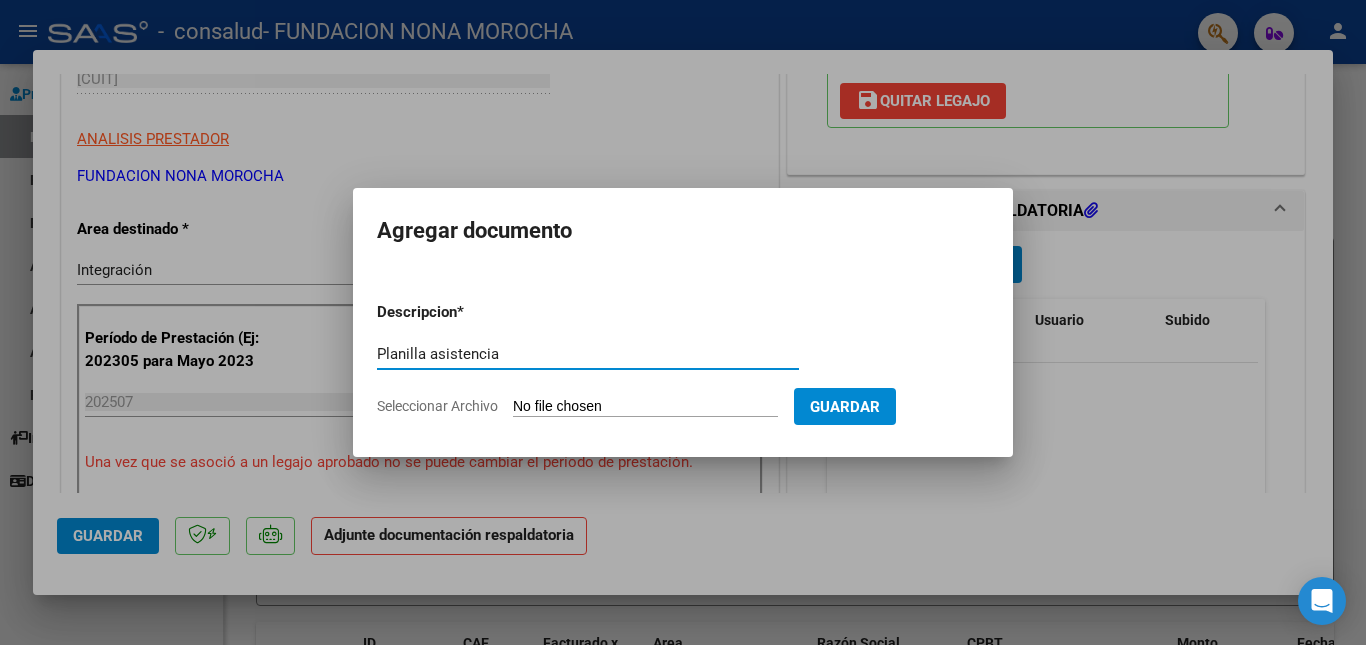 type on "Planilla asistencia" 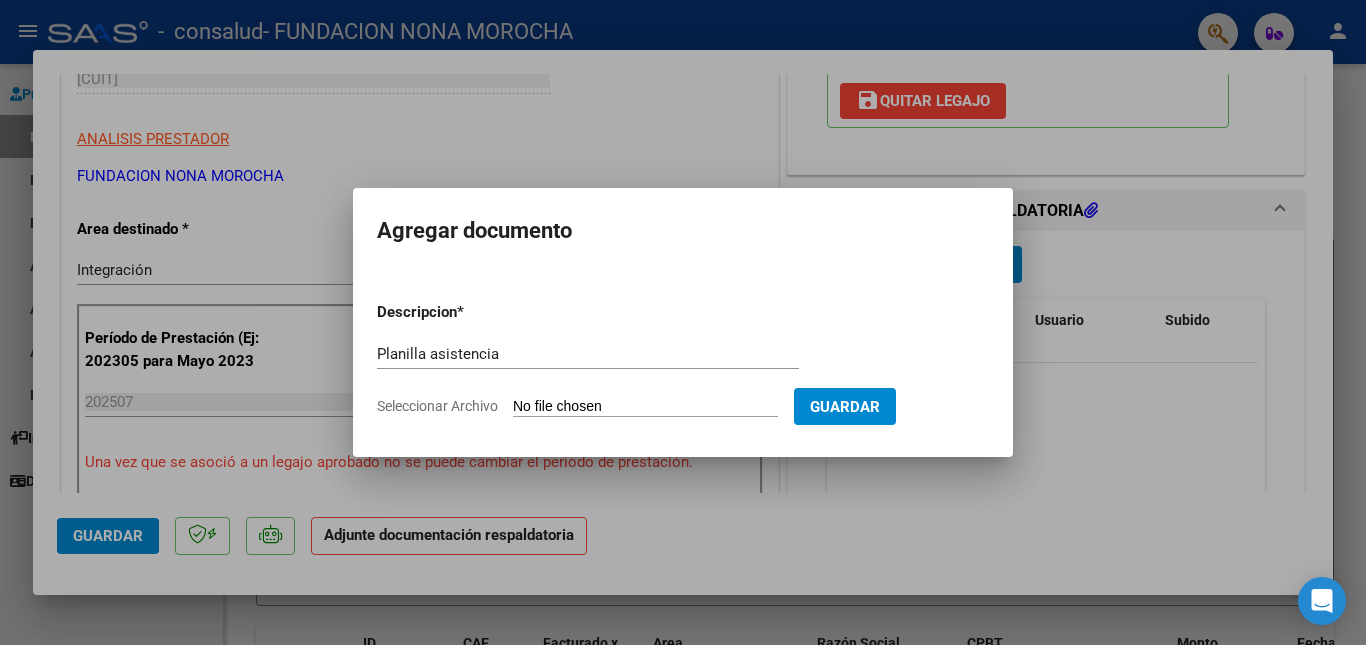 click on "Seleccionar Archivo" at bounding box center [645, 407] 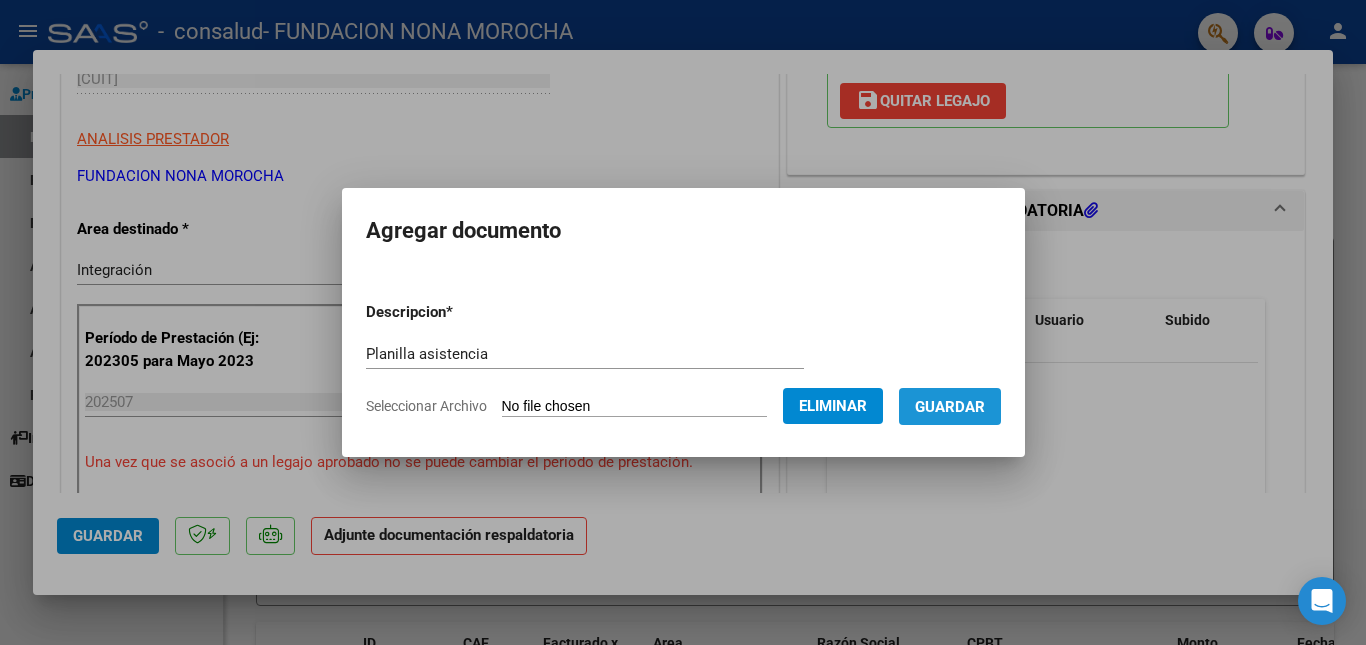 click on "Guardar" at bounding box center (950, 407) 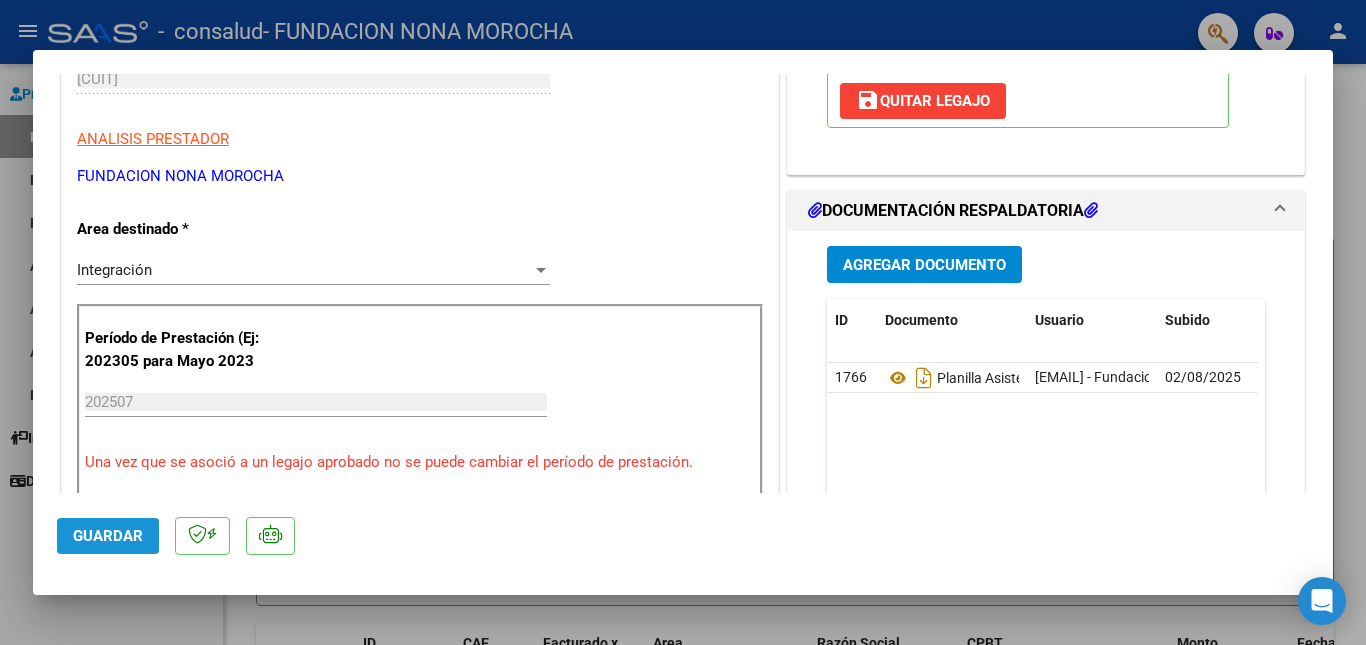click on "Guardar" 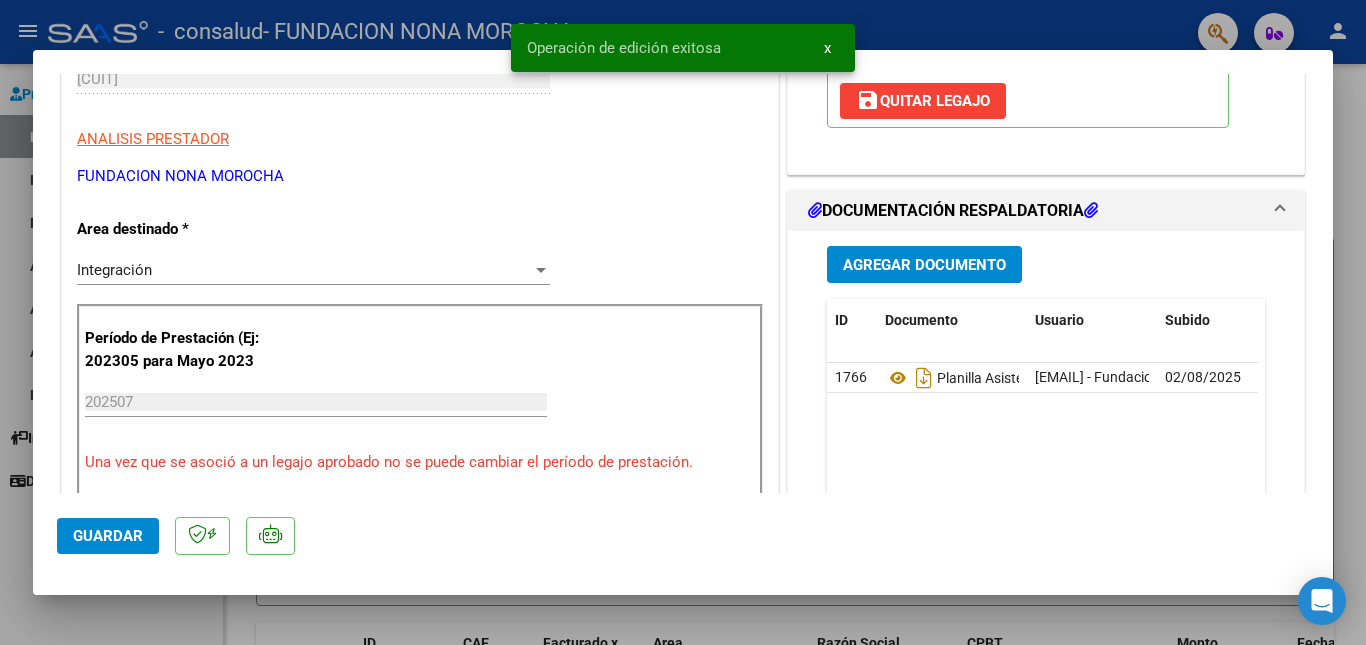 click at bounding box center [683, 322] 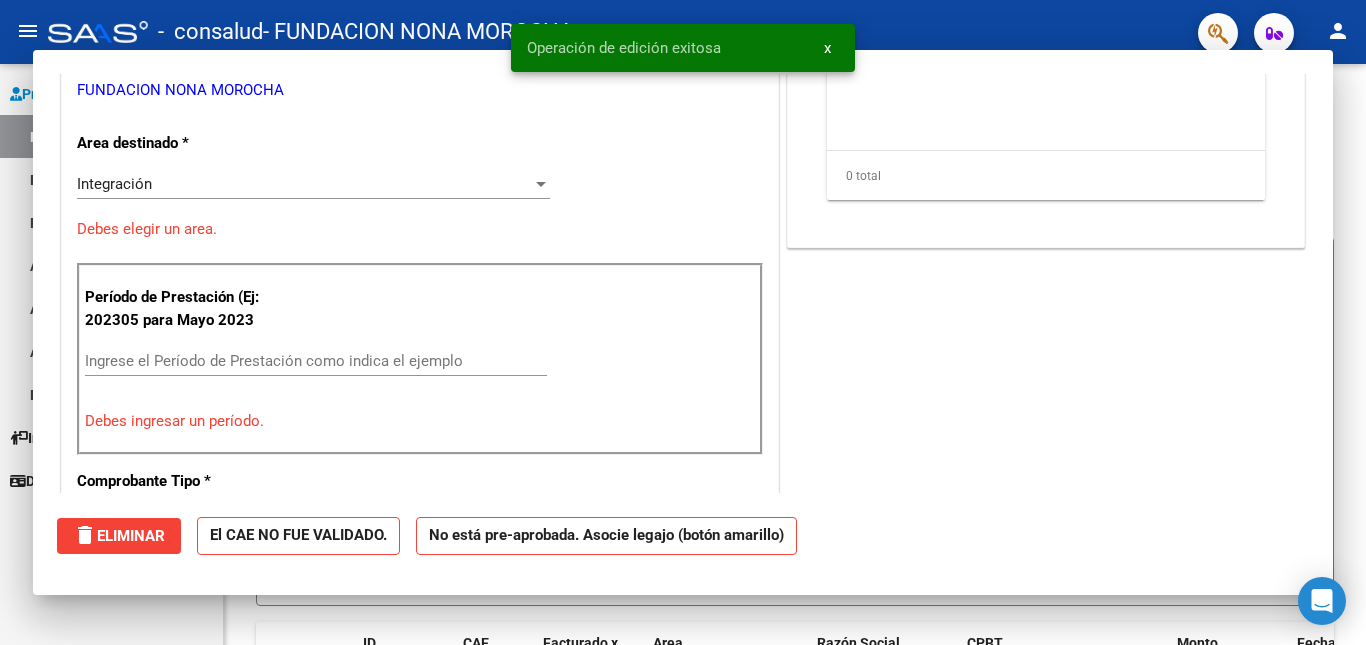 scroll, scrollTop: 0, scrollLeft: 0, axis: both 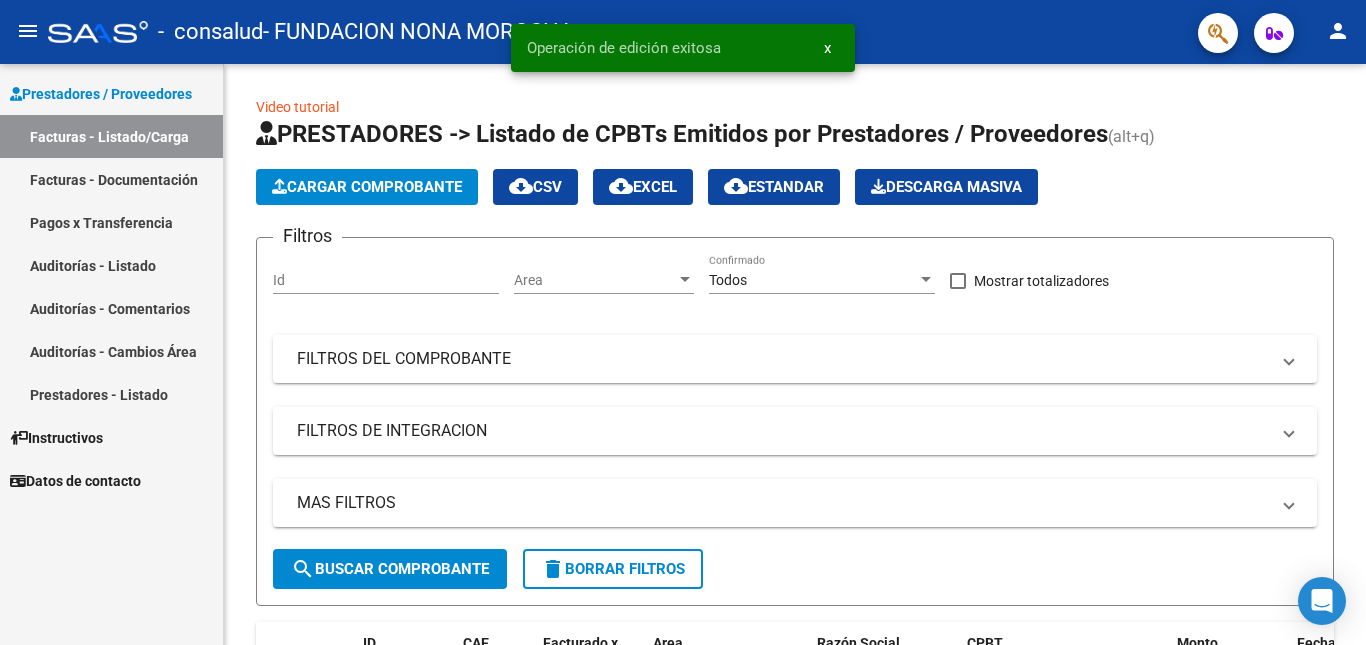 click on "Prestadores / Proveedores Facturas - Listado/Carga Facturas - Documentación Pagos x Transferencia Auditorías - Listado Auditorías - Comentarios Auditorías - Cambios Área Prestadores - Listado    Instructivos    Datos de contacto" at bounding box center [111, 354] 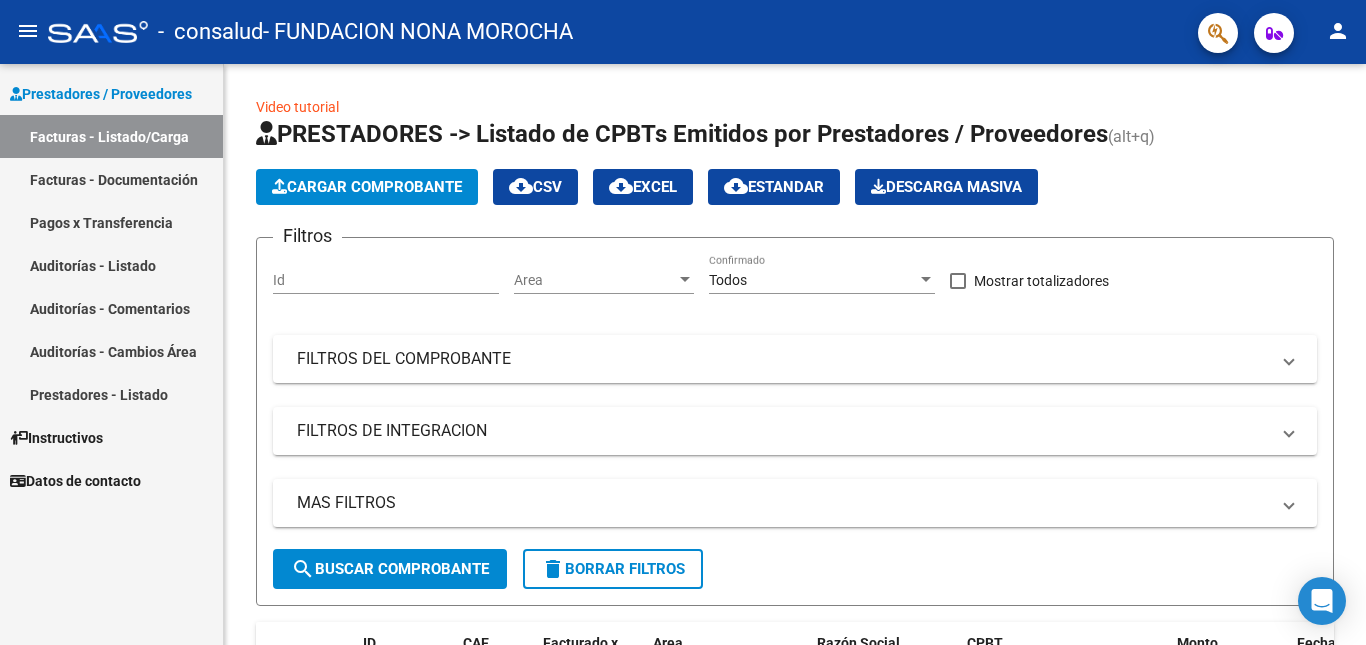 click on "Prestadores / Proveedores Facturas - Listado/Carga Facturas - Documentación Pagos x Transferencia Auditorías - Listado Auditorías - Comentarios Auditorías - Cambios Área Prestadores - Listado    Instructivos    Datos de contacto" at bounding box center (111, 354) 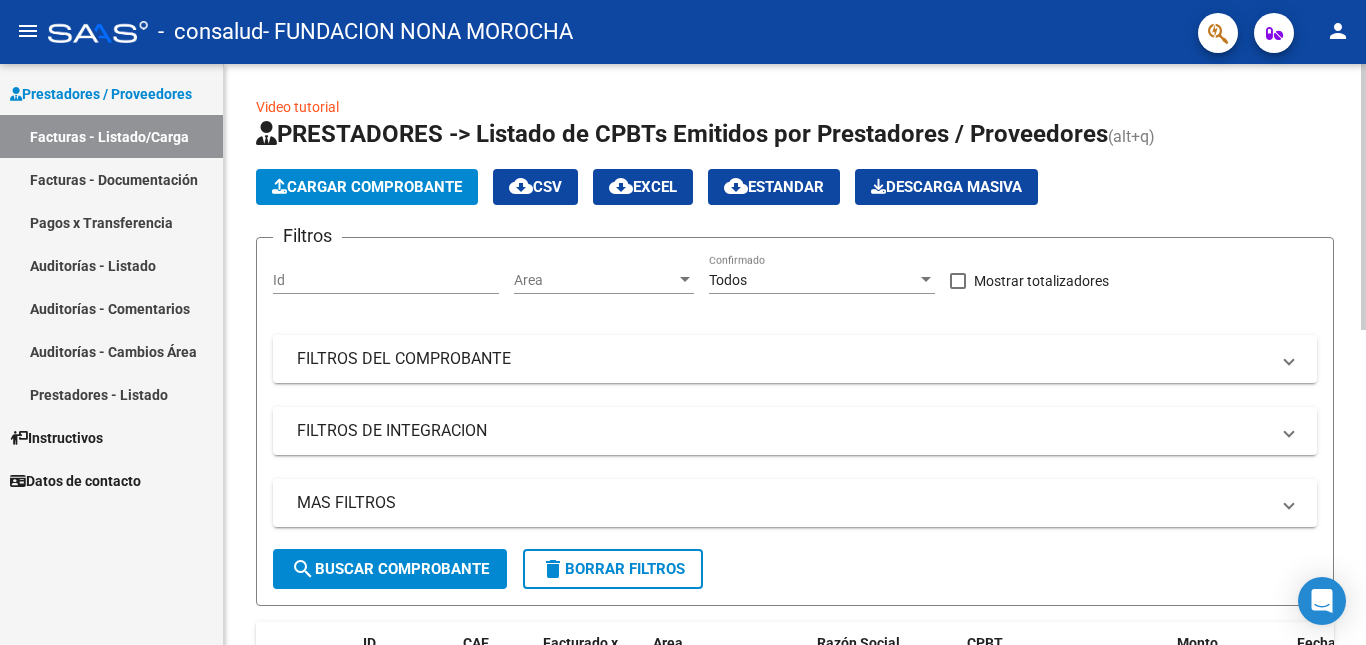click on "Cargar Comprobante
cloud_download  CSV  cloud_download  EXCEL  cloud_download  Estandar   Descarga Masiva" 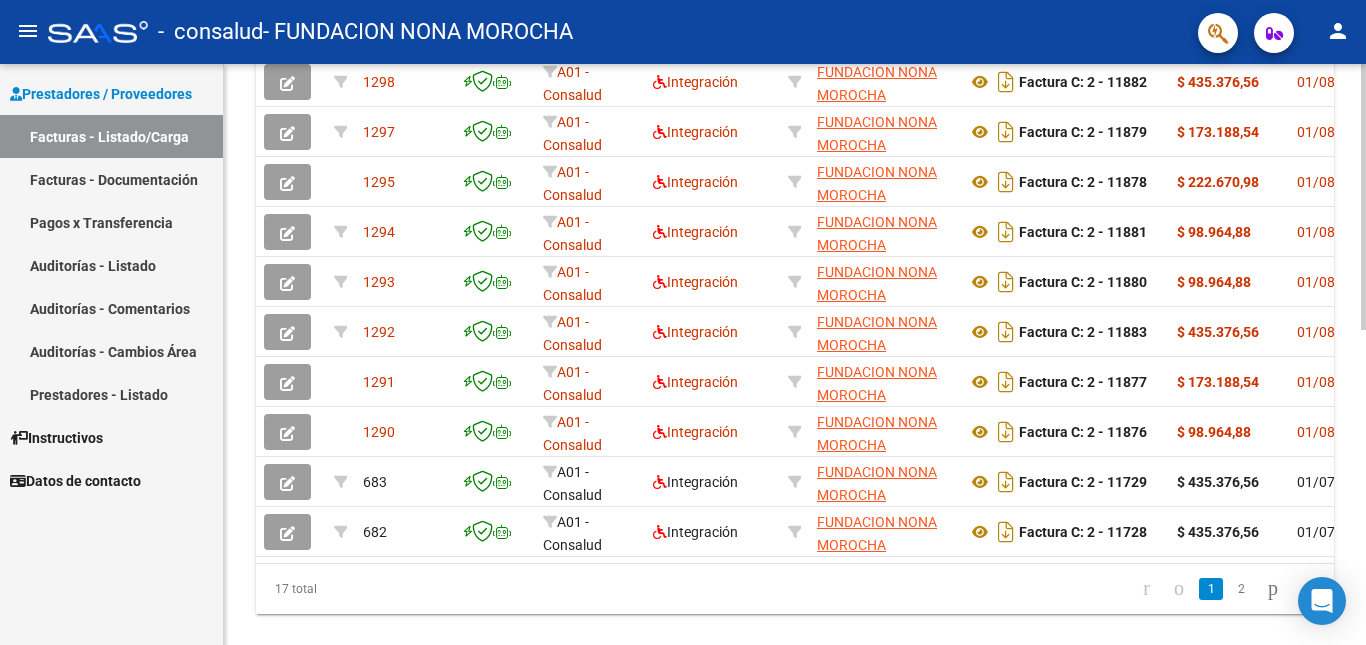 scroll, scrollTop: 680, scrollLeft: 0, axis: vertical 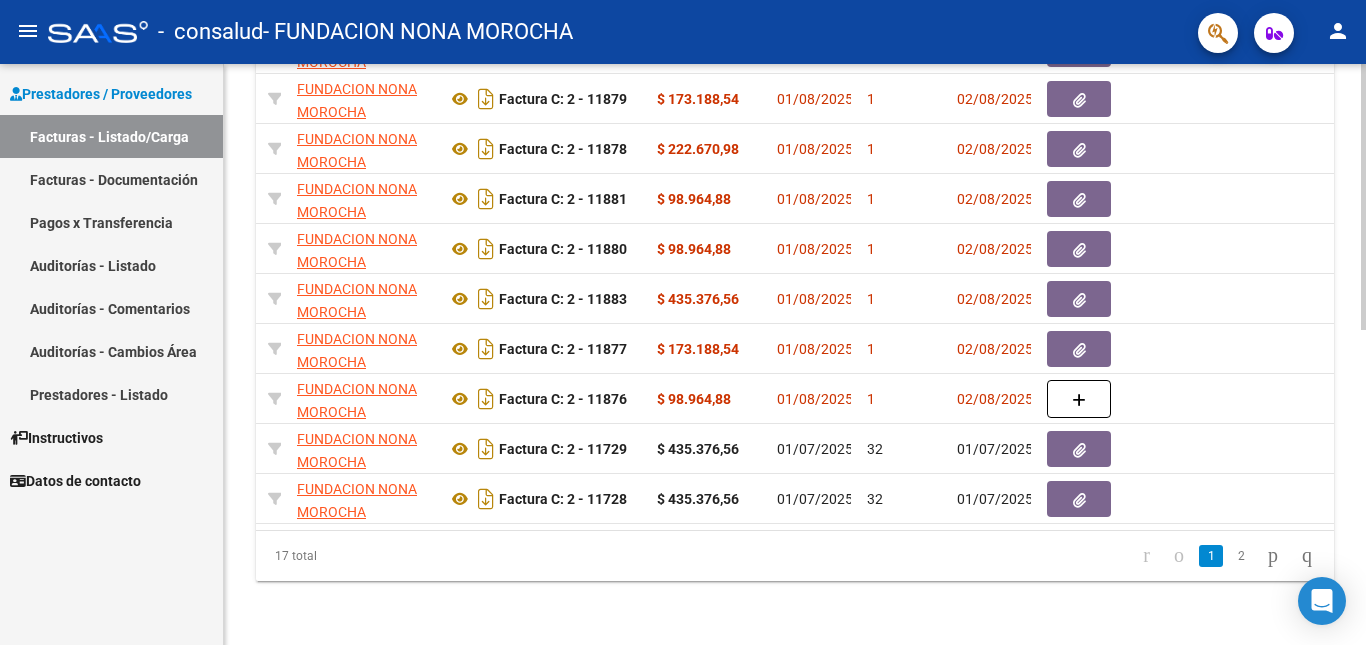 click on "Video tutorial   PRESTADORES -> Listado de CPBTs Emitidos por Prestadores / Proveedores (alt+q)   Cargar Comprobante
cloud_download  CSV  cloud_download  EXCEL  cloud_download  Estandar   Descarga Masiva
Filtros Id Area Area Todos Confirmado   Mostrar totalizadores   FILTROS DEL COMPROBANTE  Comprobante Tipo Comprobante Tipo Start date – End date Fec. Comprobante Desde / Hasta Días Emisión Desde(cant. días) Días Emisión Hasta(cant. días) CUIT / Razón Social Pto. Venta Nro. Comprobante Código SSS CAE Válido CAE Válido Todos Cargado Módulo Hosp. Todos Tiene facturacion Apócrifa Hospital Refes  FILTROS DE INTEGRACION  Período De Prestación Campos del Archivo de Rendición Devuelto x SSS (dr_envio) Todos Rendido x SSS (dr_envio) Tipo de Registro Tipo de Registro Período Presentación Período Presentación Campos del Legajo Asociado (preaprobación) Afiliado Legajo (cuil/nombre) Todos Solo facturas preaprobadas  MAS FILTROS  Todos Con Doc. Respaldatoria Todos Con Trazabilidad Todos – – 1" 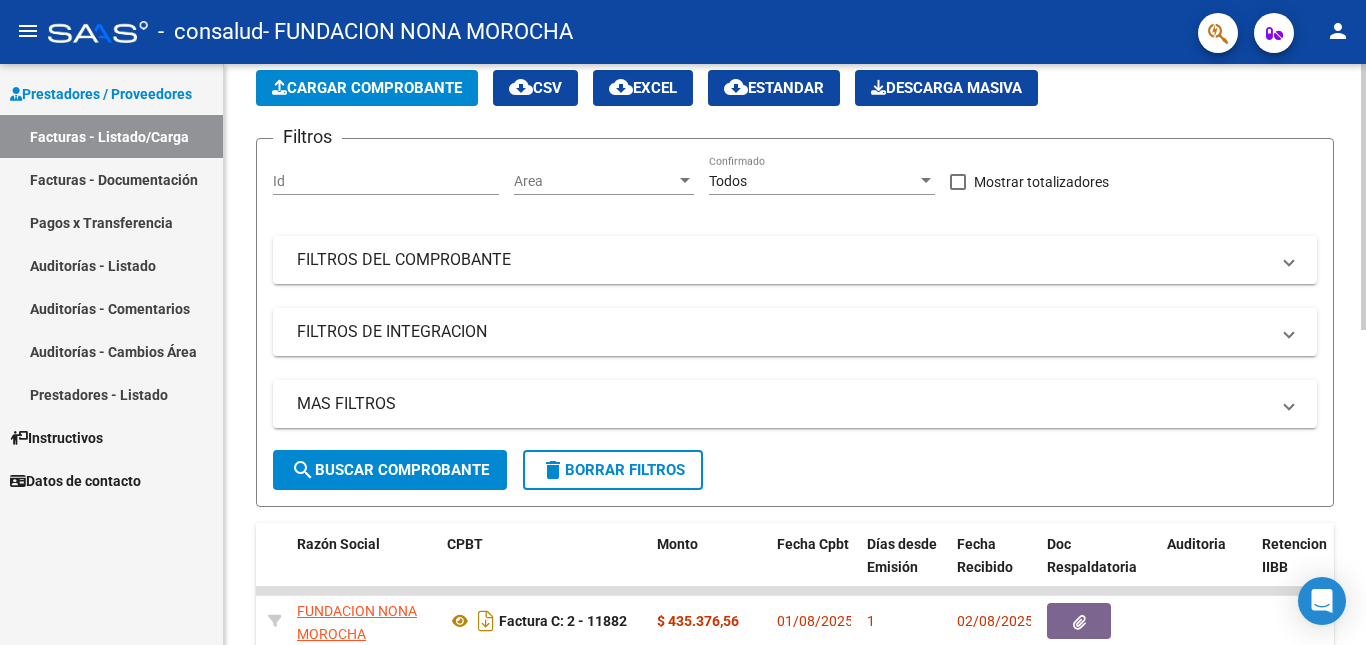 click 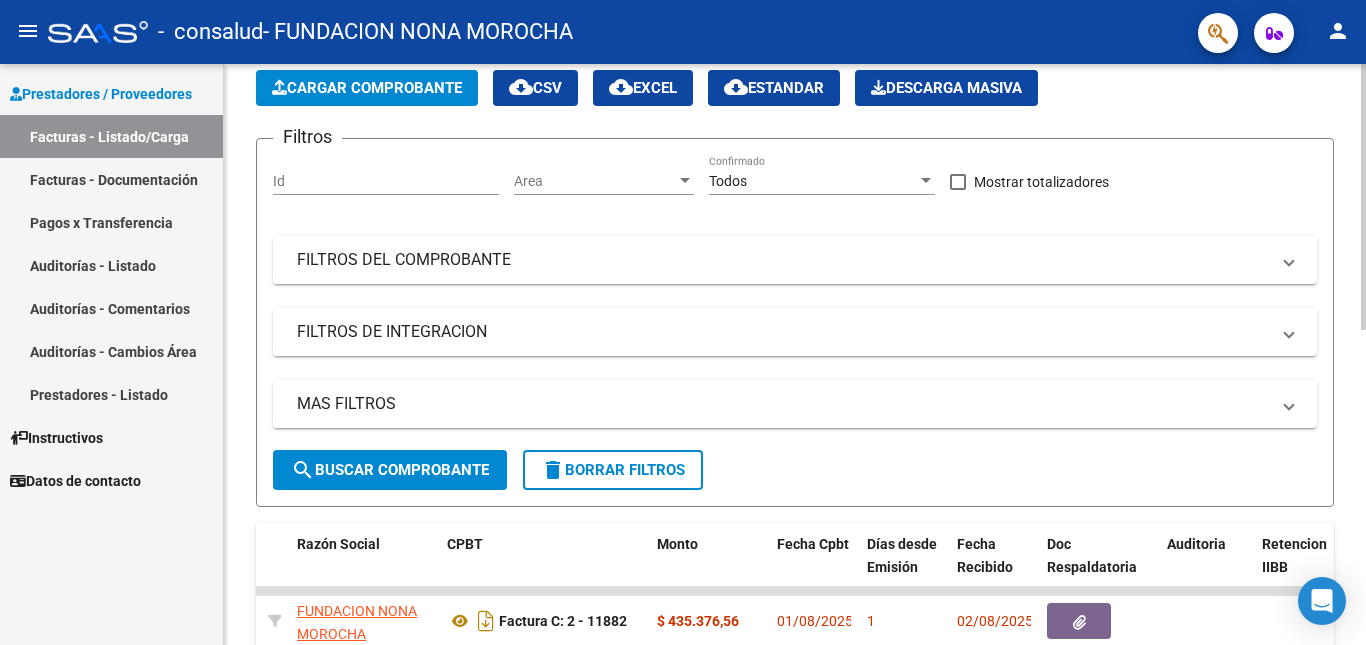 click 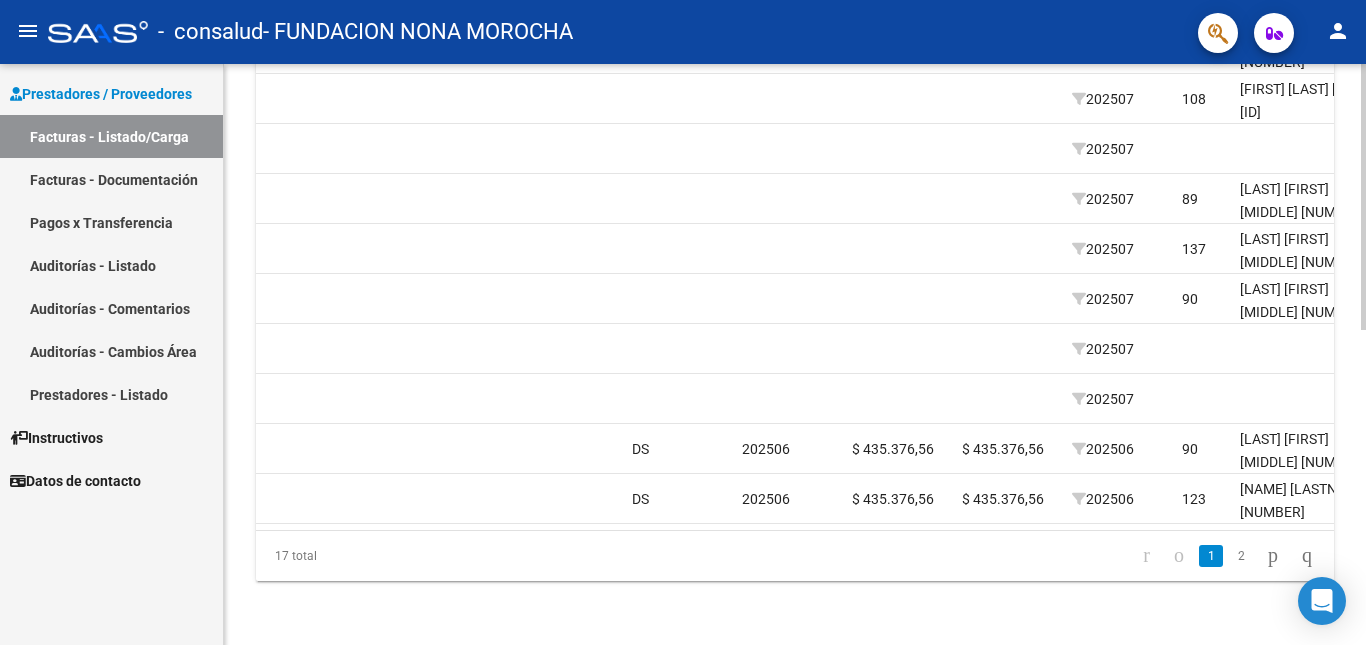 scroll, scrollTop: 0, scrollLeft: 1920, axis: horizontal 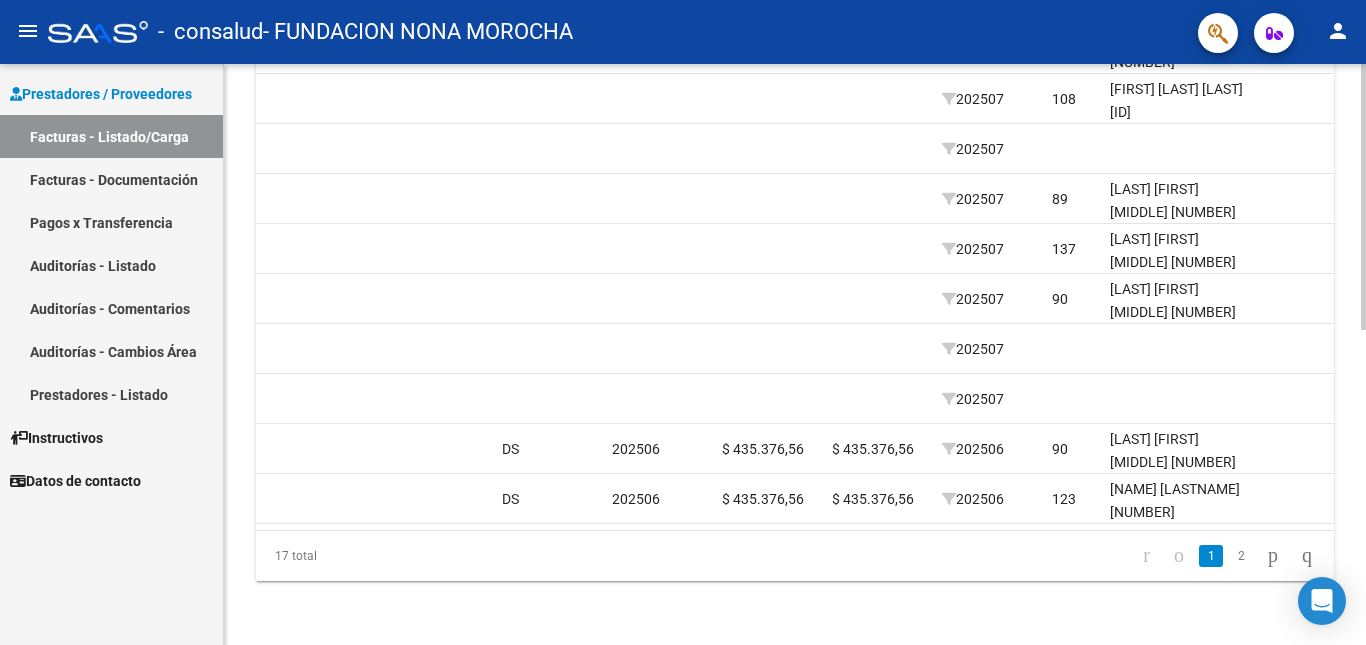click on "Video tutorial   PRESTADORES -> Listado de CPBTs Emitidos por Prestadores / Proveedores (alt+q)   Cargar Comprobante
cloud_download  CSV  cloud_download  EXCEL  cloud_download  Estandar   Descarga Masiva
Filtros Id Area Area Todos Confirmado   Mostrar totalizadores   FILTROS DEL COMPROBANTE  Comprobante Tipo Comprobante Tipo Start date – End date Fec. Comprobante Desde / Hasta Días Emisión Desde(cant. días) Días Emisión Hasta(cant. días) CUIT / Razón Social Pto. Venta Nro. Comprobante Código SSS CAE Válido CAE Válido Todos Cargado Módulo Hosp. Todos Tiene facturacion Apócrifa Hospital Refes  FILTROS DE INTEGRACION  Período De Prestación Campos del Archivo de Rendición Devuelto x SSS (dr_envio) Todos Rendido x SSS (dr_envio) Tipo de Registro Tipo de Registro Período Presentación Período Presentación Campos del Legajo Asociado (preaprobación) Afiliado Legajo (cuil/nombre) Todos Solo facturas preaprobadas  MAS FILTROS  Todos Con Doc. Respaldatoria Todos Con Trazabilidad Todos – – 1" 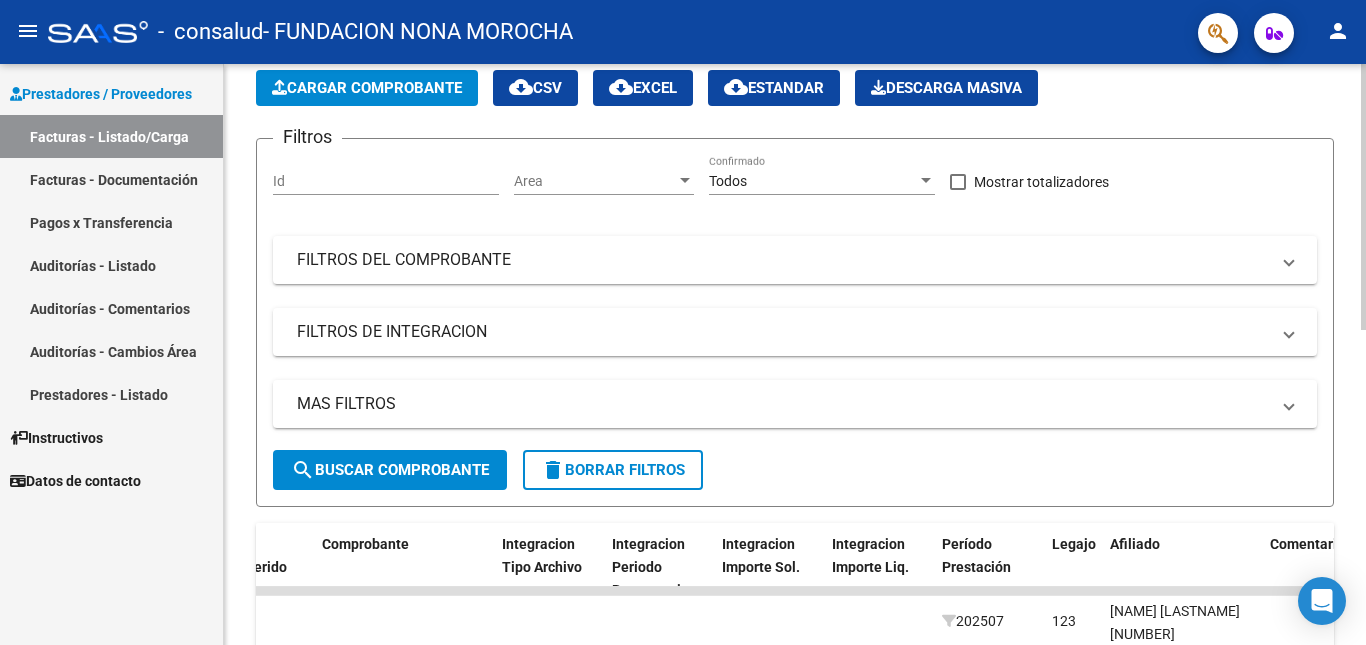 click 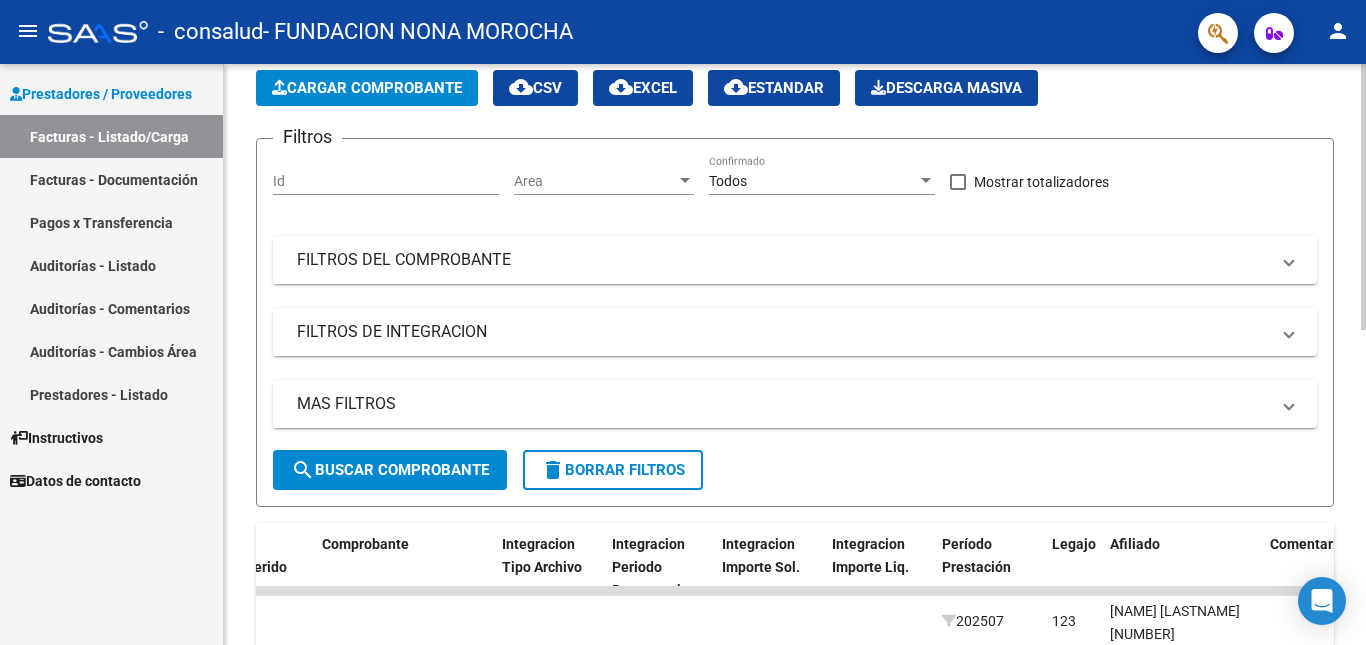 scroll, scrollTop: 680, scrollLeft: 0, axis: vertical 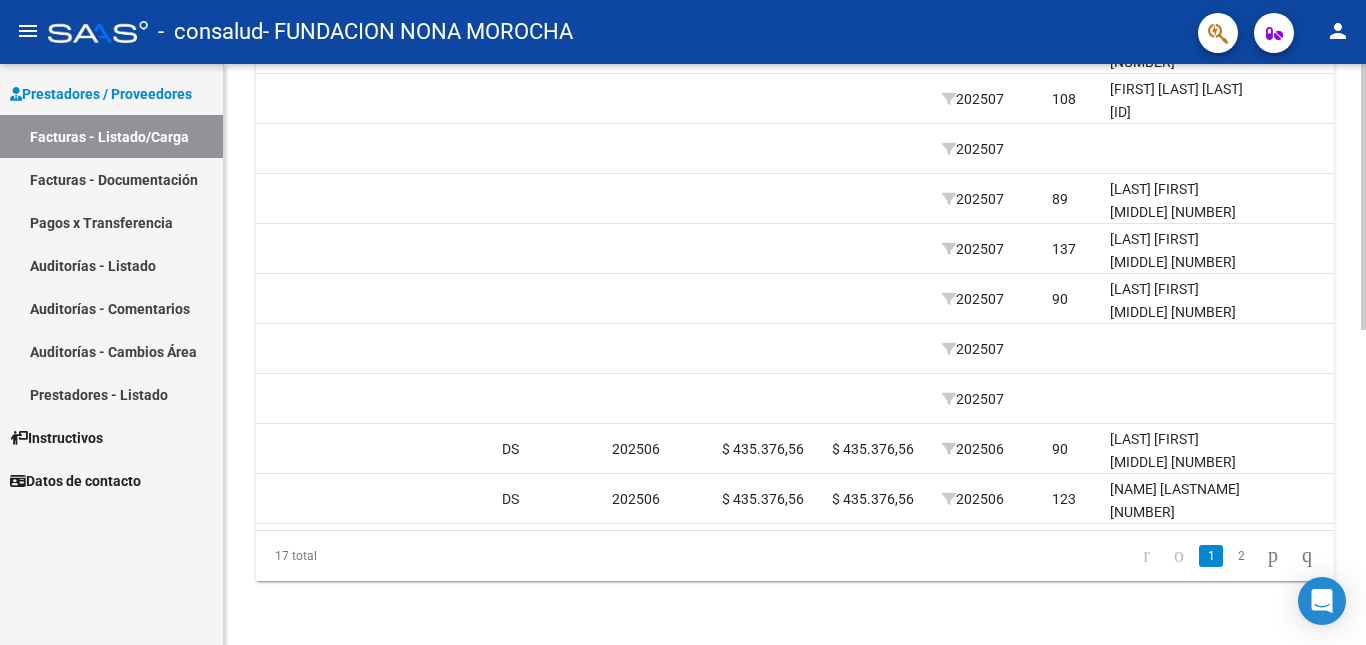 click 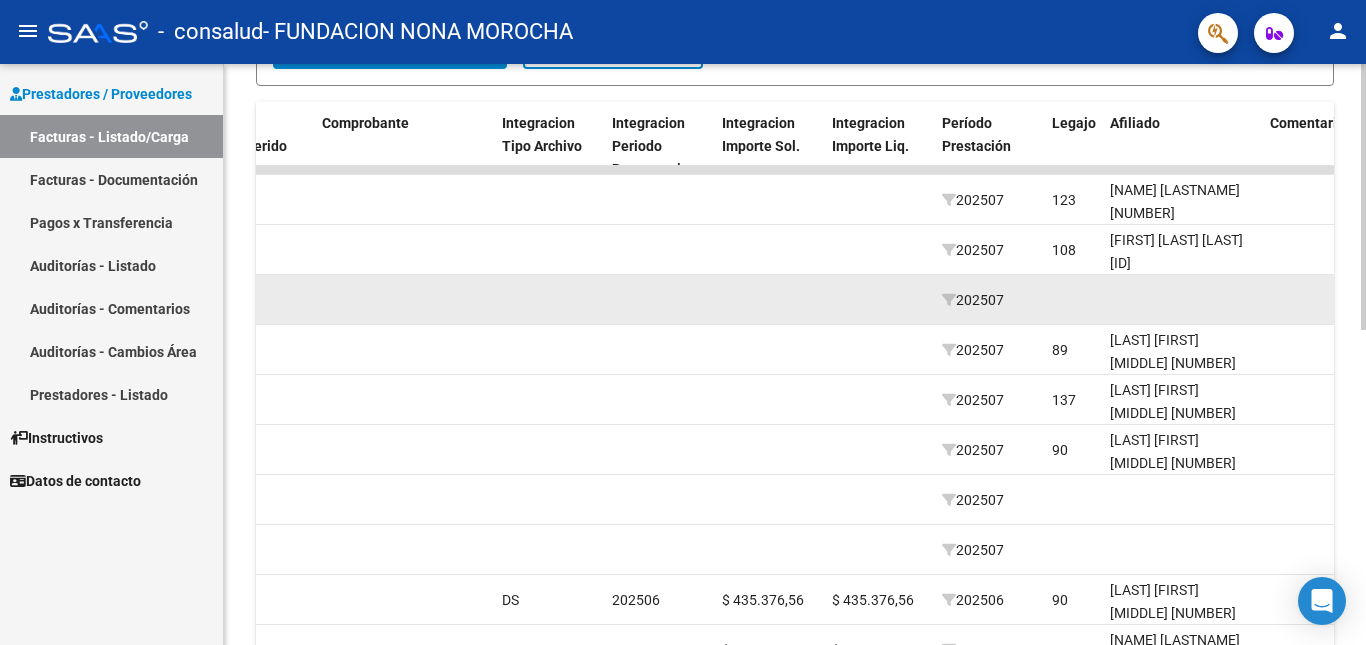 scroll, scrollTop: 560, scrollLeft: 0, axis: vertical 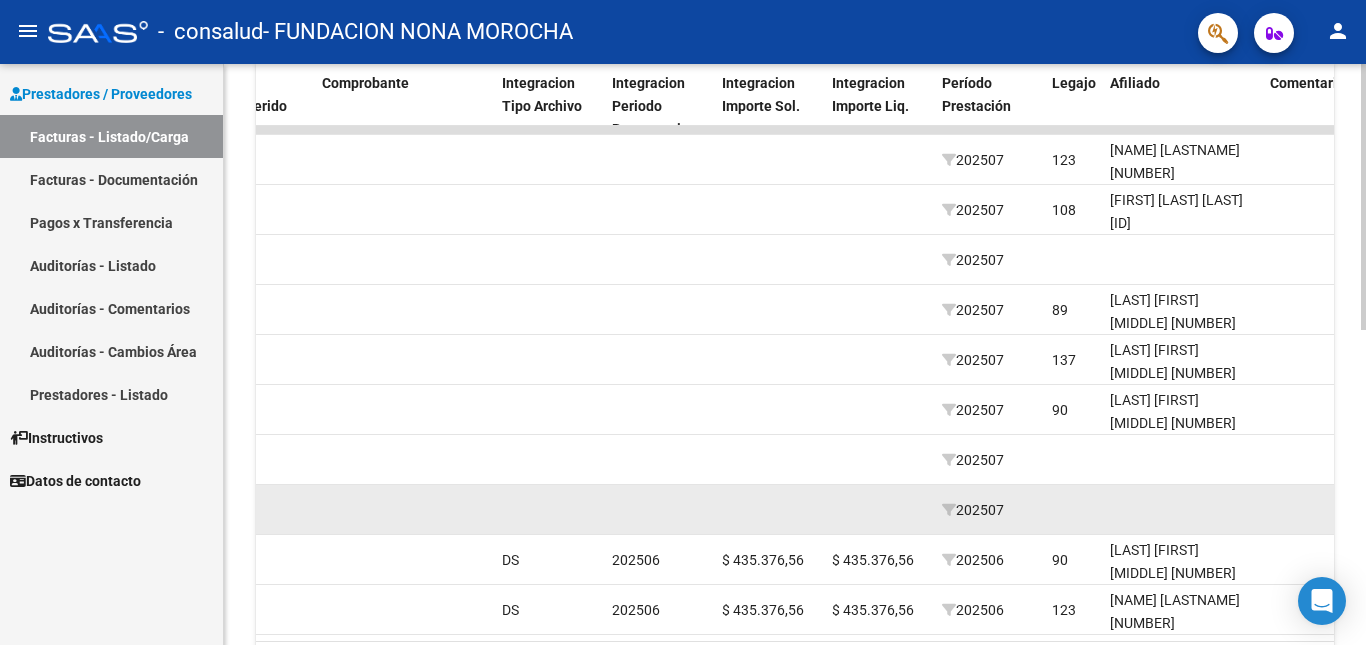 click 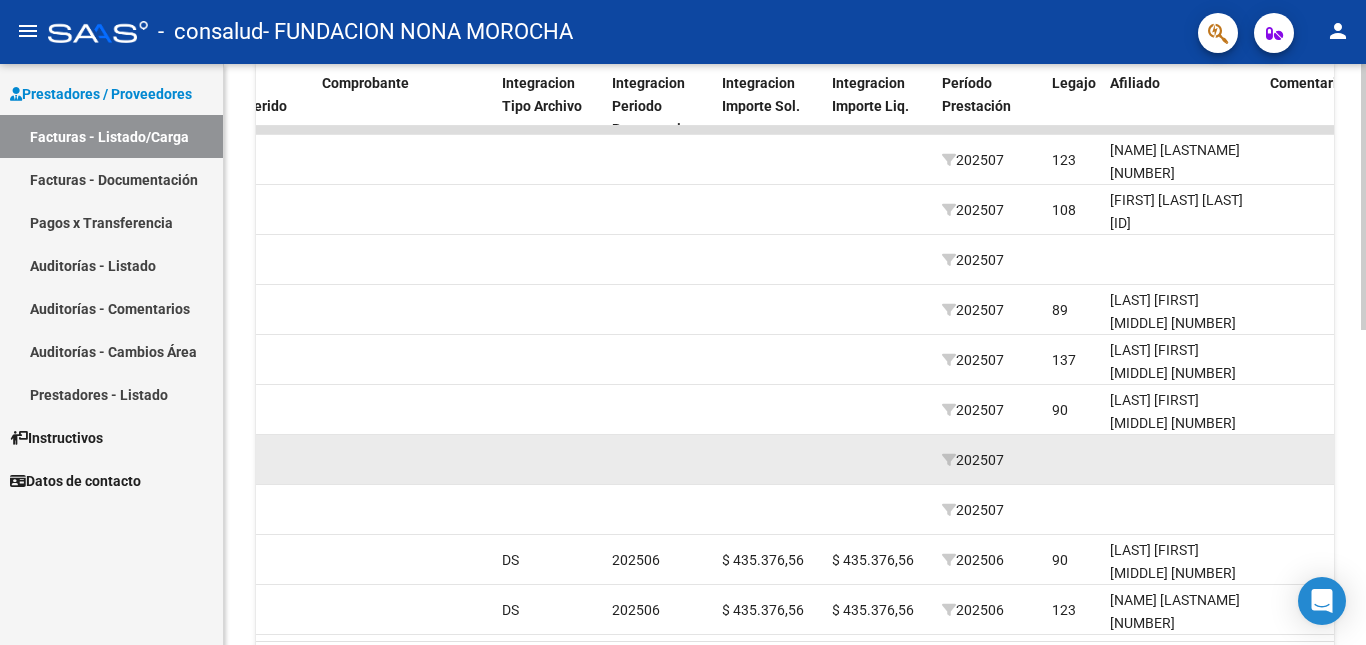 click 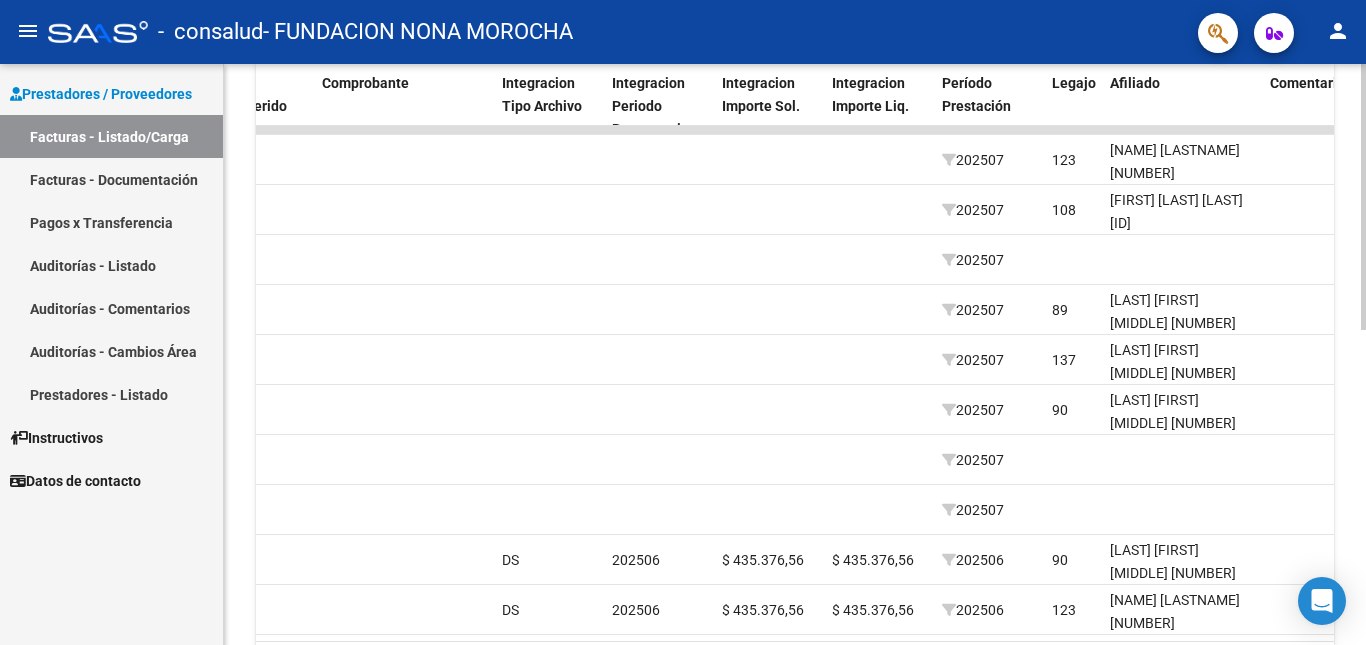 scroll, scrollTop: 687, scrollLeft: 0, axis: vertical 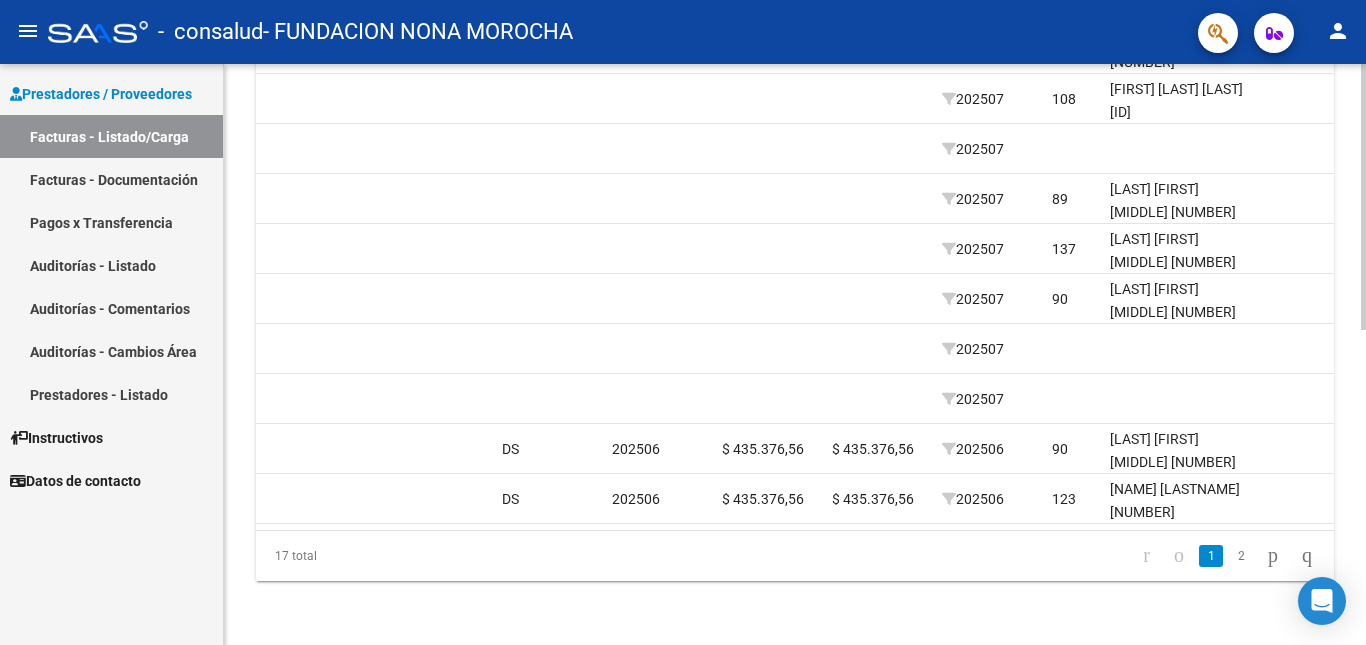 click 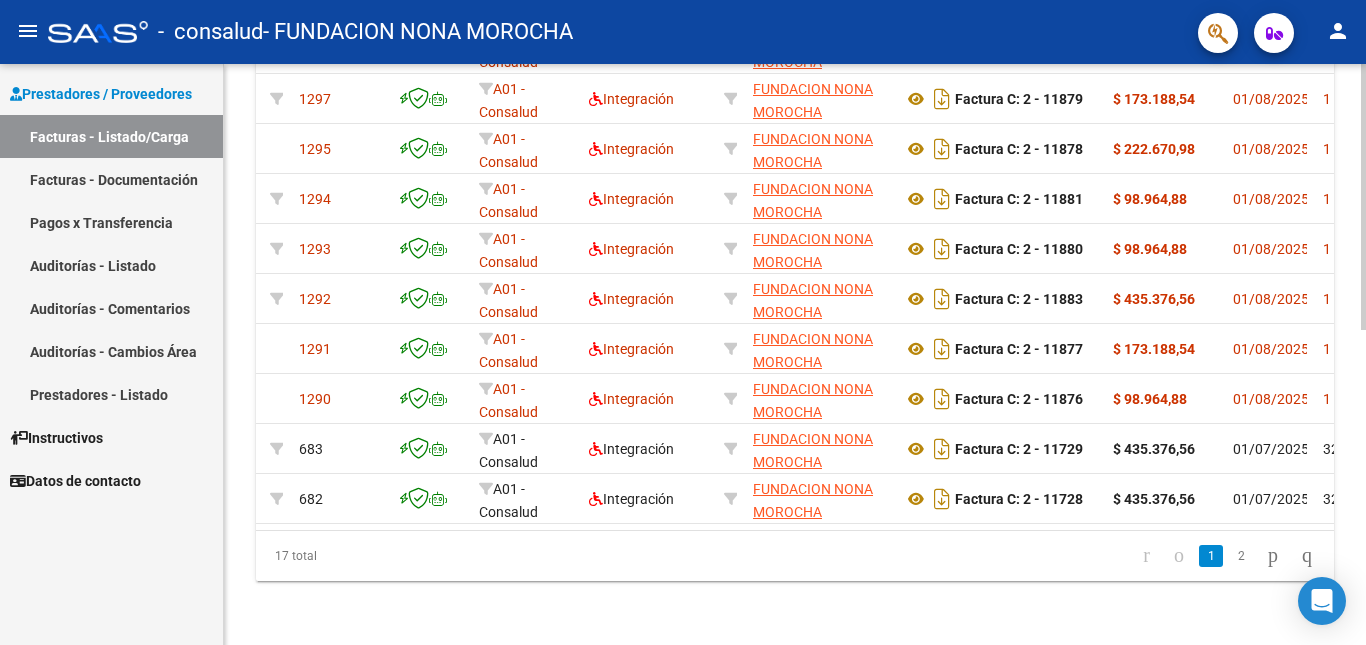 scroll, scrollTop: 0, scrollLeft: 0, axis: both 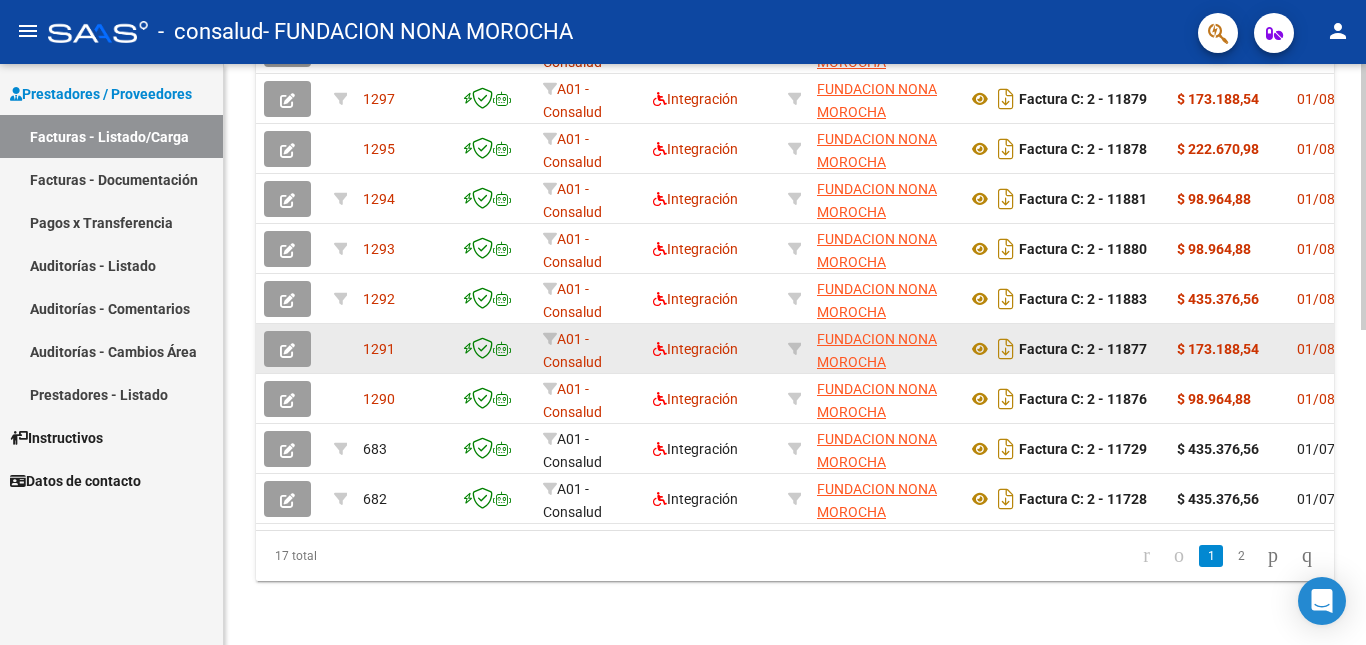click 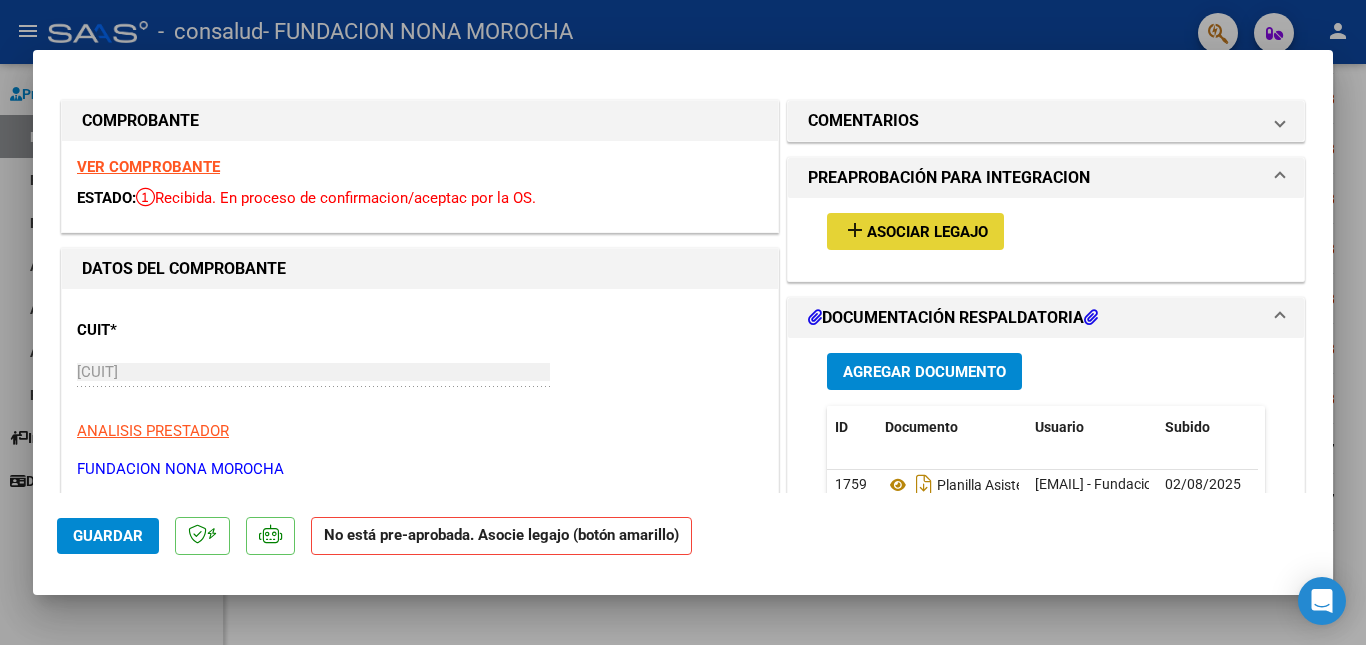 click on "add Asociar Legajo" at bounding box center [915, 231] 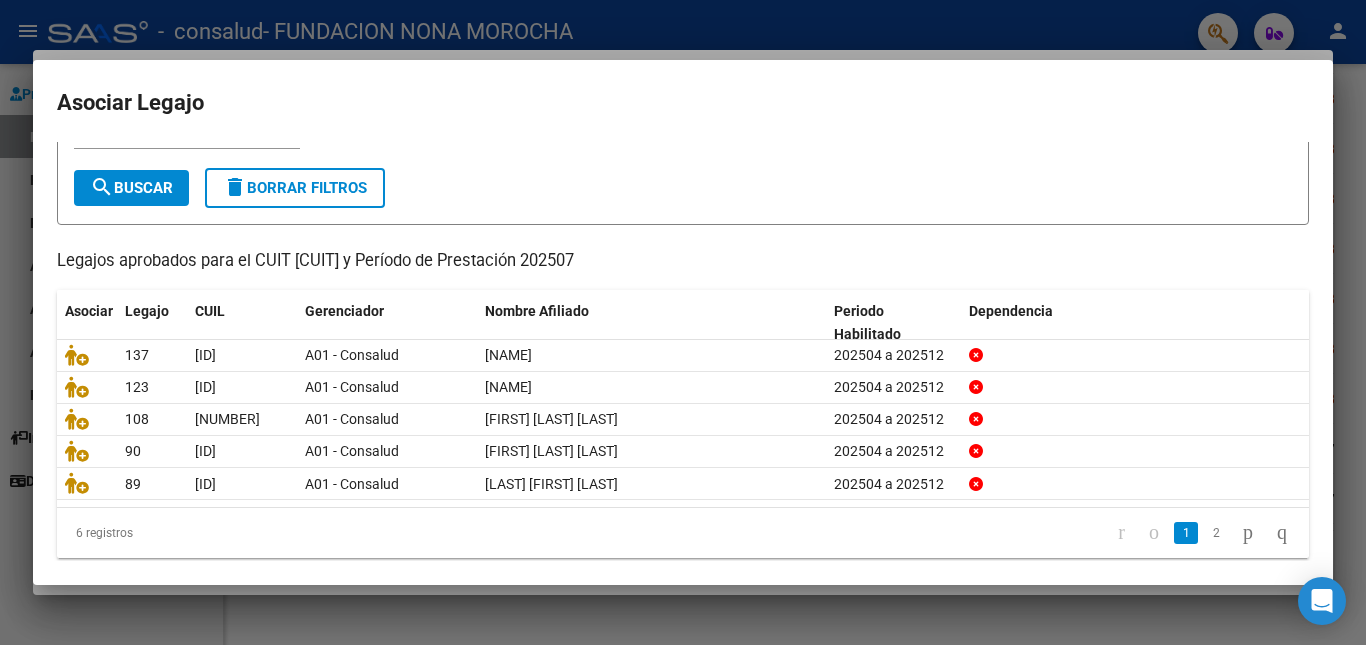 scroll, scrollTop: 107, scrollLeft: 0, axis: vertical 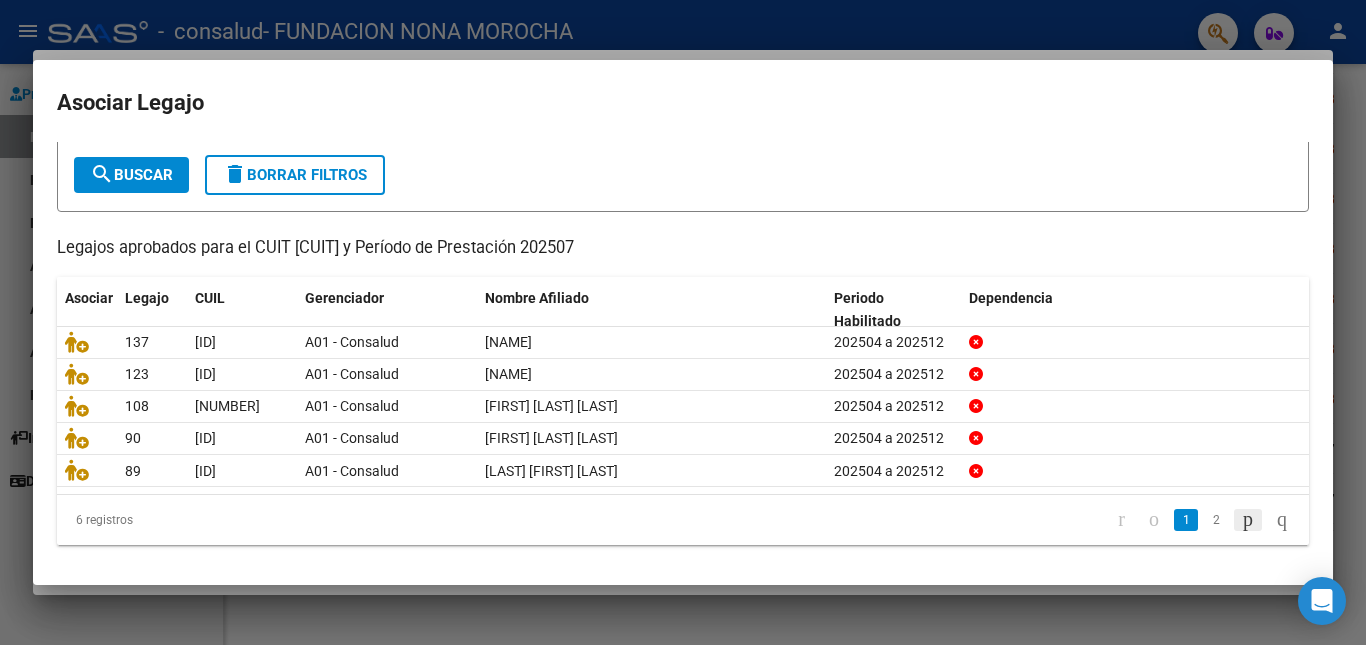 click 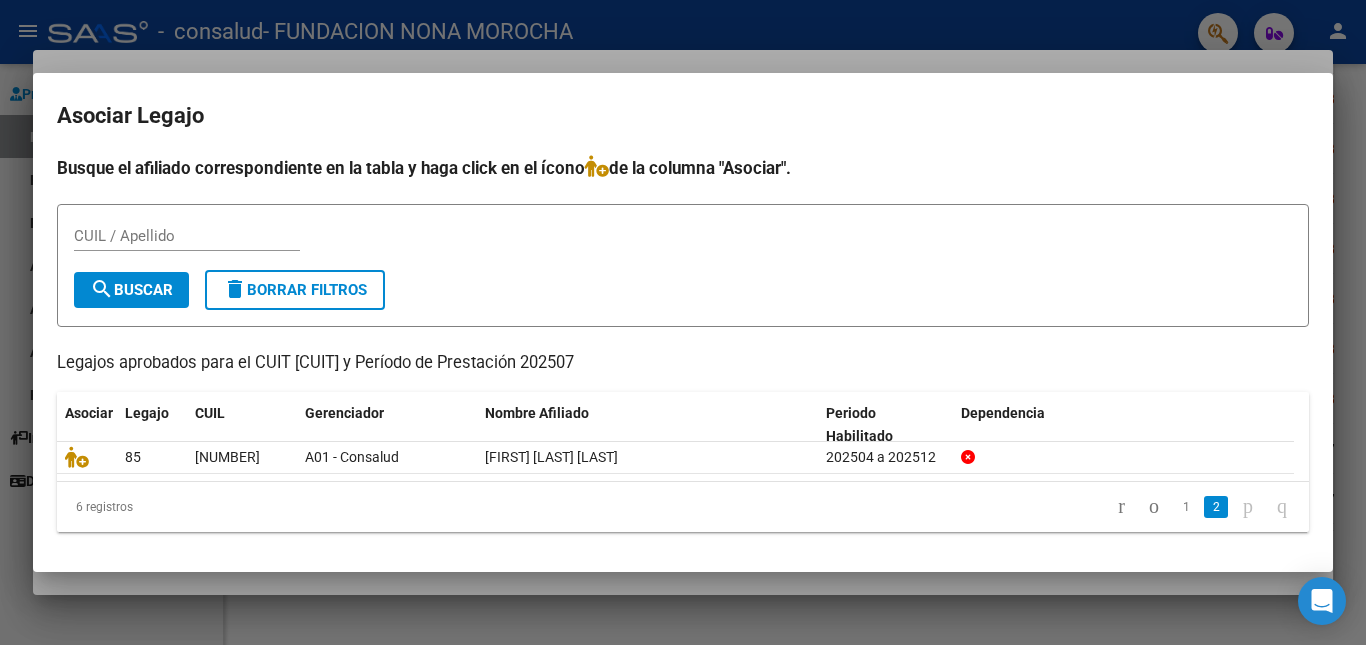 scroll, scrollTop: 0, scrollLeft: 0, axis: both 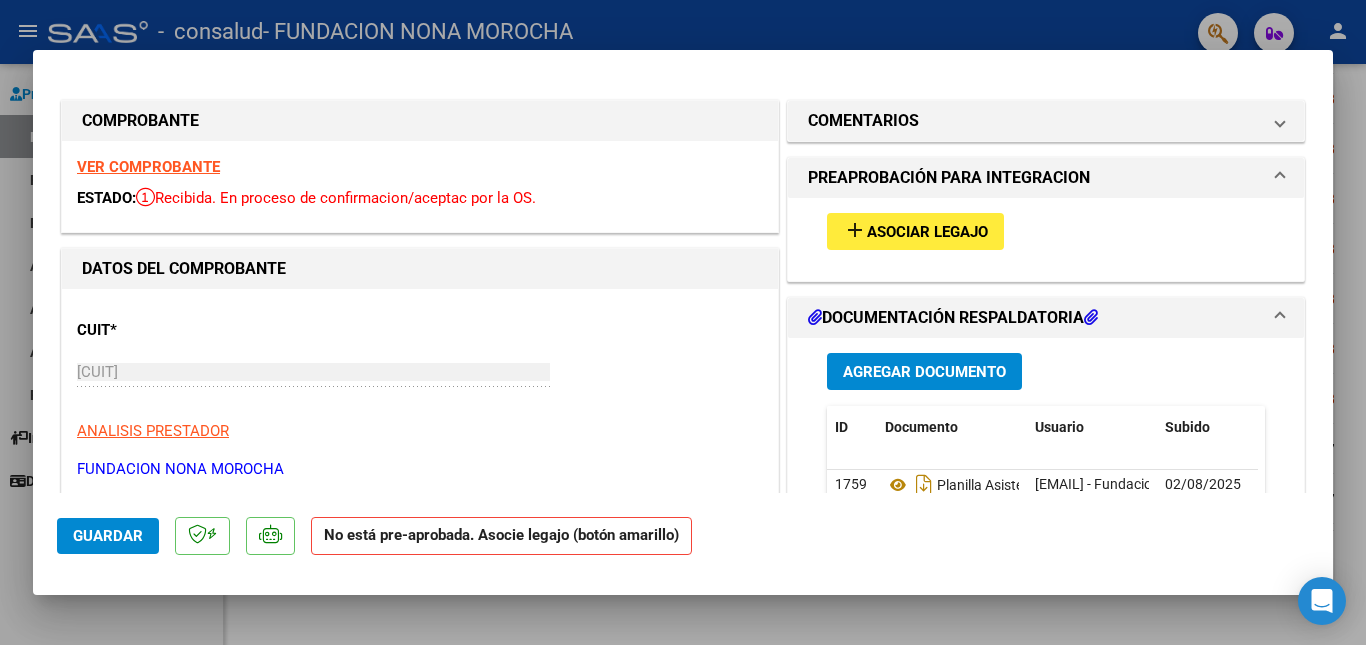 click at bounding box center (683, 322) 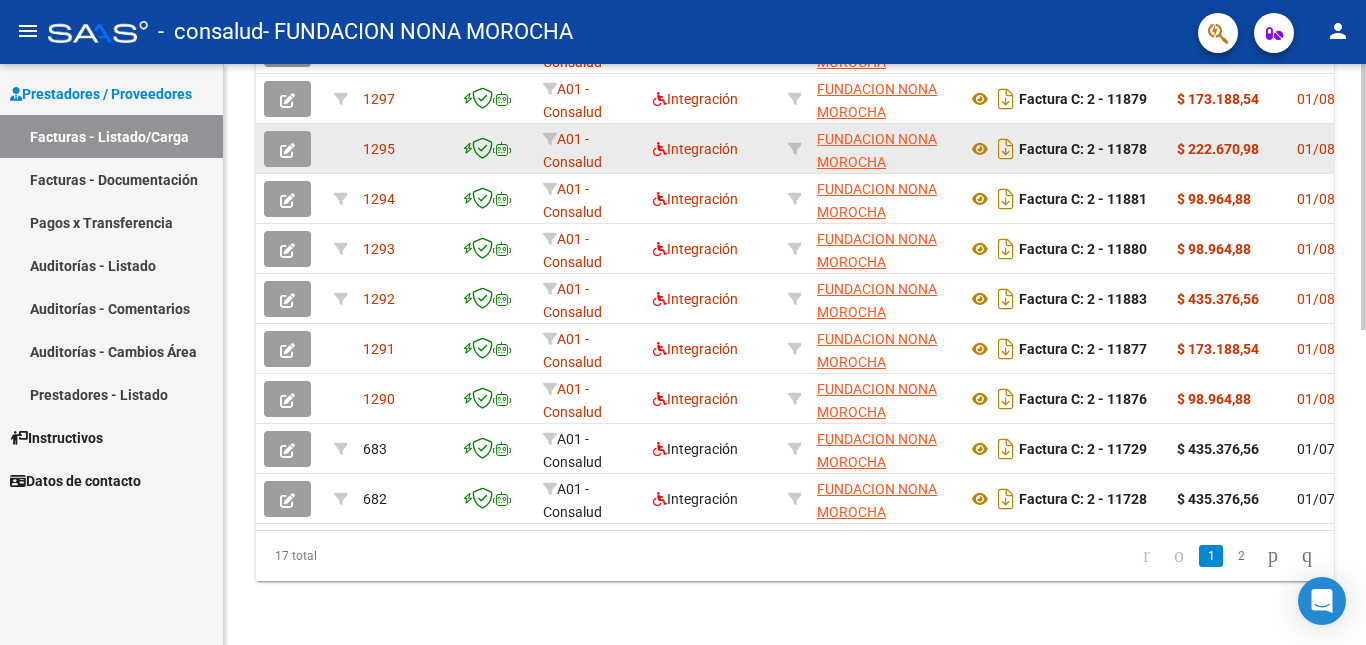 click on "Factura C: 2 - 11878" 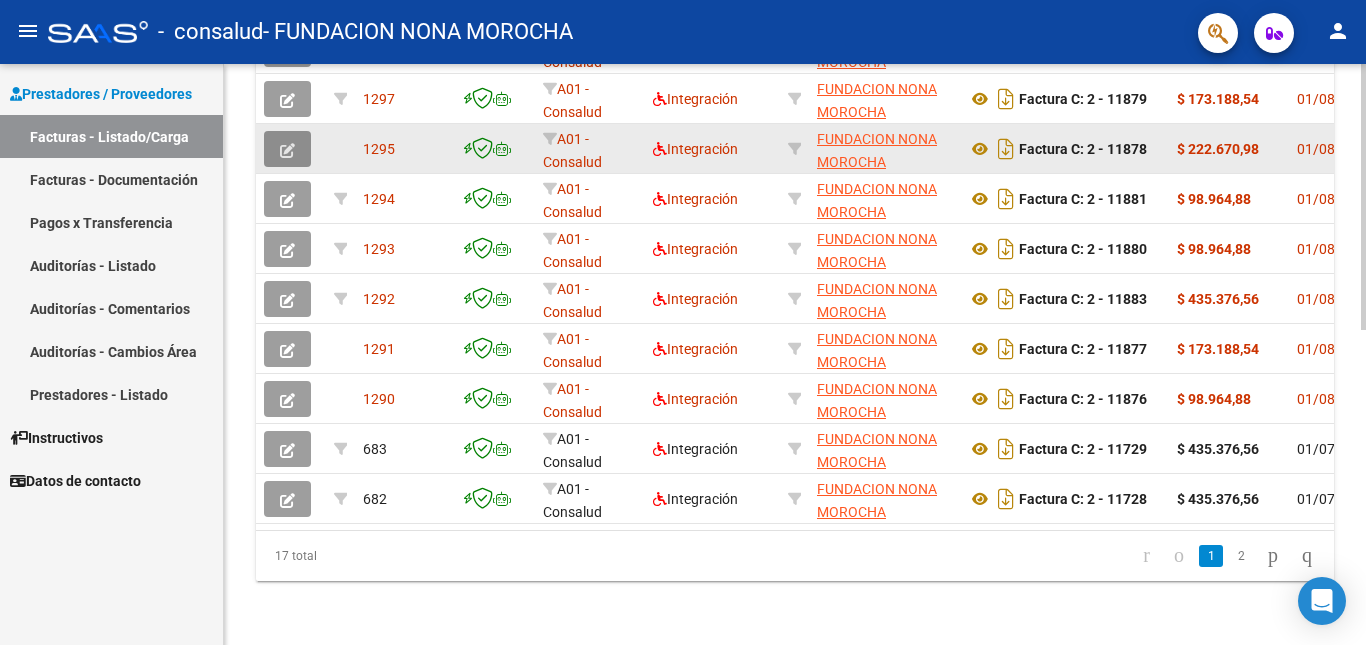click 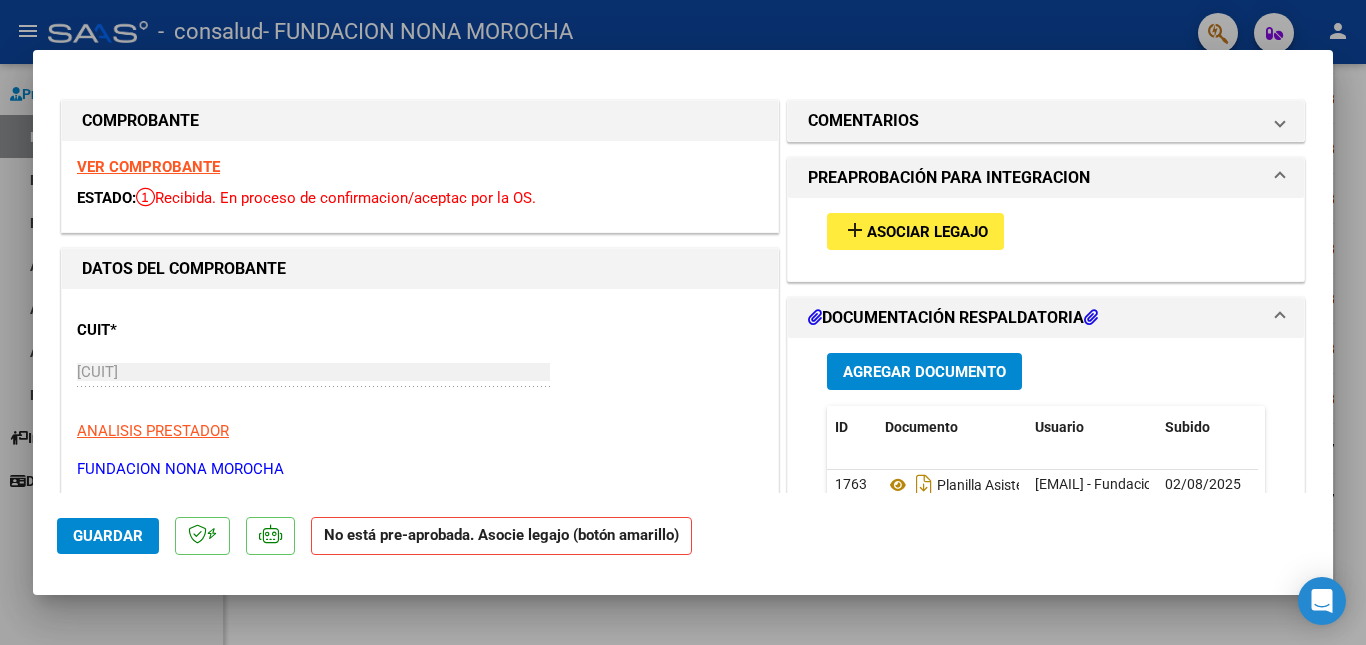 click on "Asociar Legajo" at bounding box center [927, 232] 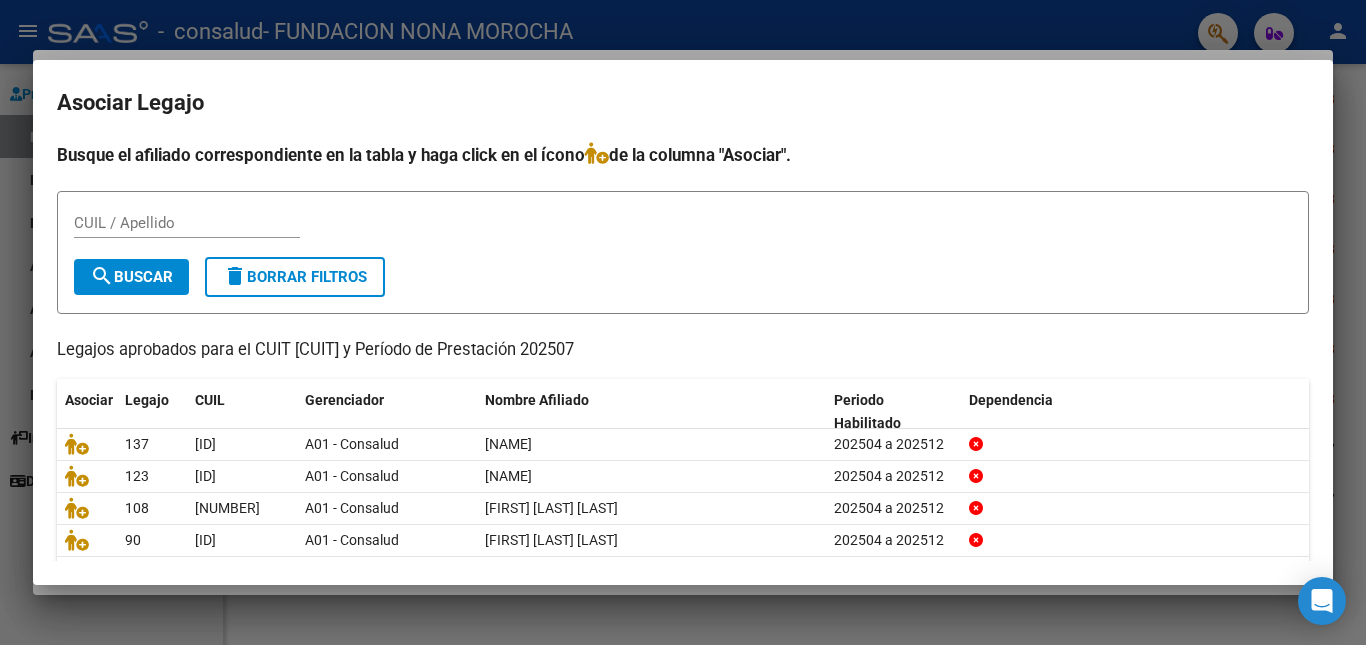 scroll, scrollTop: 107, scrollLeft: 0, axis: vertical 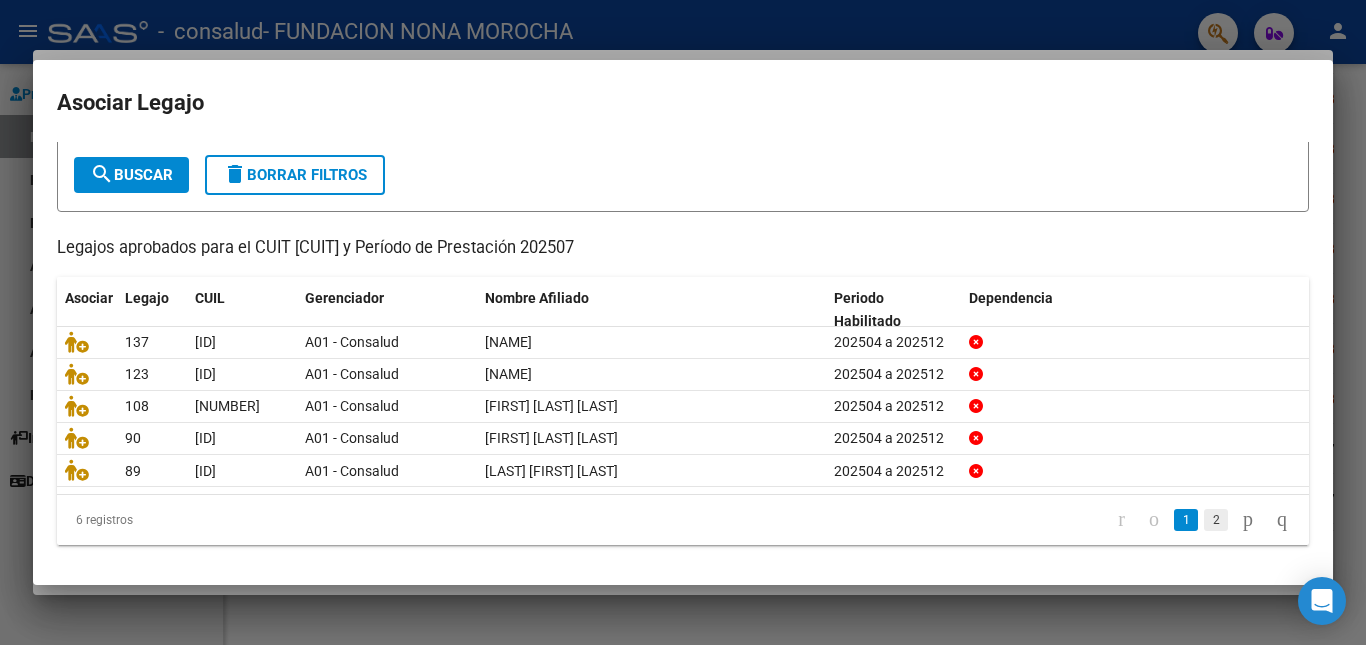 click on "2" 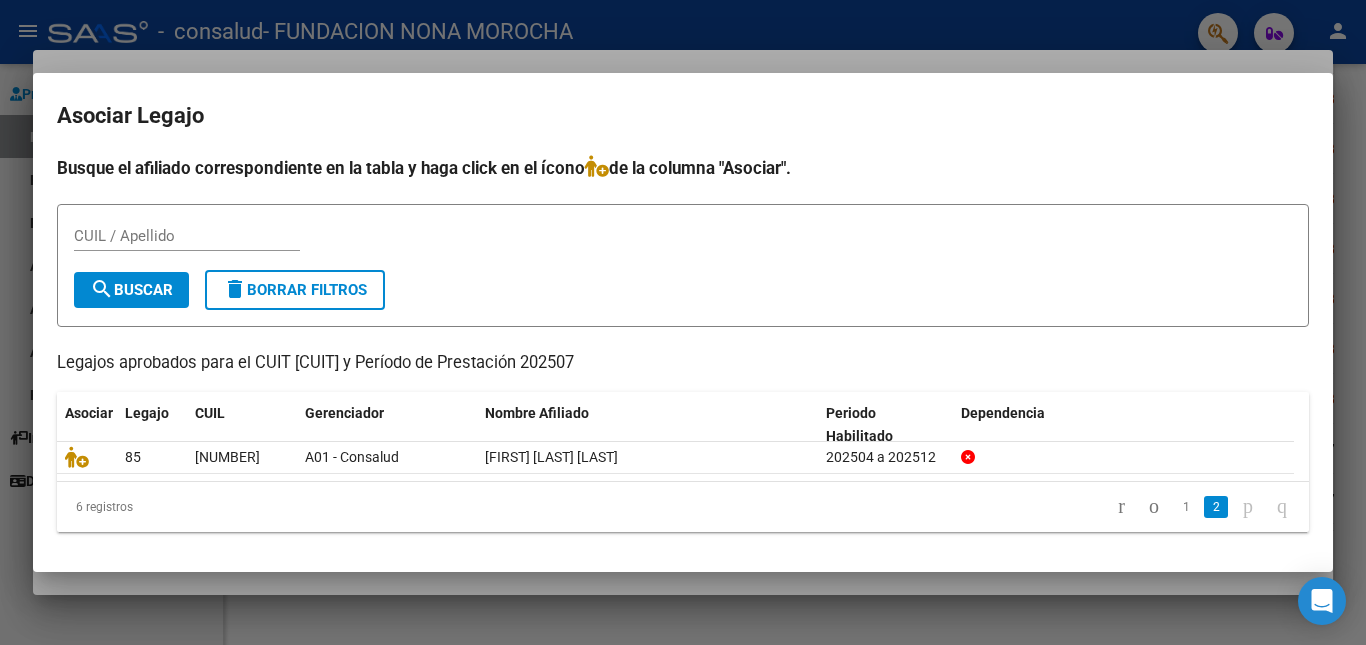 scroll, scrollTop: 0, scrollLeft: 0, axis: both 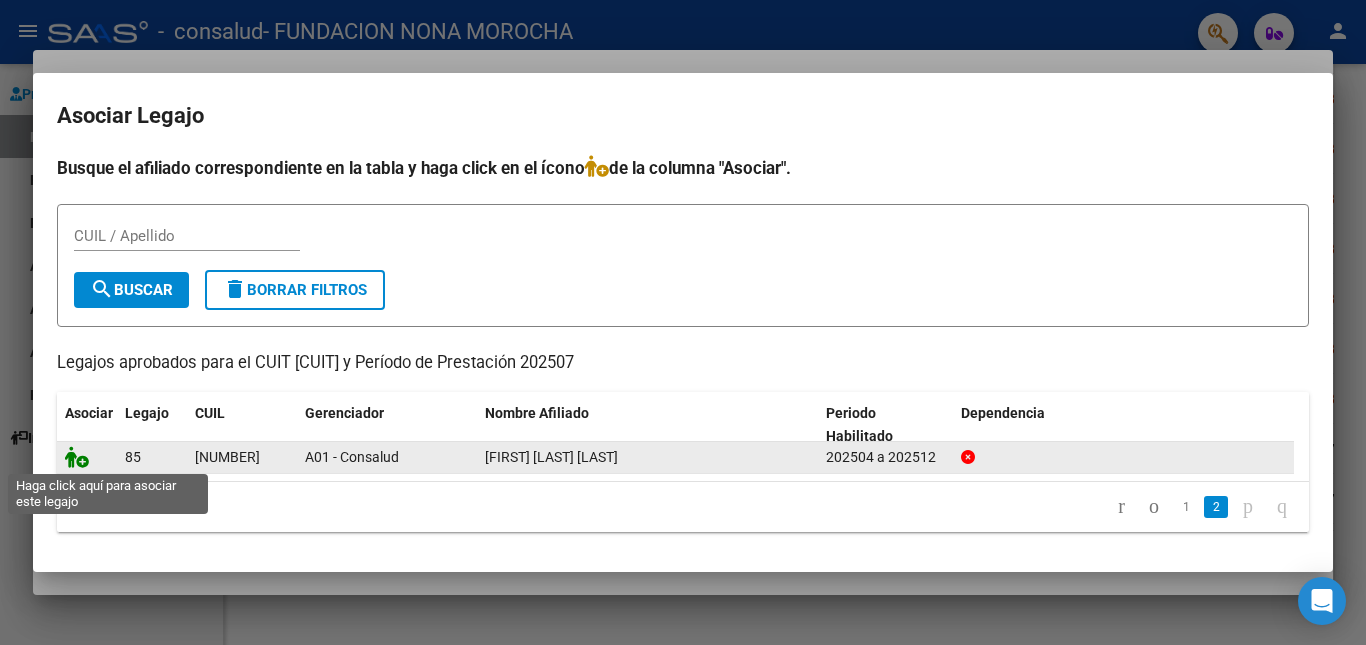 click 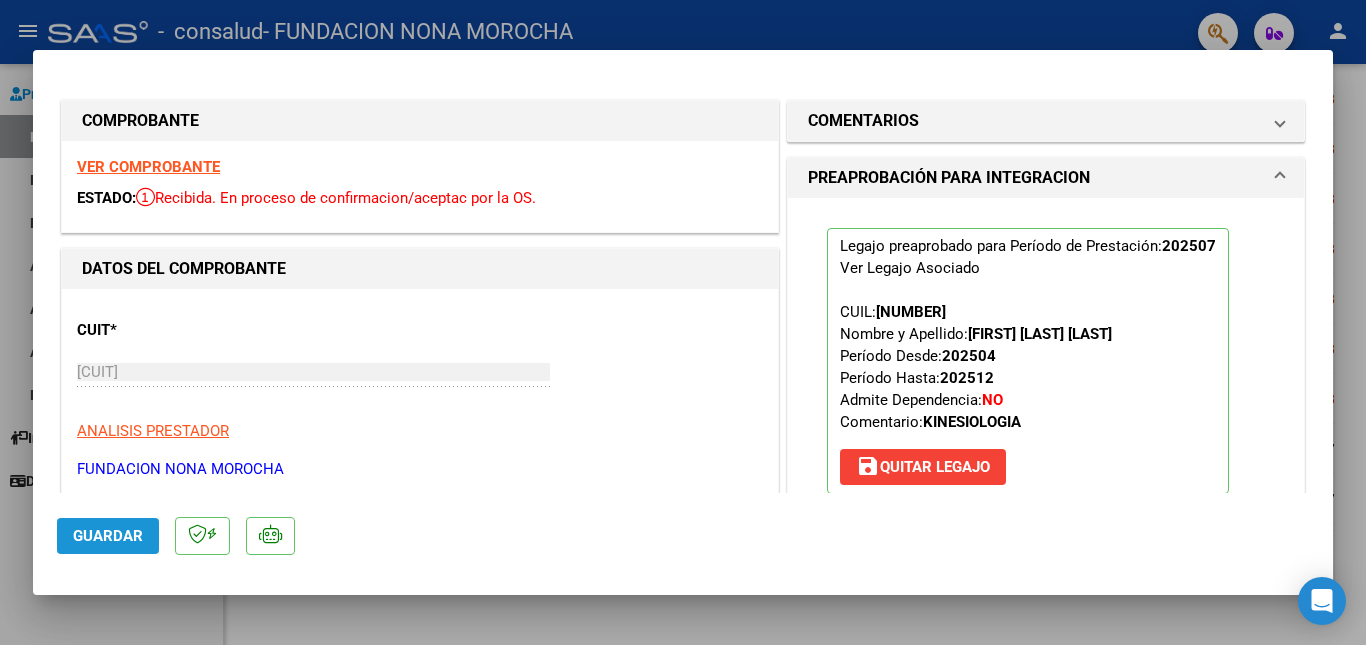 click on "Guardar" 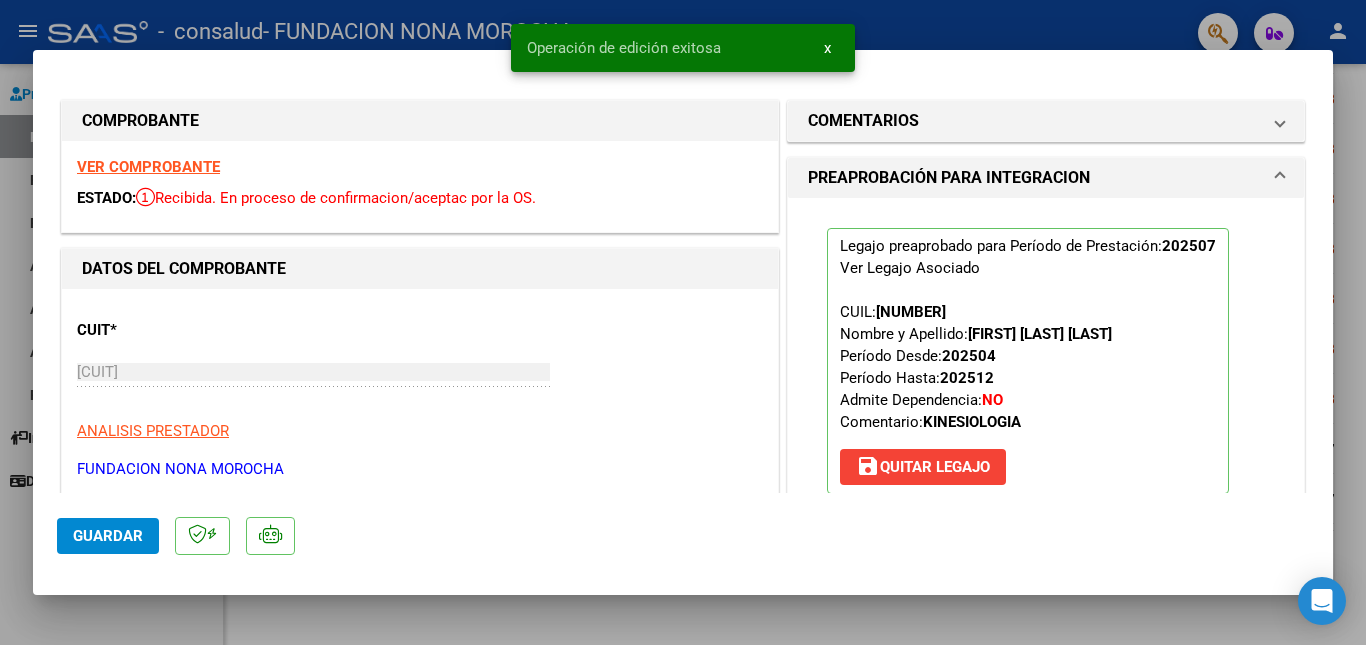 click at bounding box center [683, 322] 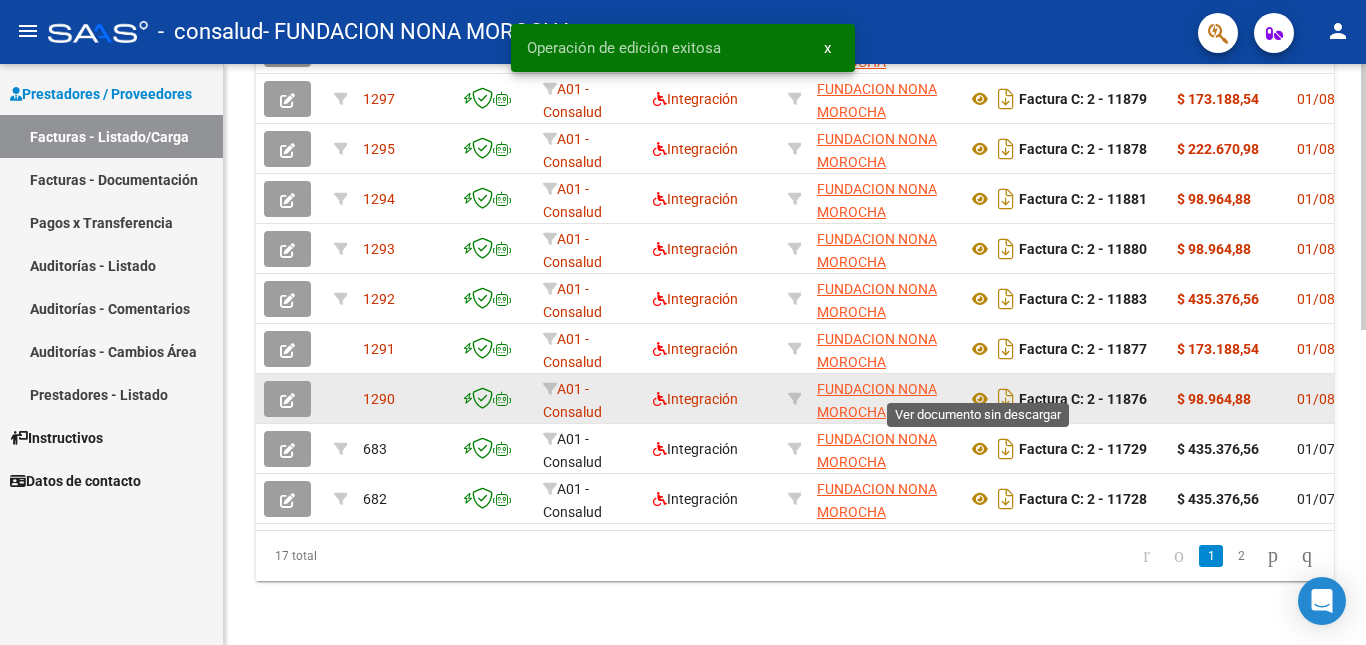scroll, scrollTop: 687, scrollLeft: 0, axis: vertical 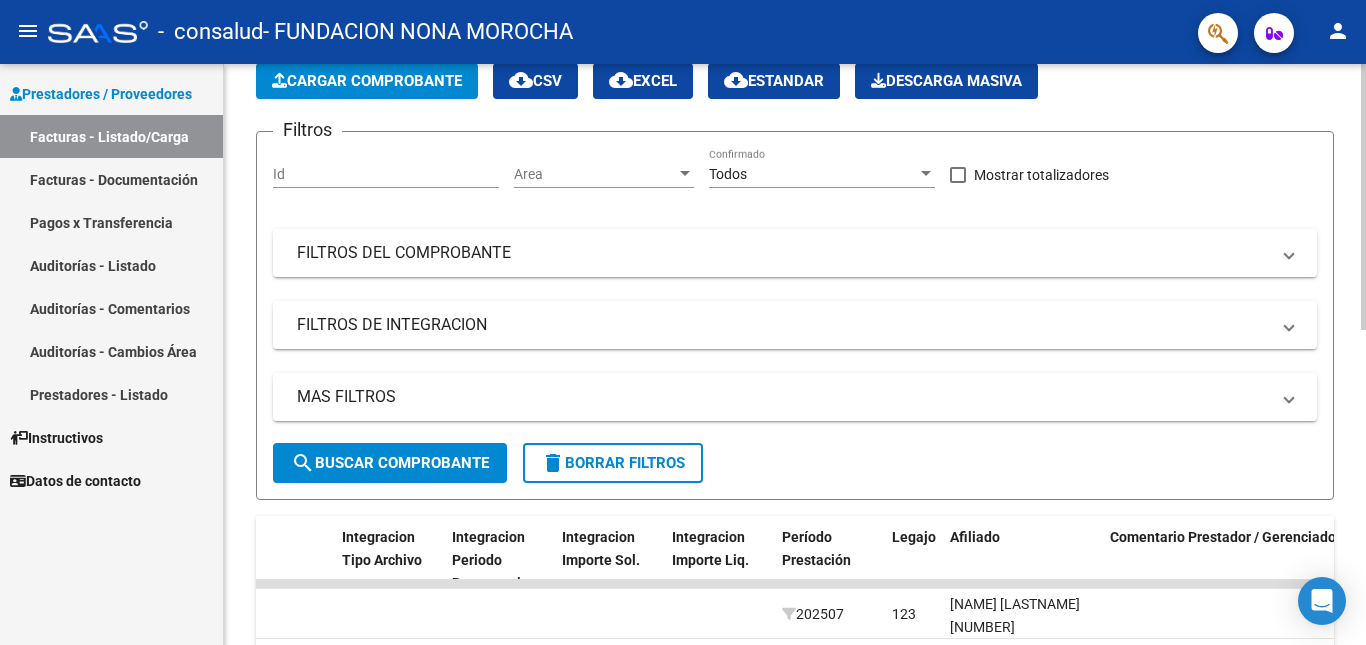 click 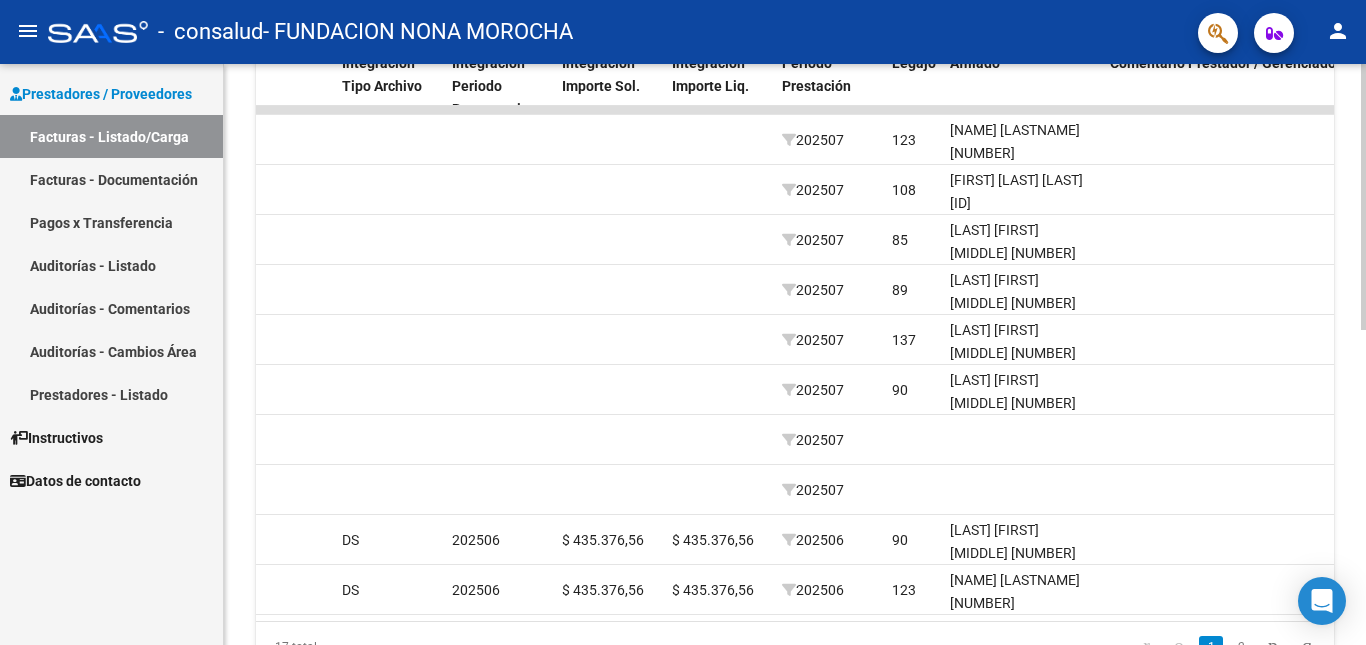 scroll, scrollTop: 538, scrollLeft: 0, axis: vertical 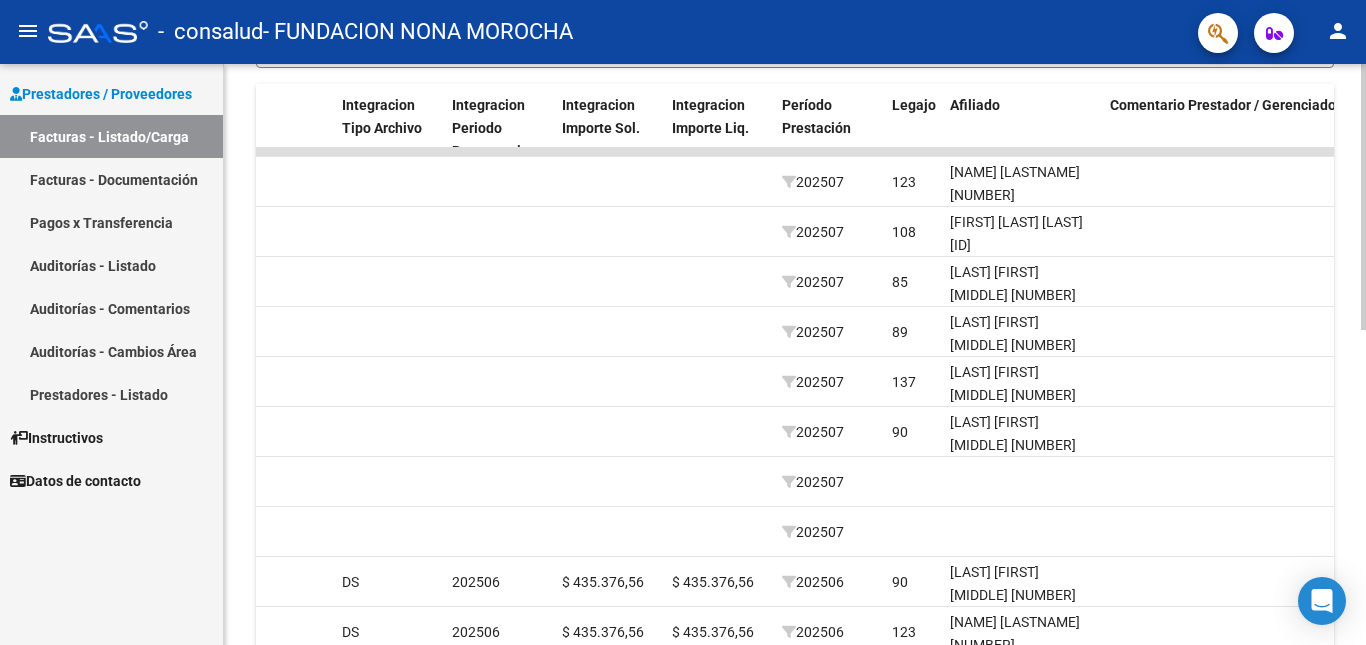 click on "Video tutorial   PRESTADORES -> Listado de CPBTs Emitidos por Prestadores / Proveedores (alt+q)   Cargar Comprobante
cloud_download  CSV  cloud_download  EXCEL  cloud_download  Estandar   Descarga Masiva
Filtros Id Area Area Todos Confirmado   Mostrar totalizadores   FILTROS DEL COMPROBANTE  Comprobante Tipo Comprobante Tipo Start date – End date Fec. Comprobante Desde / Hasta Días Emisión Desde(cant. días) Días Emisión Hasta(cant. días) CUIT / Razón Social Pto. Venta Nro. Comprobante Código SSS CAE Válido CAE Válido Todos Cargado Módulo Hosp. Todos Tiene facturacion Apócrifa Hospital Refes  FILTROS DE INTEGRACION  Período De Prestación Campos del Archivo de Rendición Devuelto x SSS (dr_envio) Todos Rendido x SSS (dr_envio) Tipo de Registro Tipo de Registro Período Presentación Período Presentación Campos del Legajo Asociado (preaprobación) Afiliado Legajo (cuil/nombre) Todos Solo facturas preaprobadas  MAS FILTROS  Todos Con Doc. Respaldatoria Todos Con Trazabilidad Todos – – 1" 